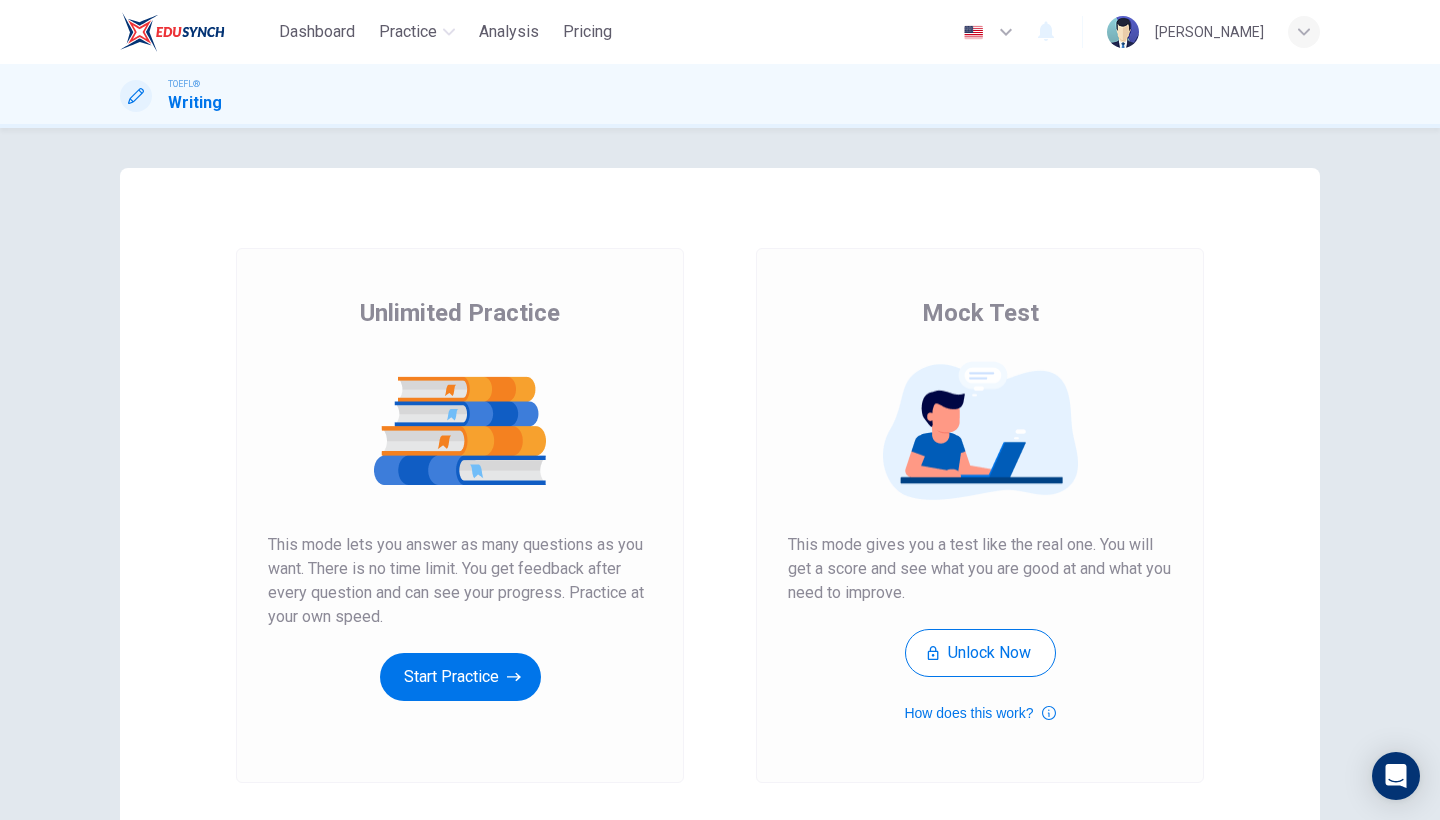 scroll, scrollTop: 0, scrollLeft: 0, axis: both 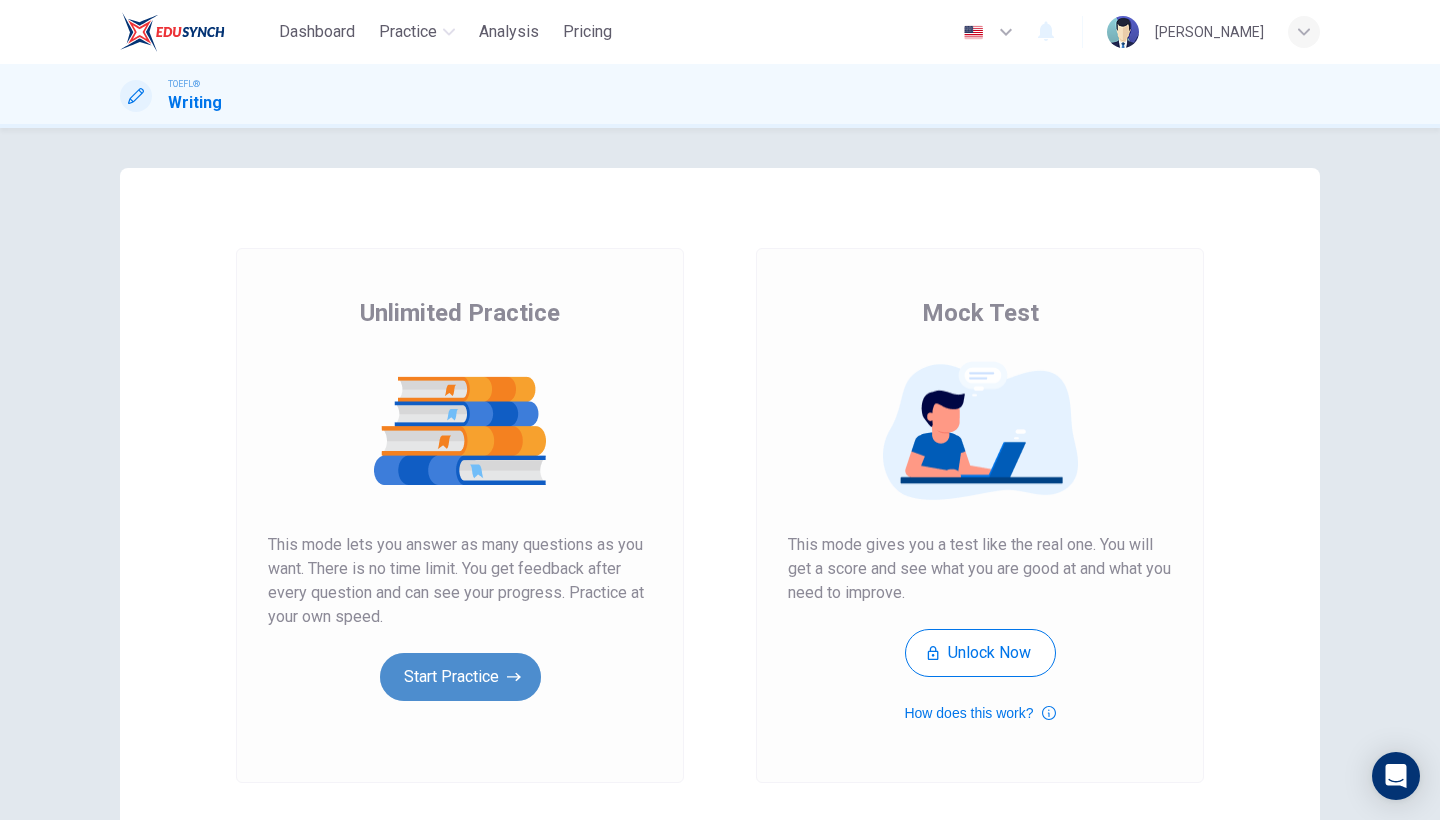 click on "Start Practice" at bounding box center [460, 677] 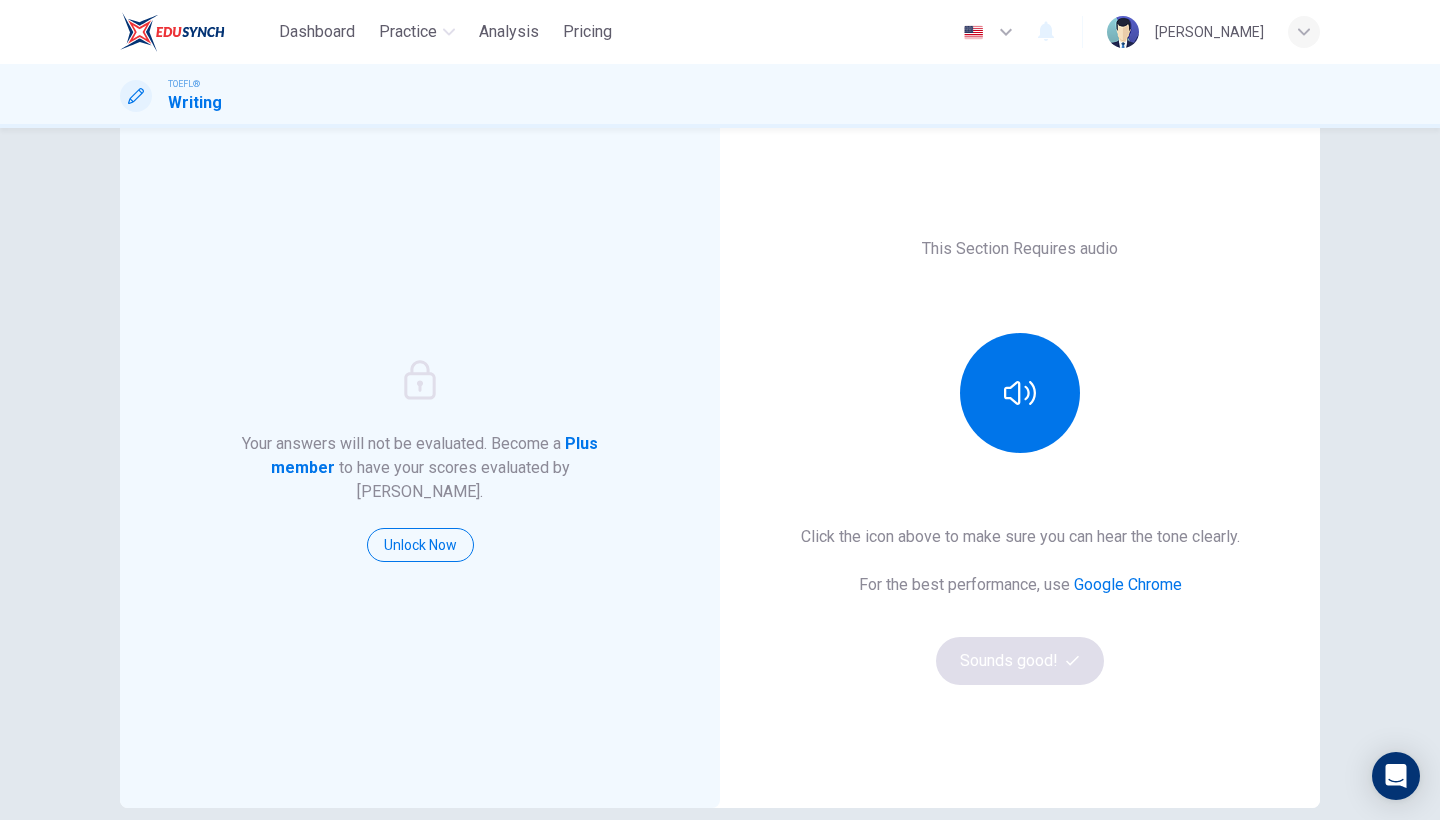 scroll, scrollTop: 54, scrollLeft: 0, axis: vertical 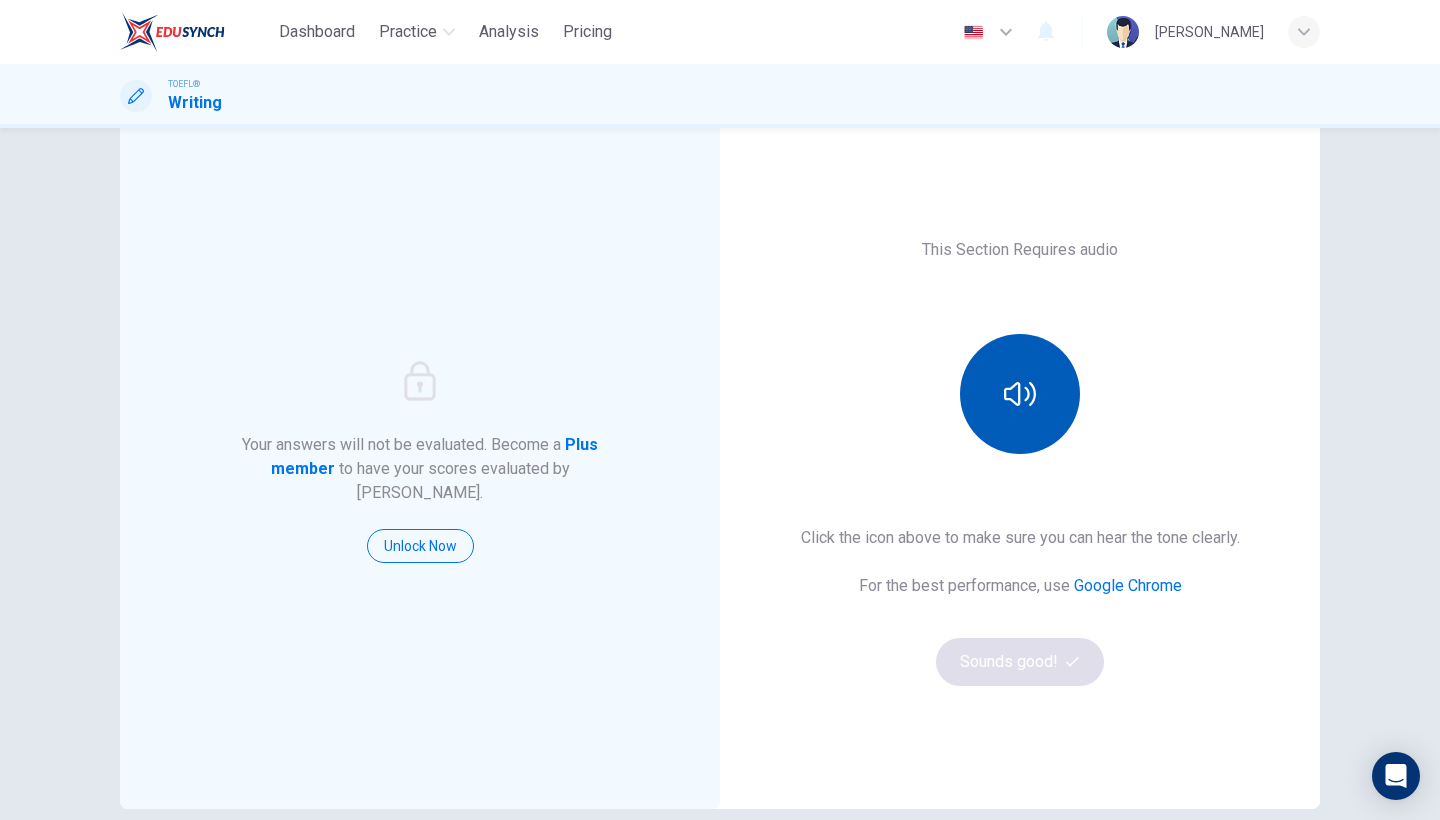 click 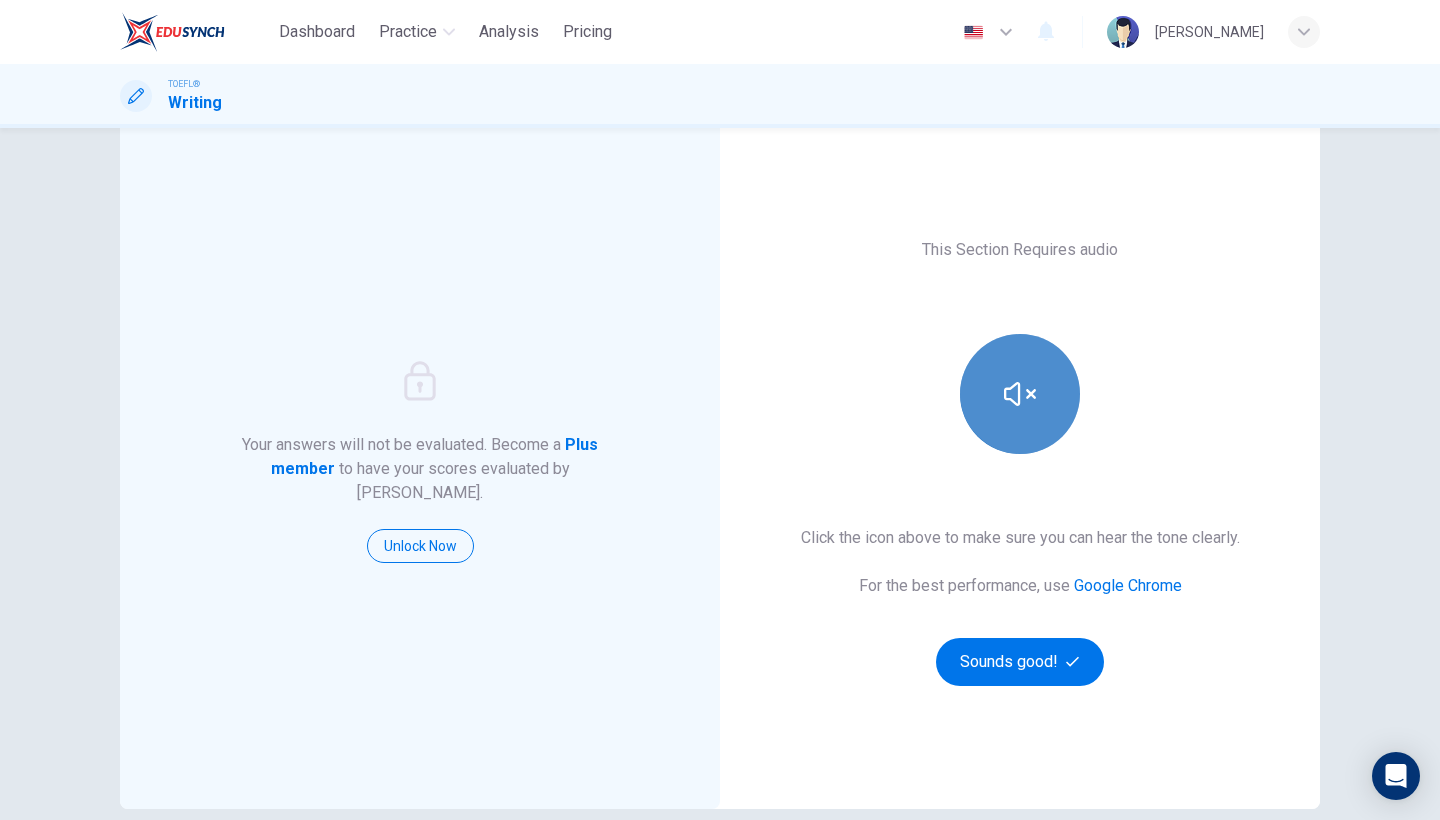 click at bounding box center [1020, 394] 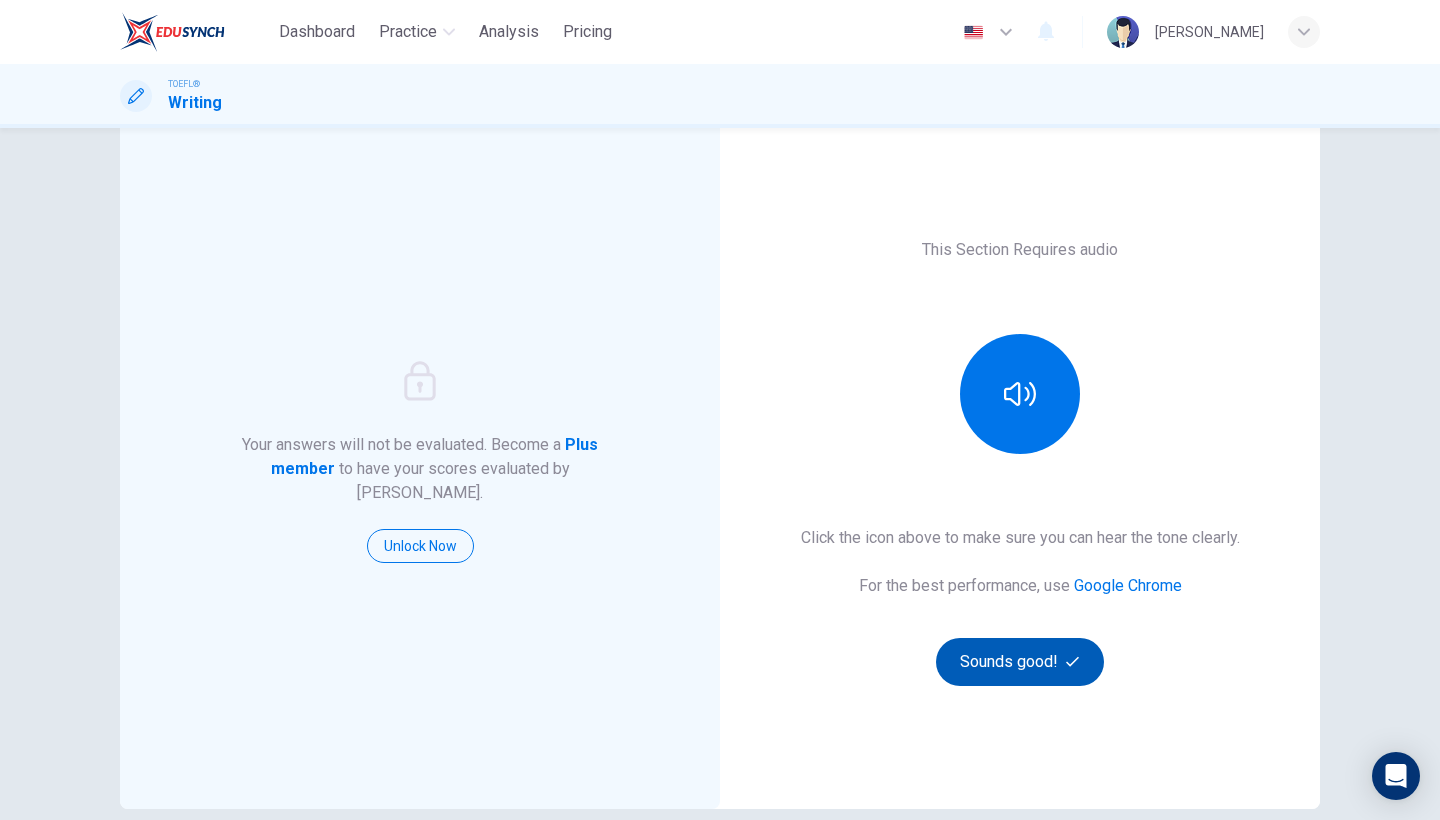 click on "Sounds good!" at bounding box center (1020, 662) 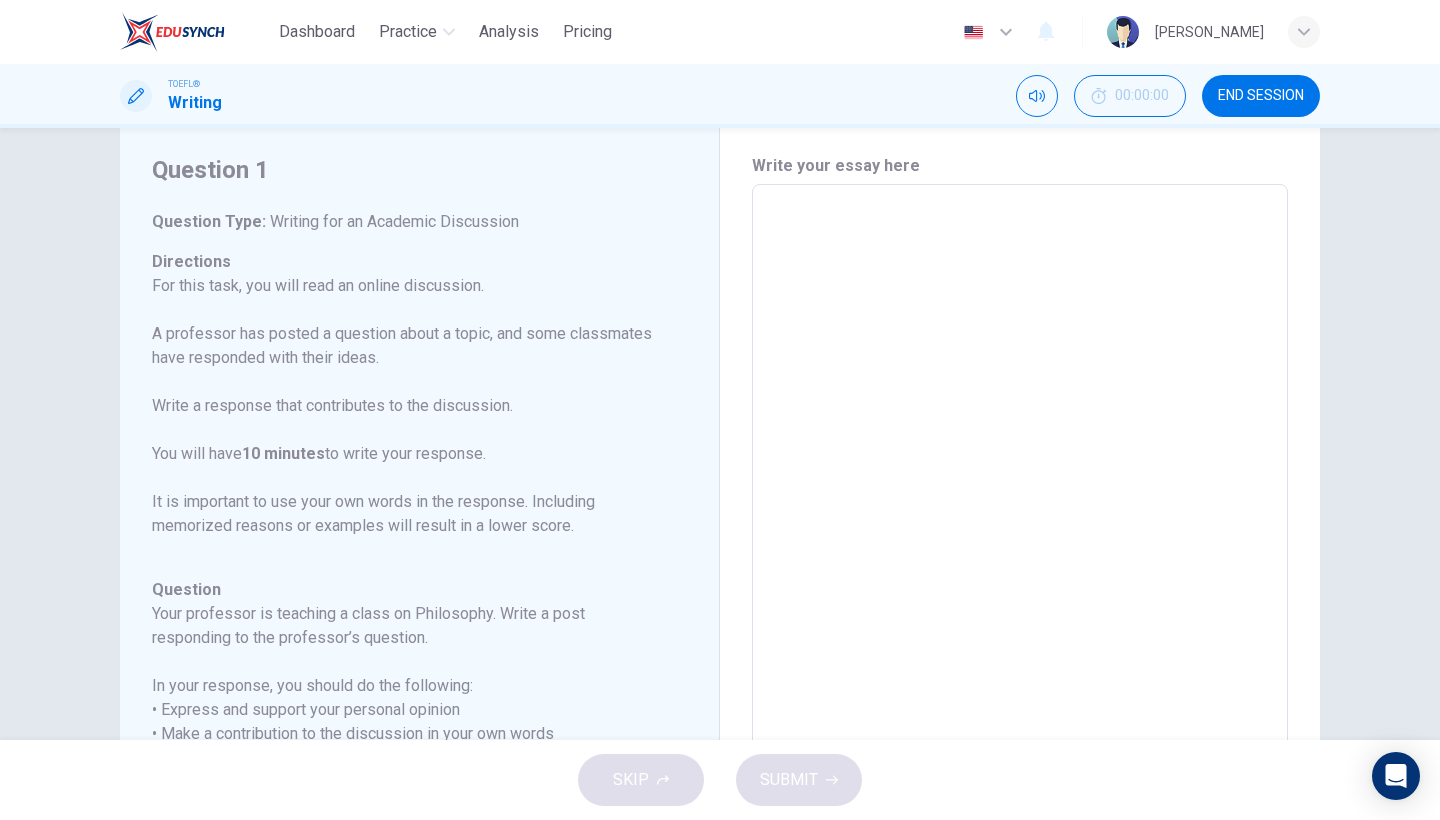 scroll, scrollTop: 0, scrollLeft: 0, axis: both 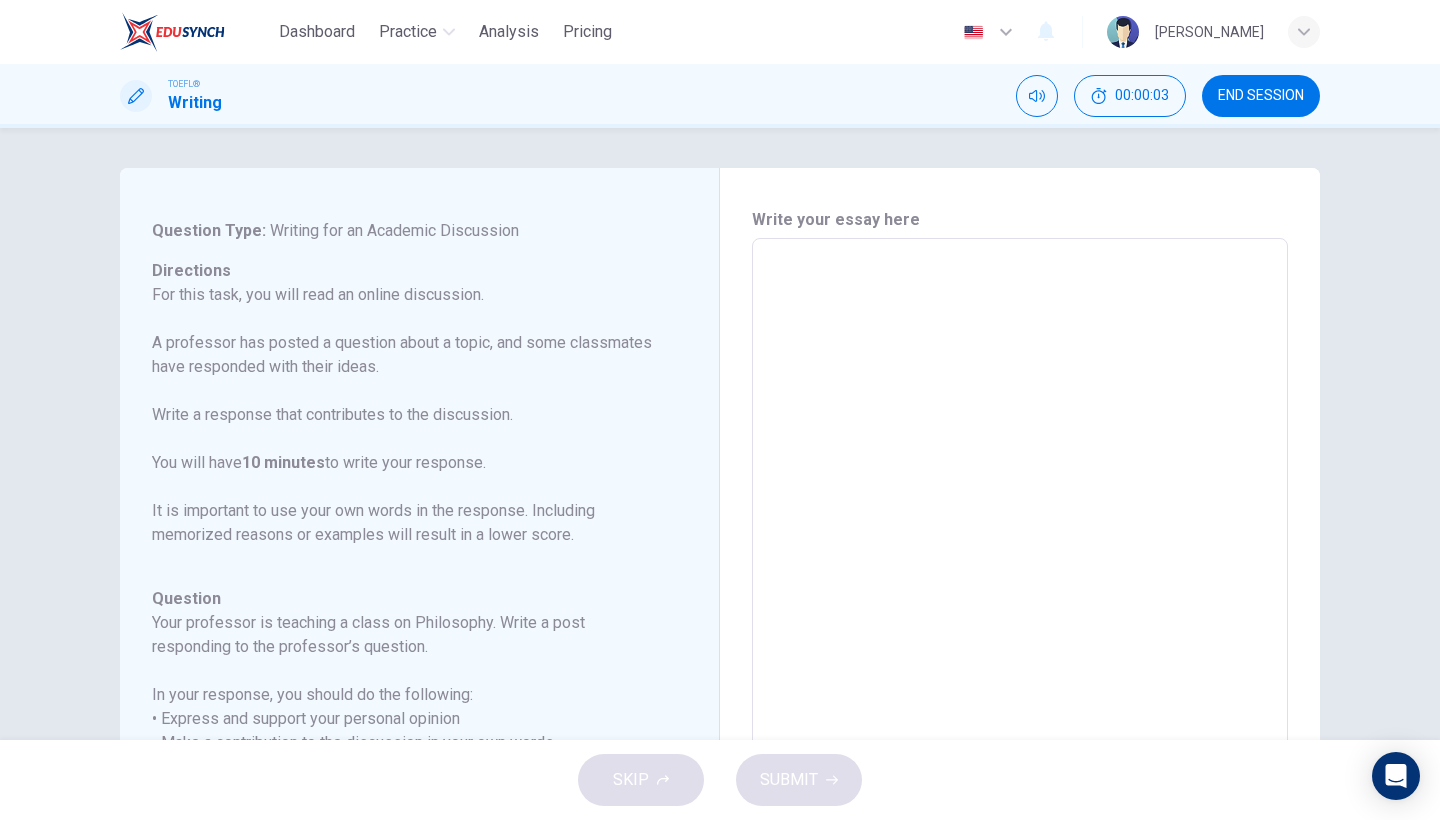 click at bounding box center (1020, 572) 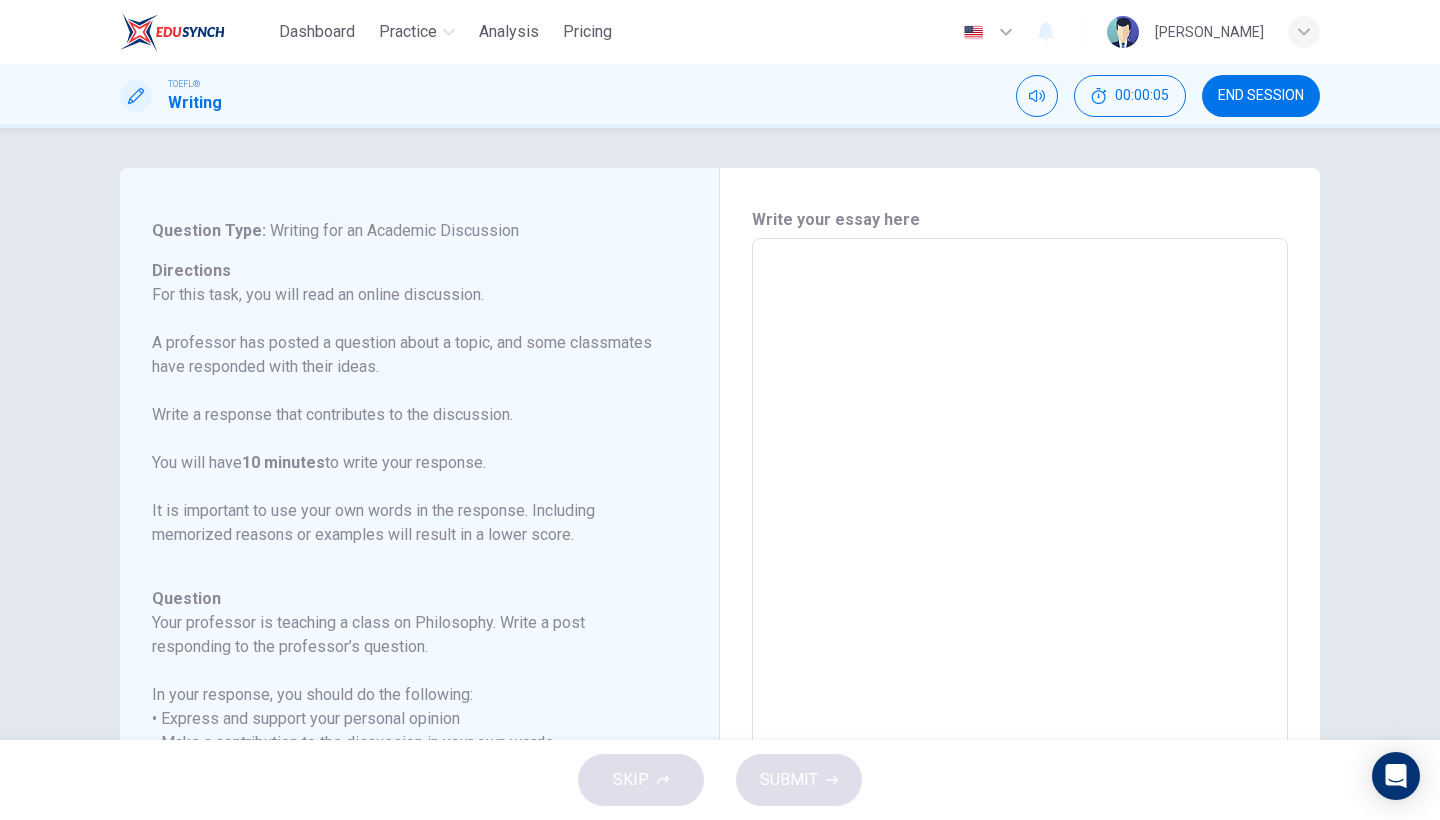click at bounding box center [1020, 572] 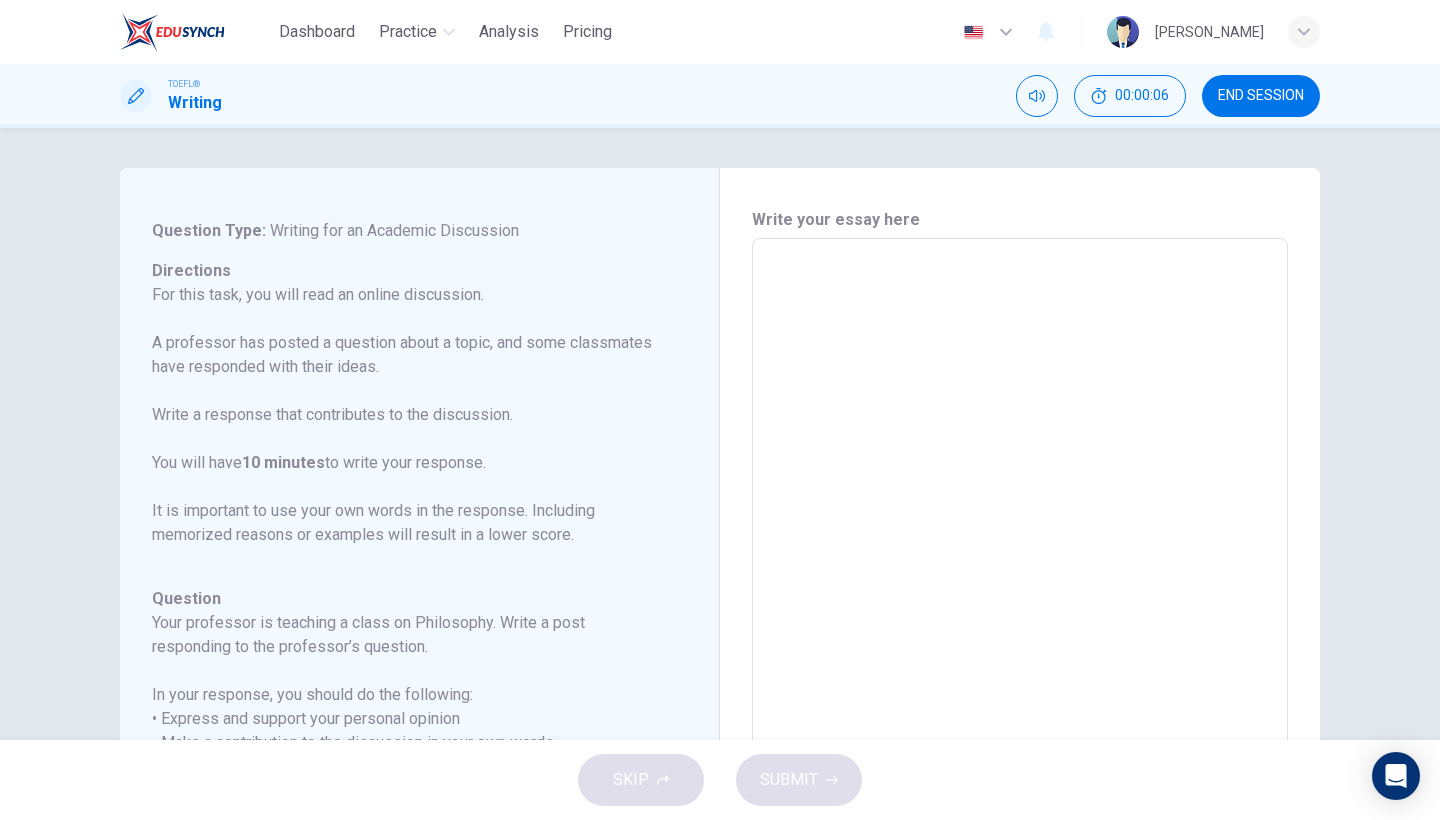 click on "Write your essay here" at bounding box center [1020, 220] 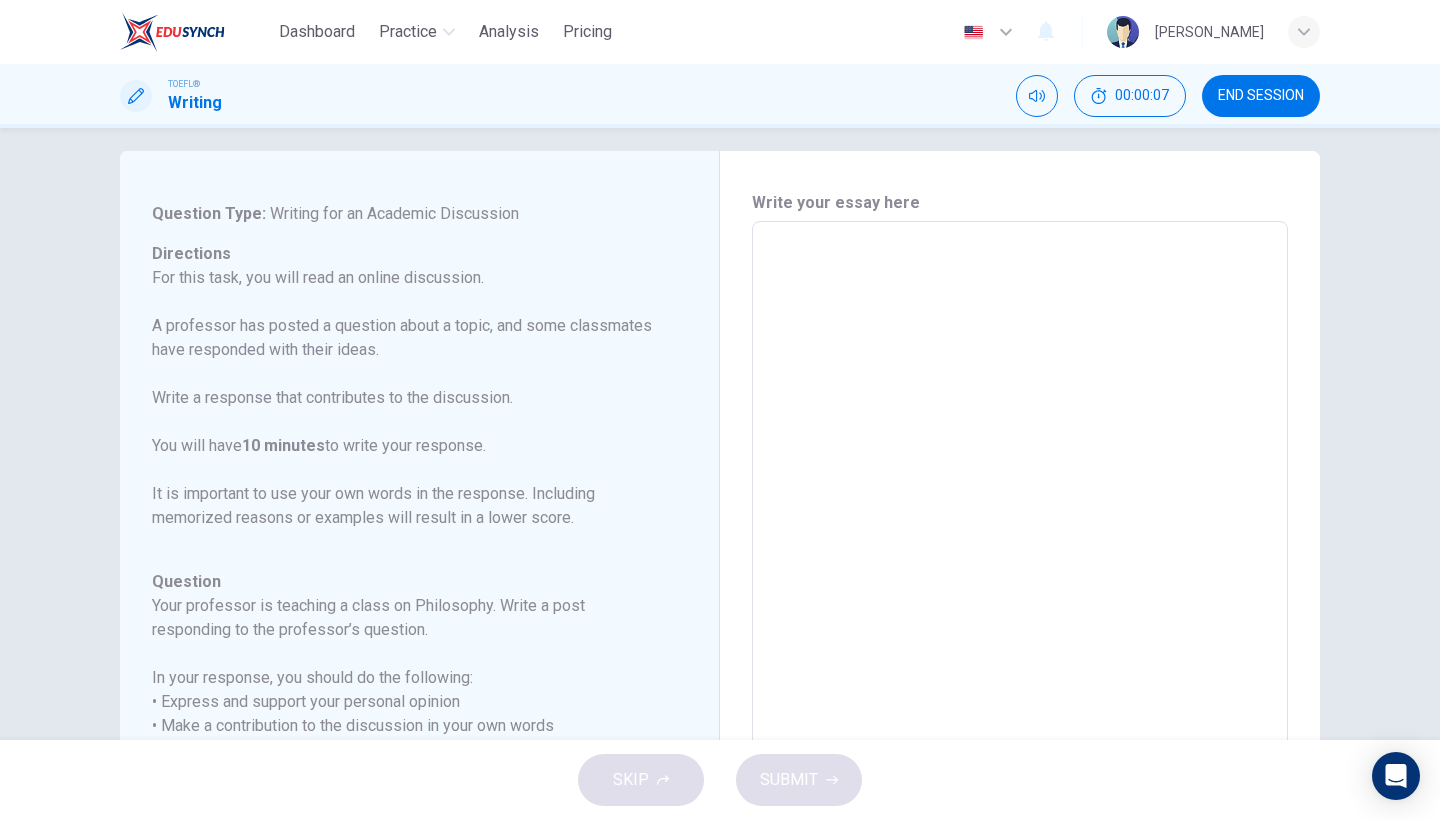scroll, scrollTop: 12, scrollLeft: 0, axis: vertical 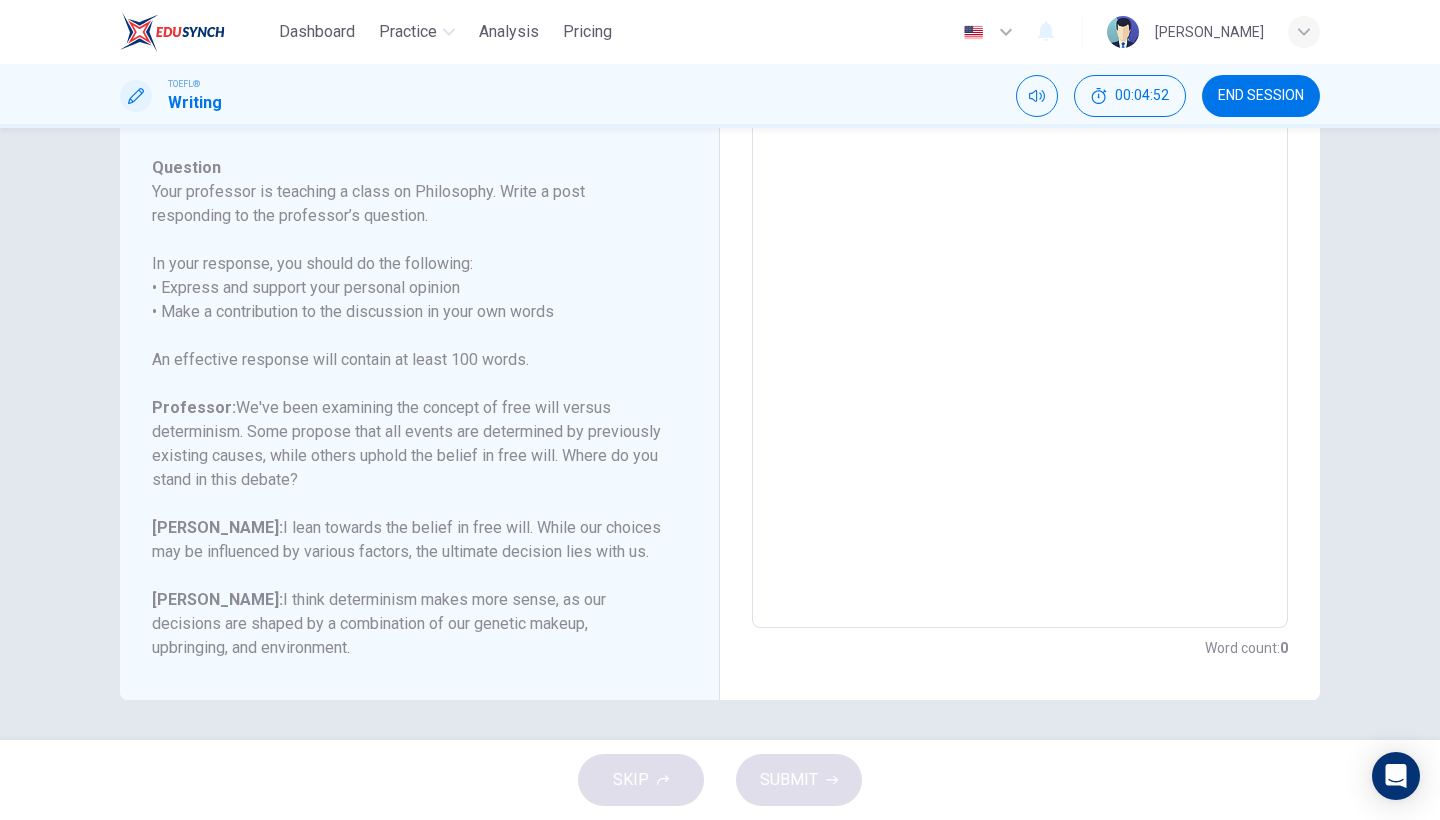 click at bounding box center [1020, 294] 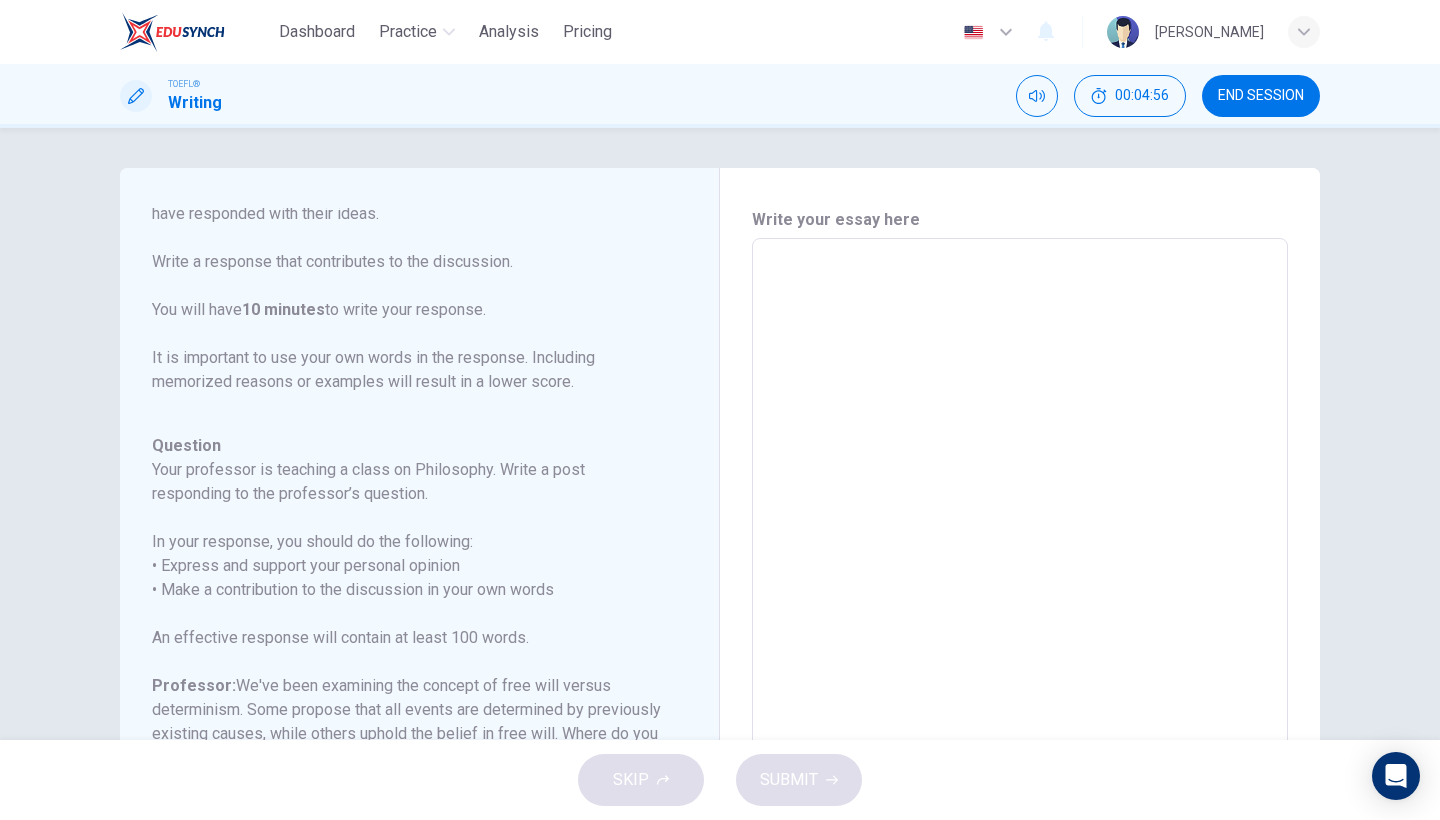 scroll, scrollTop: 0, scrollLeft: 0, axis: both 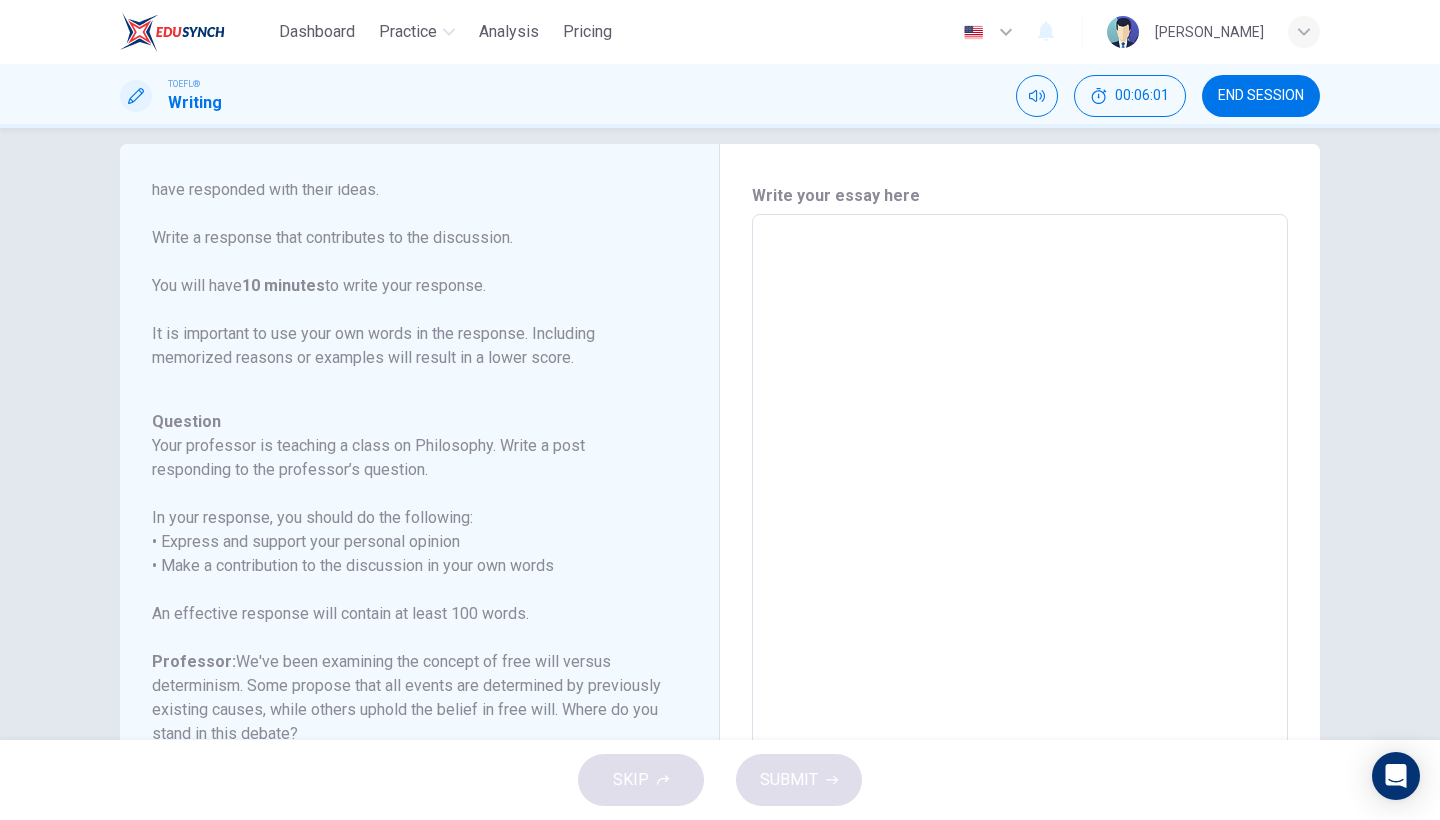 click at bounding box center [1020, 548] 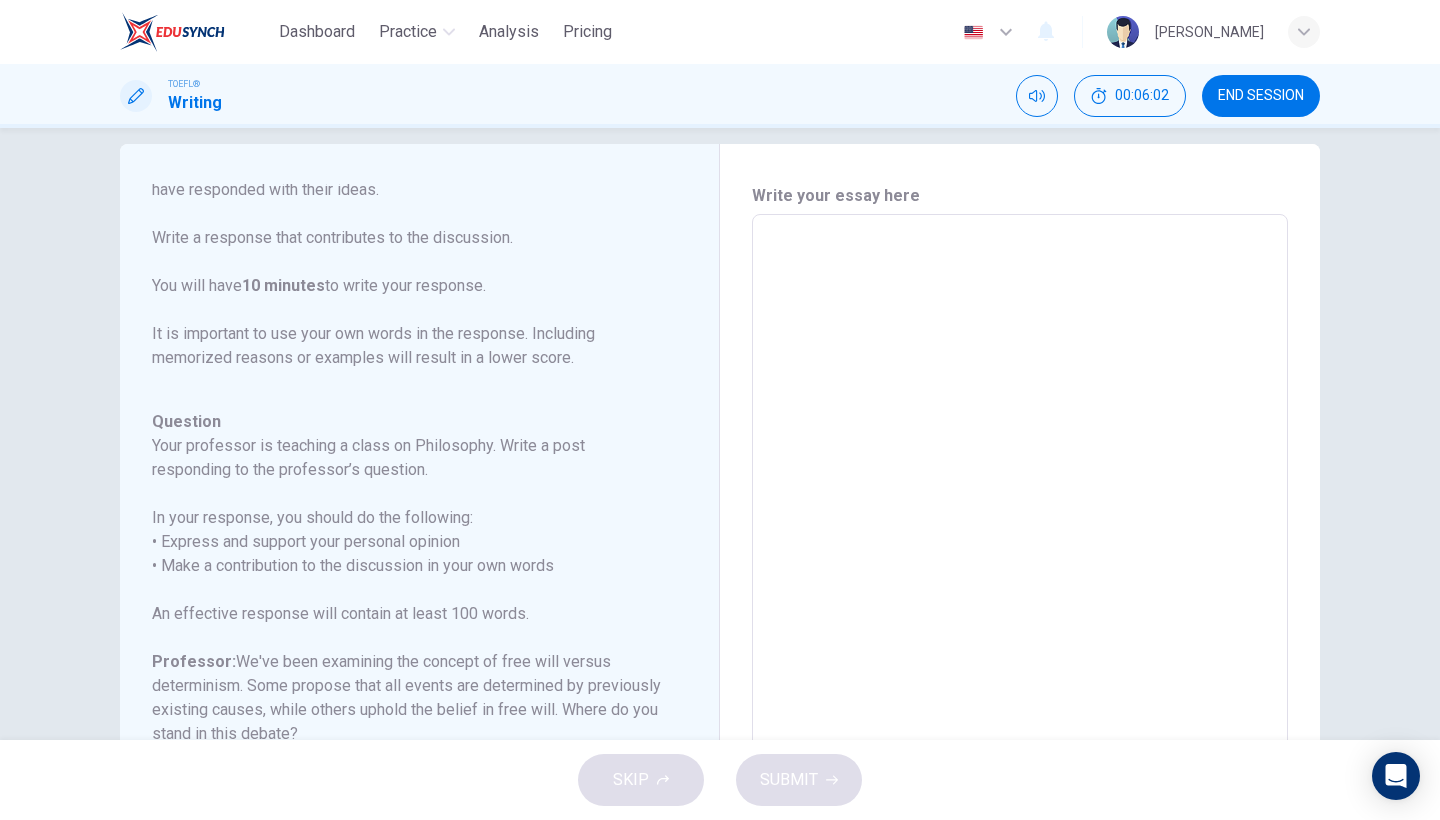 type on "j" 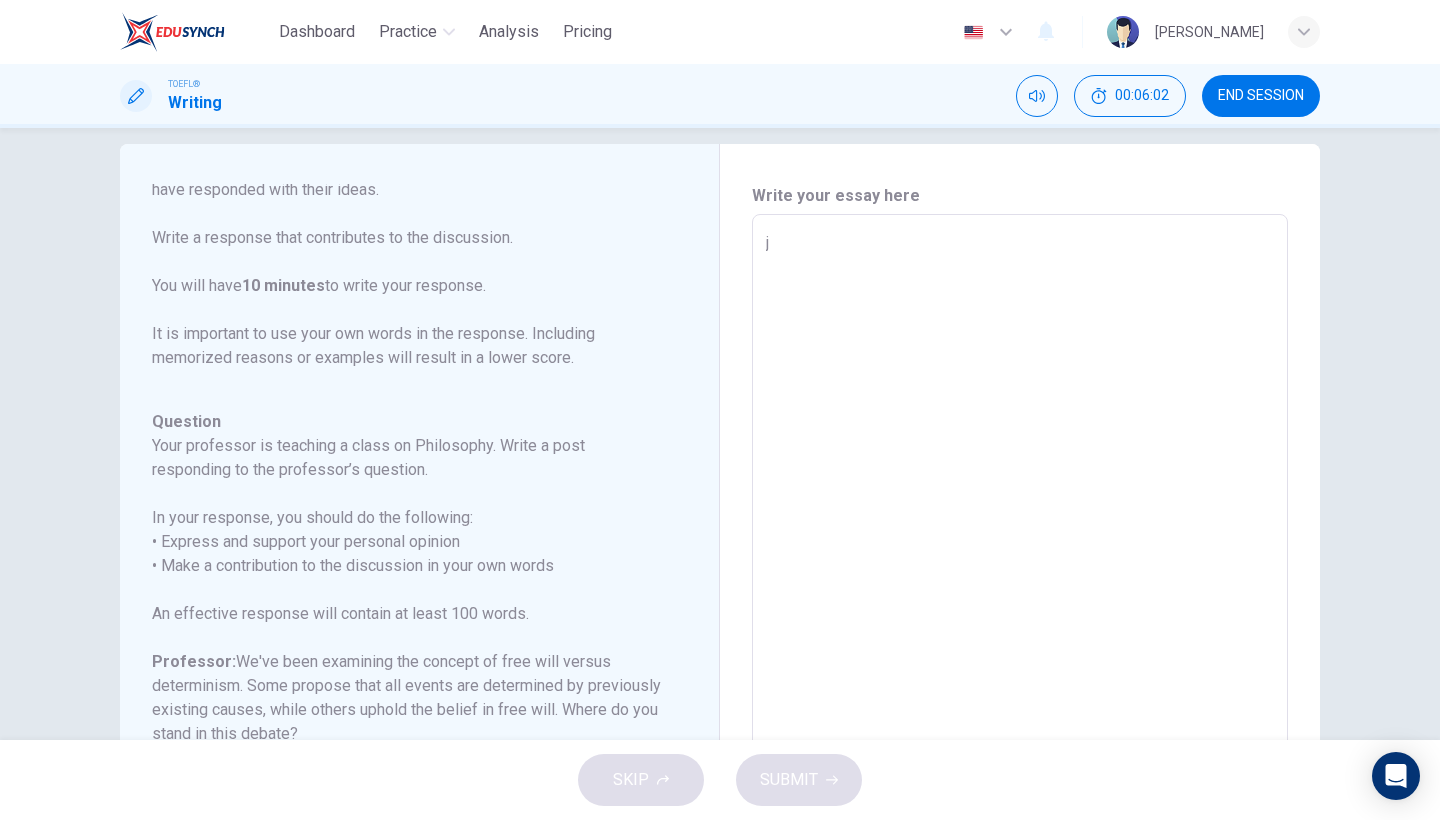 type on "x" 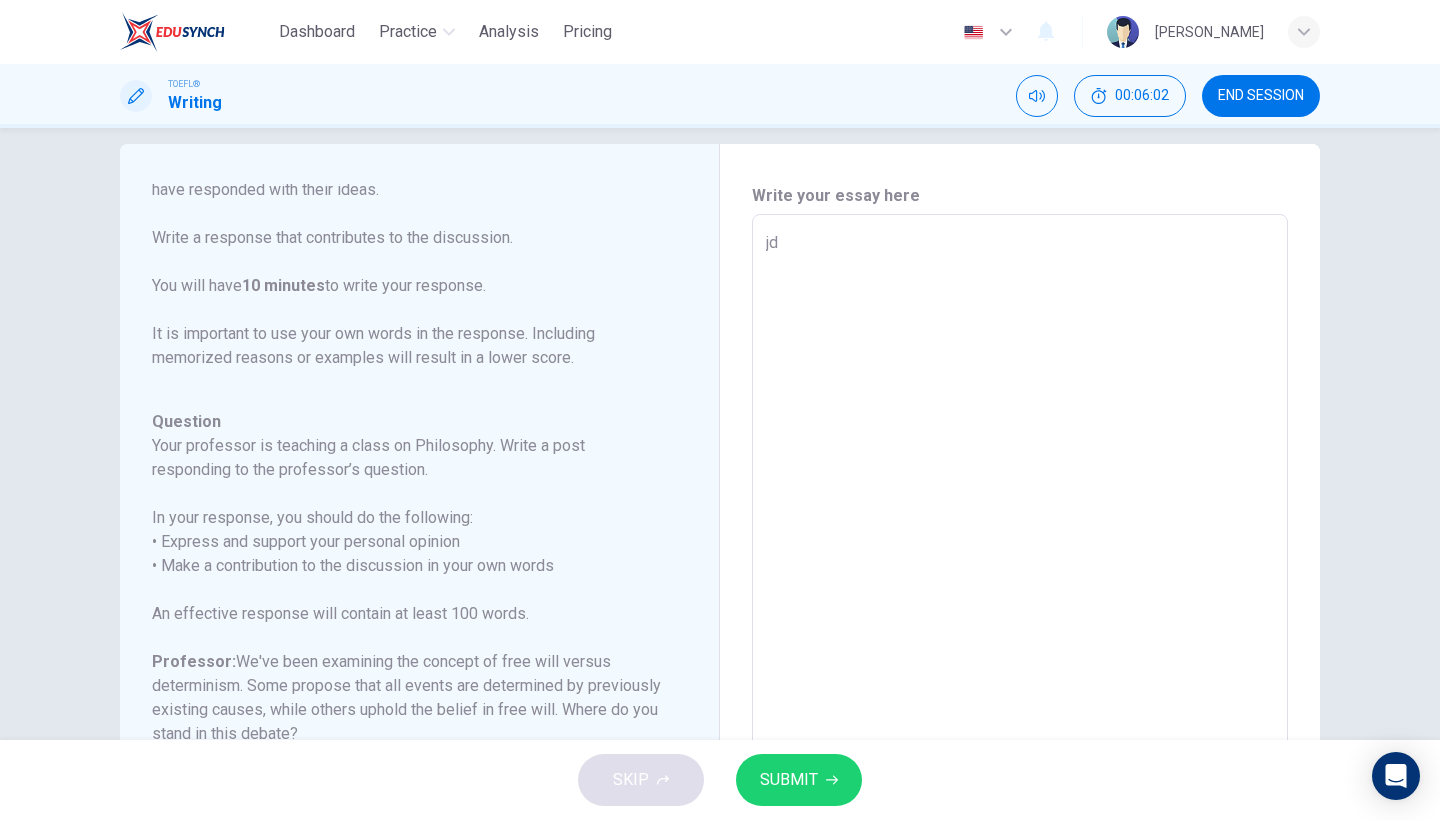 type on "x" 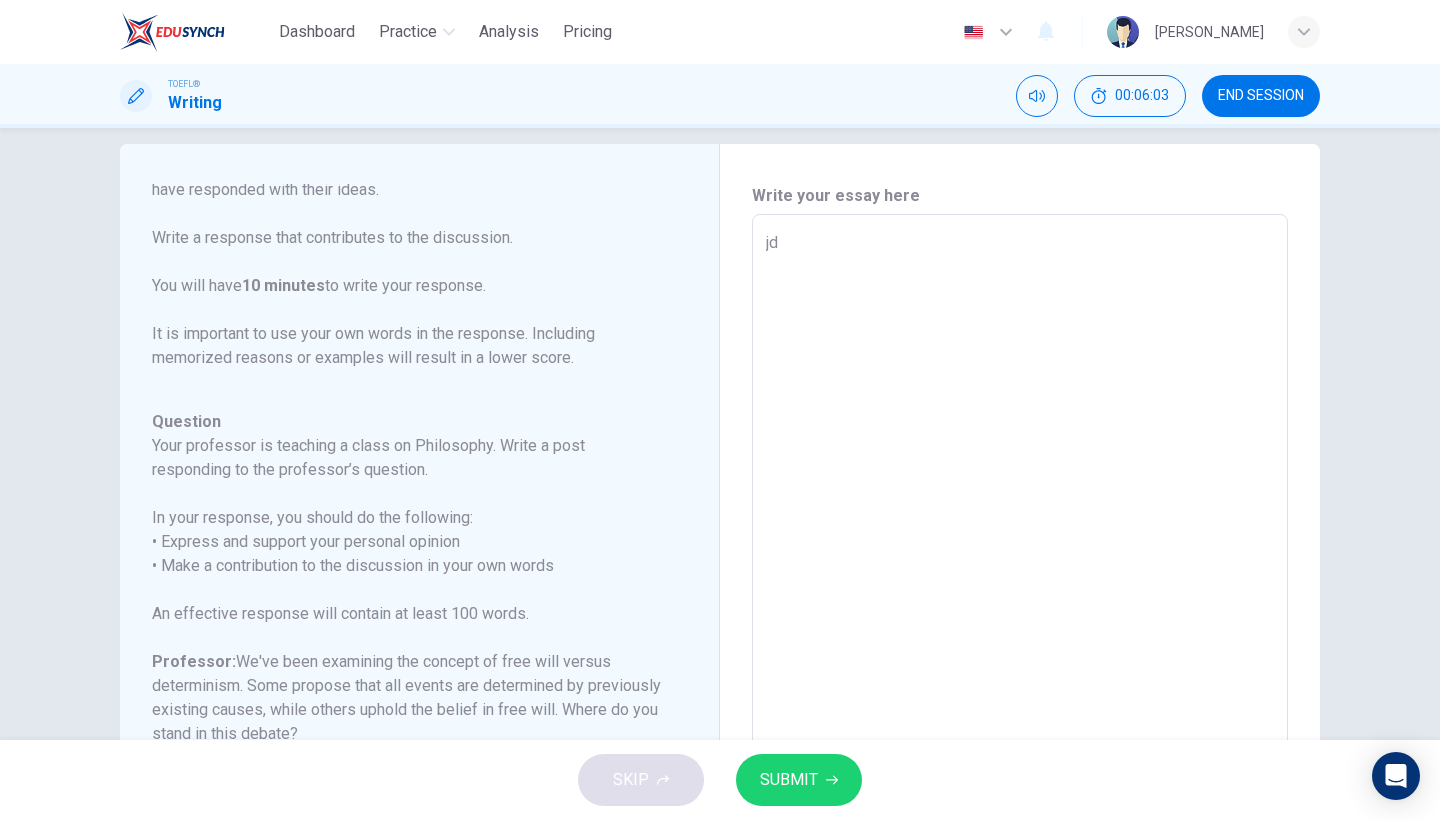 type on "j" 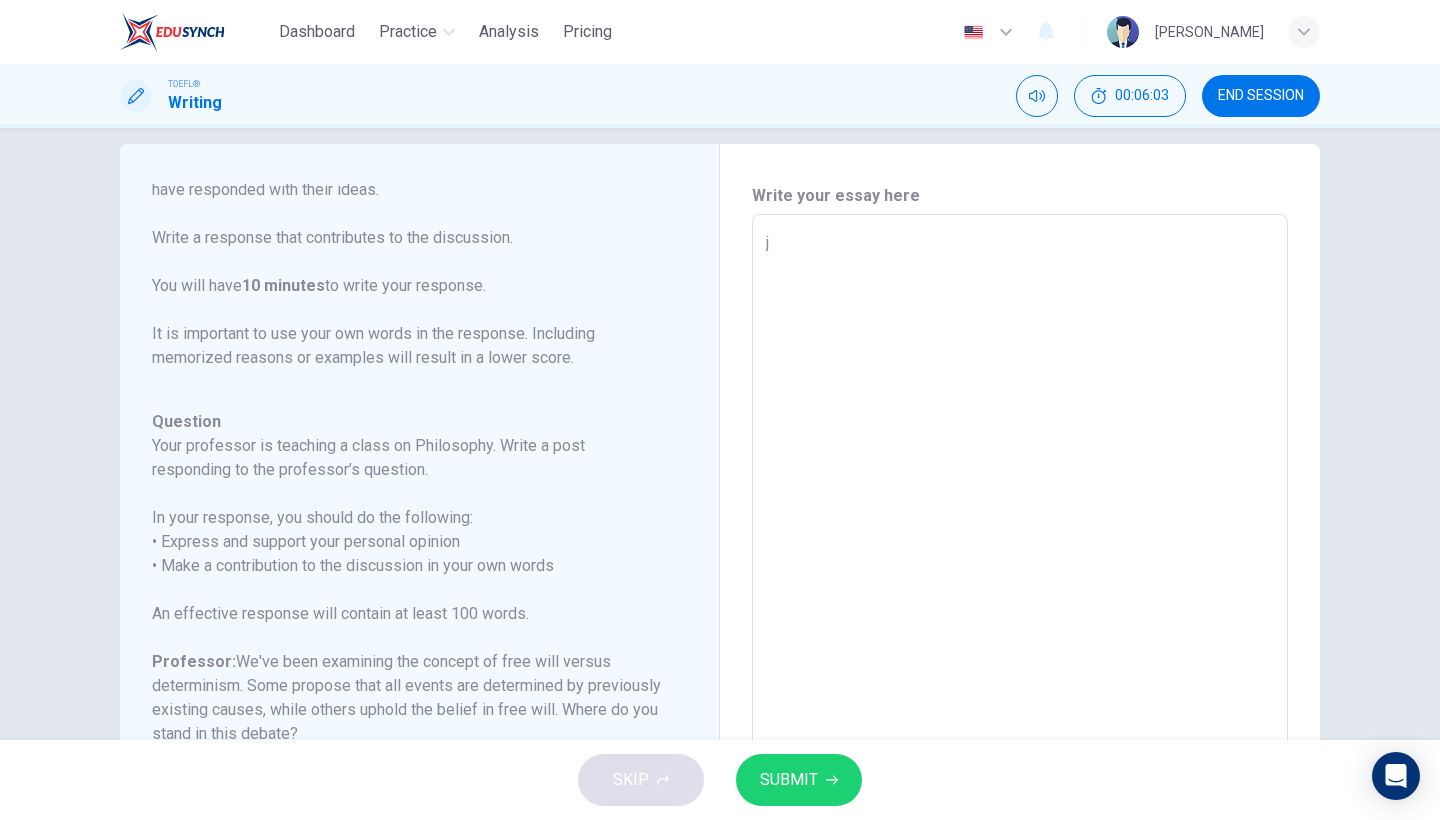 type on "x" 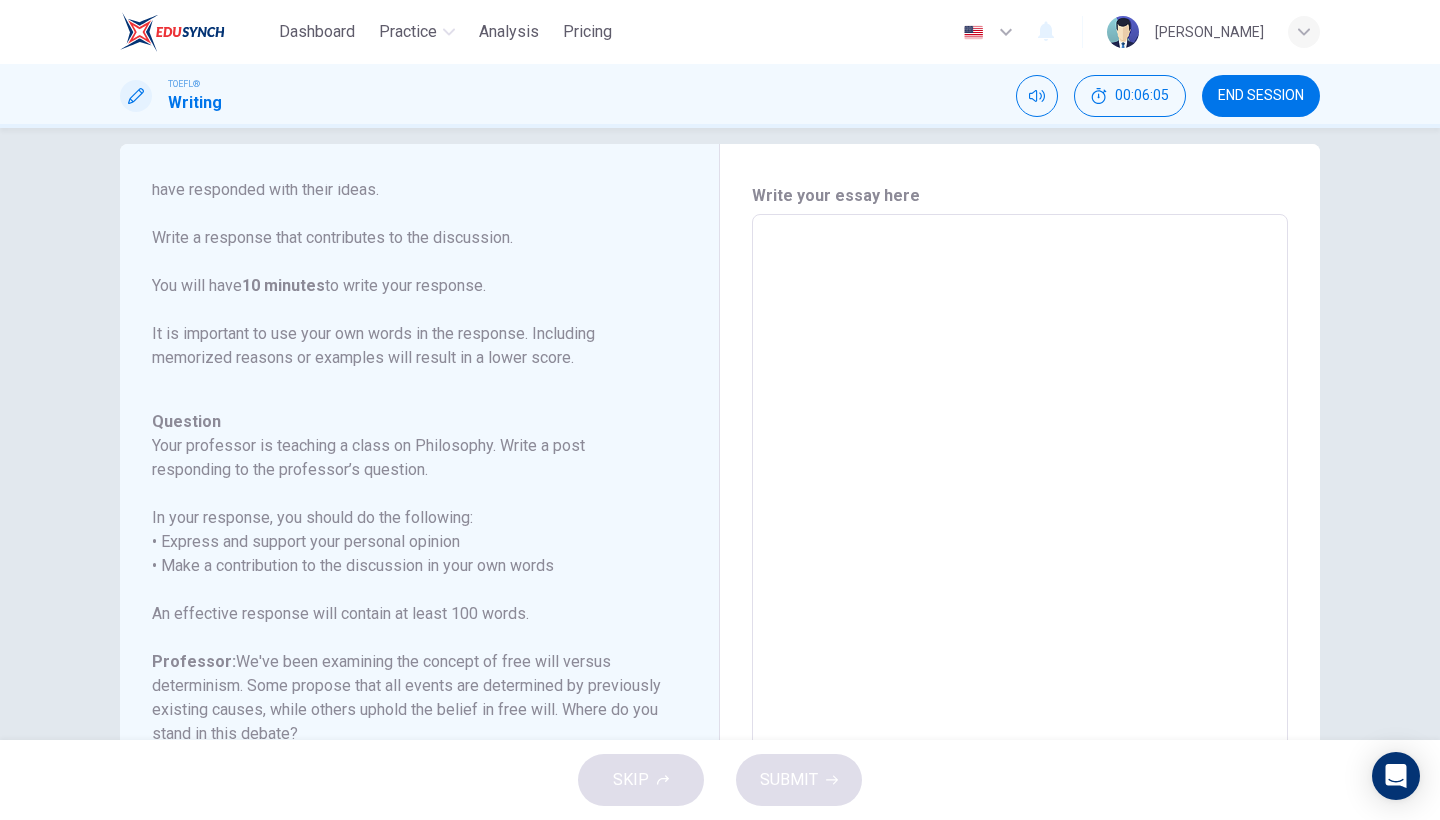 type on "I" 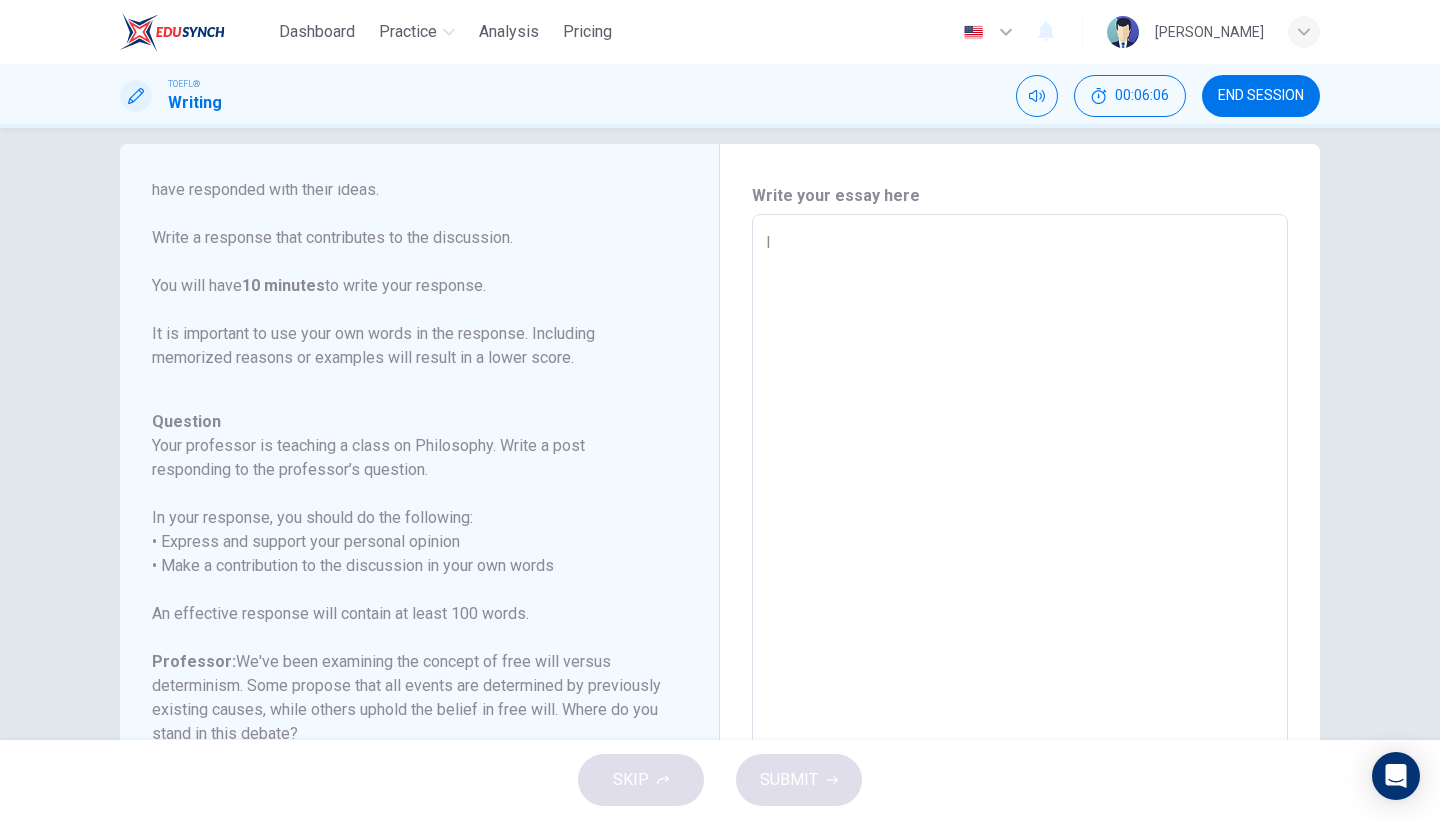 type on "x" 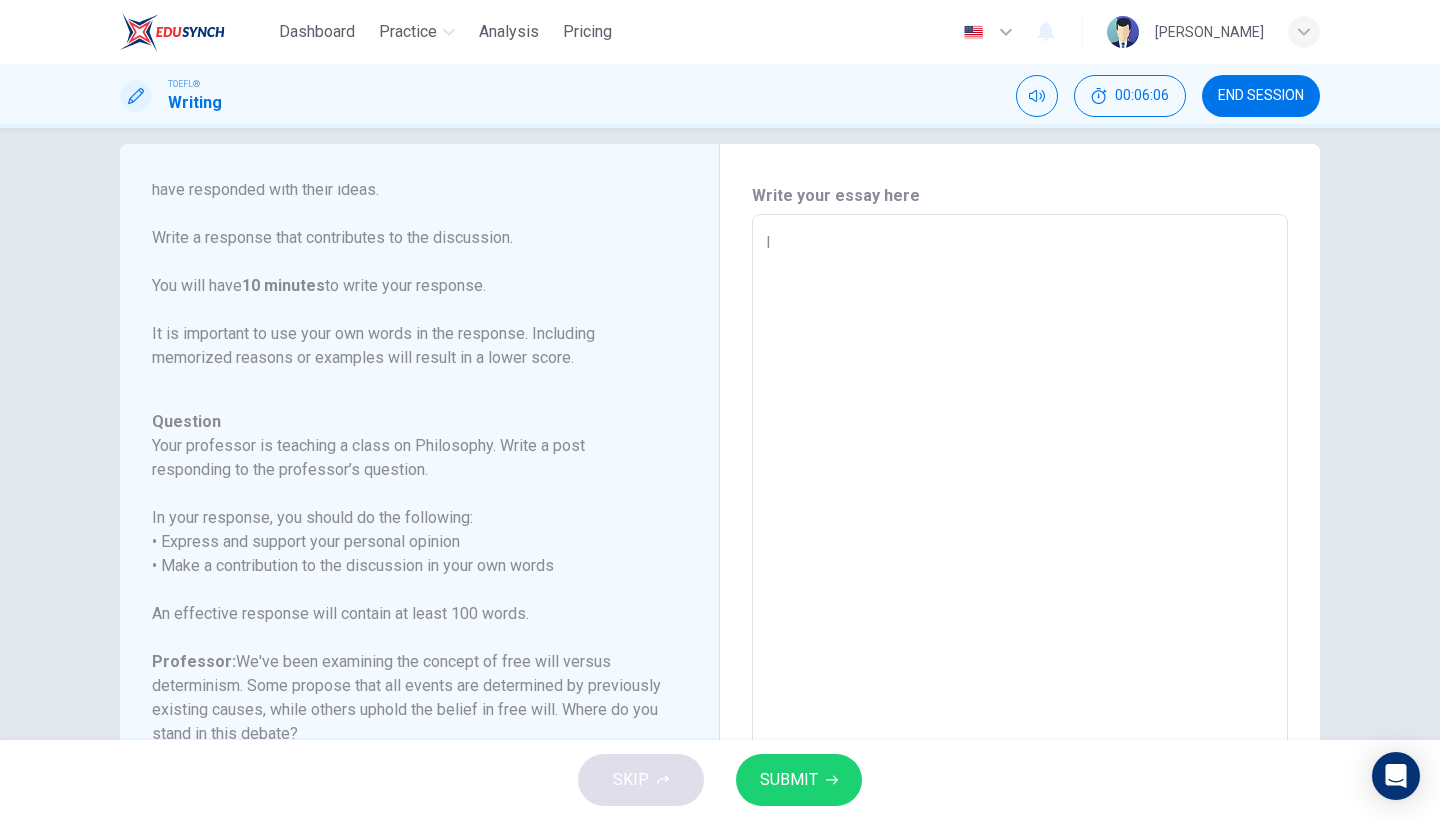 type on "I" 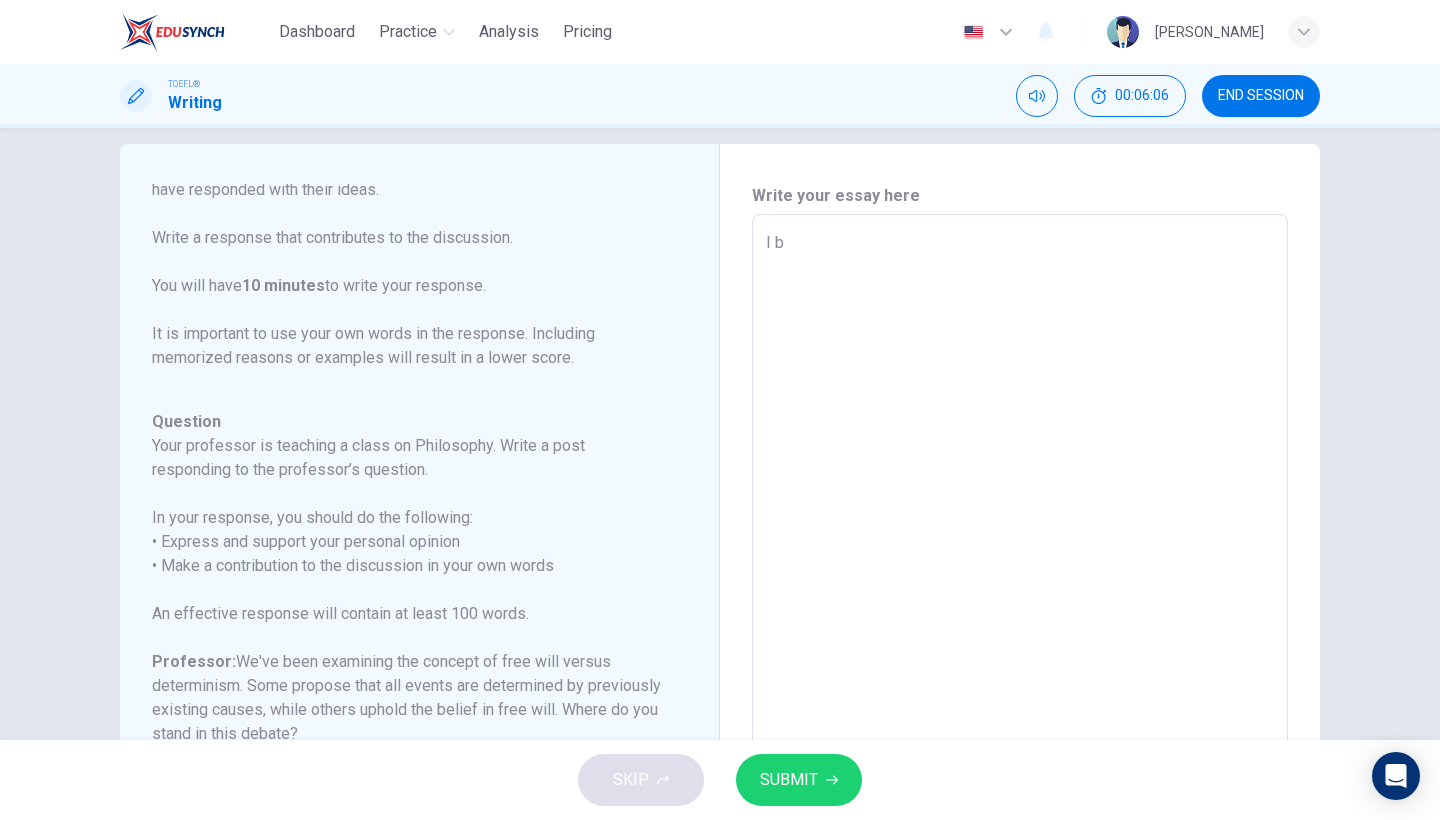 type on "x" 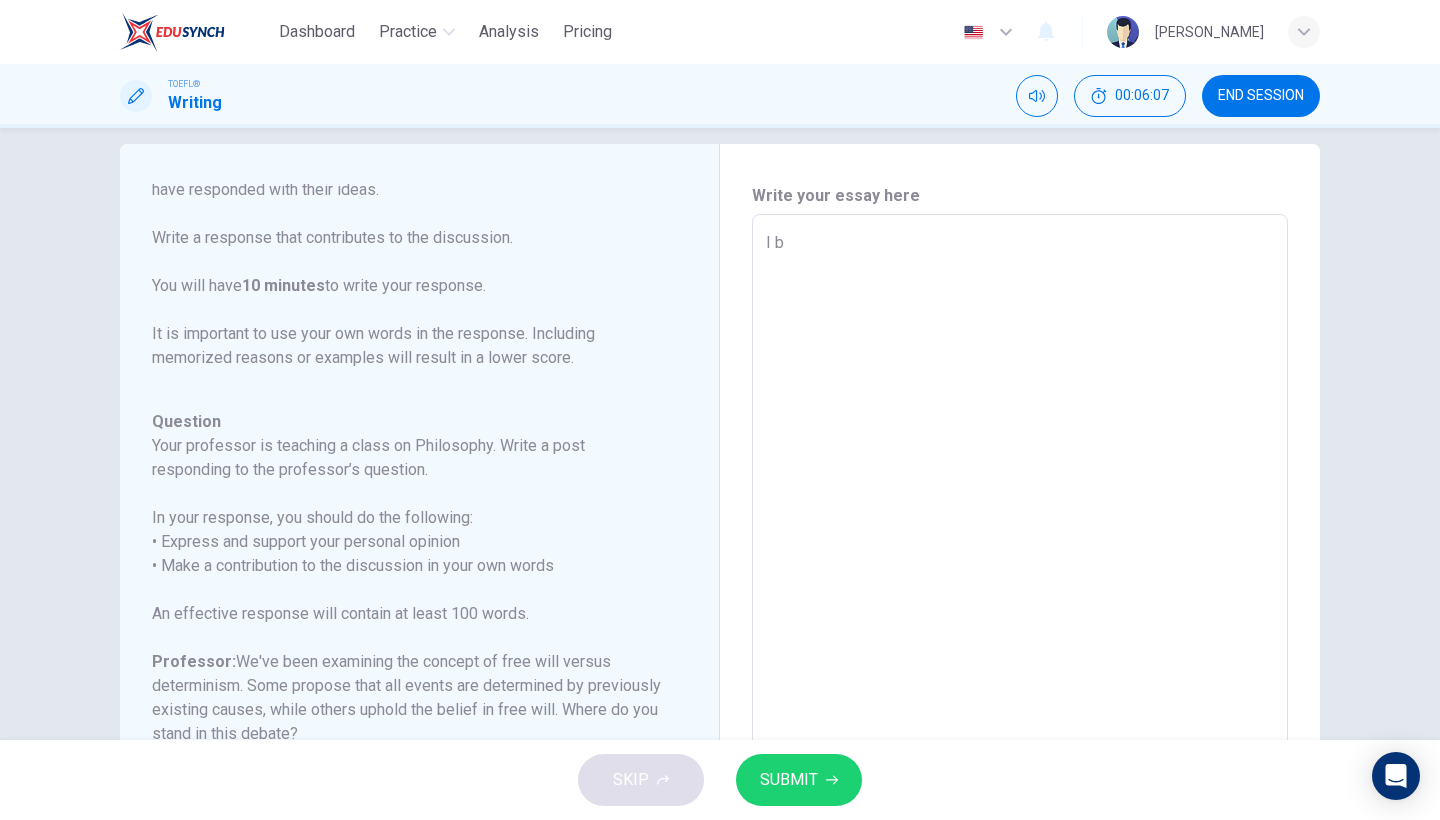 type on "I be" 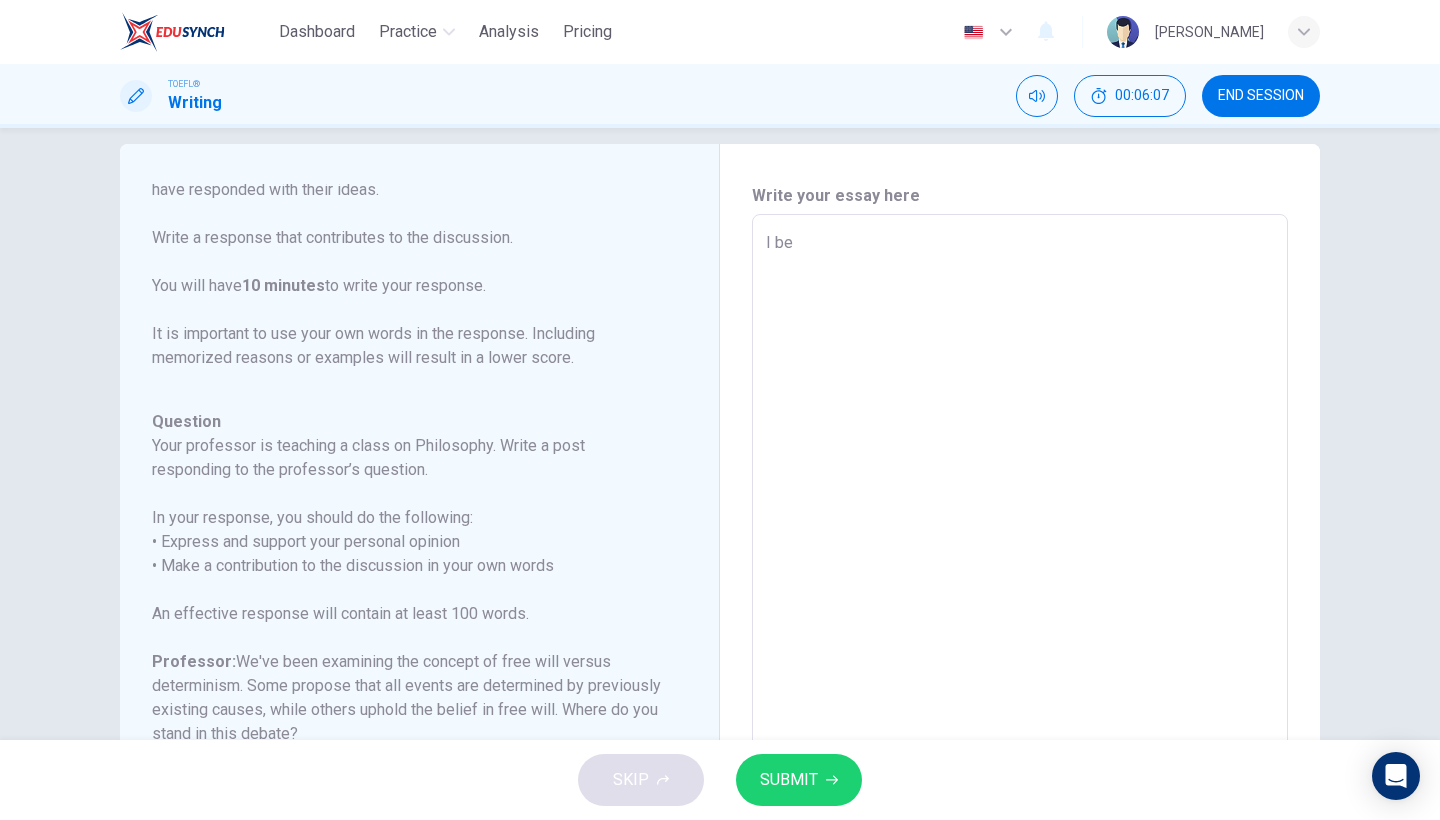 type on "x" 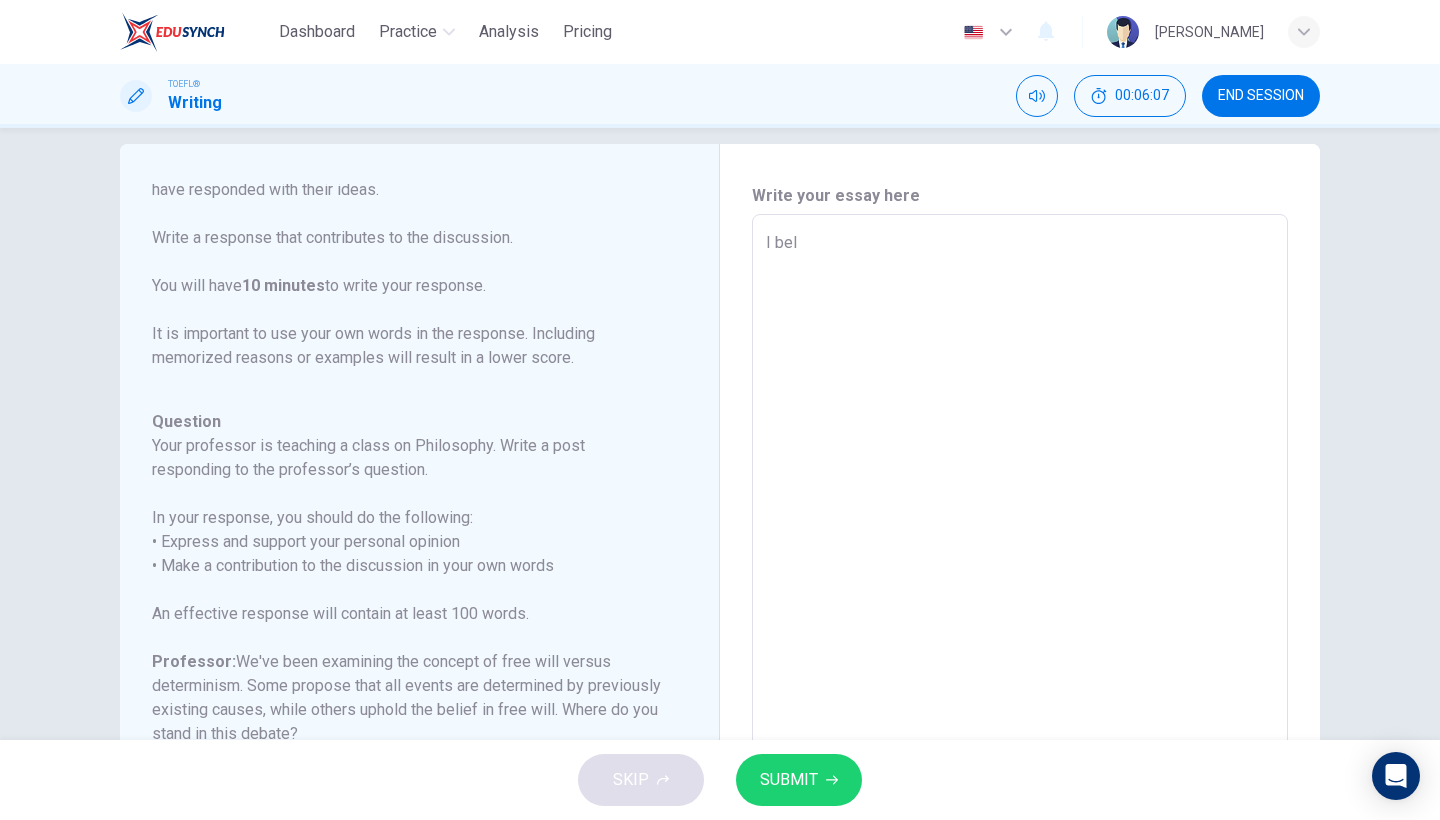 type on "x" 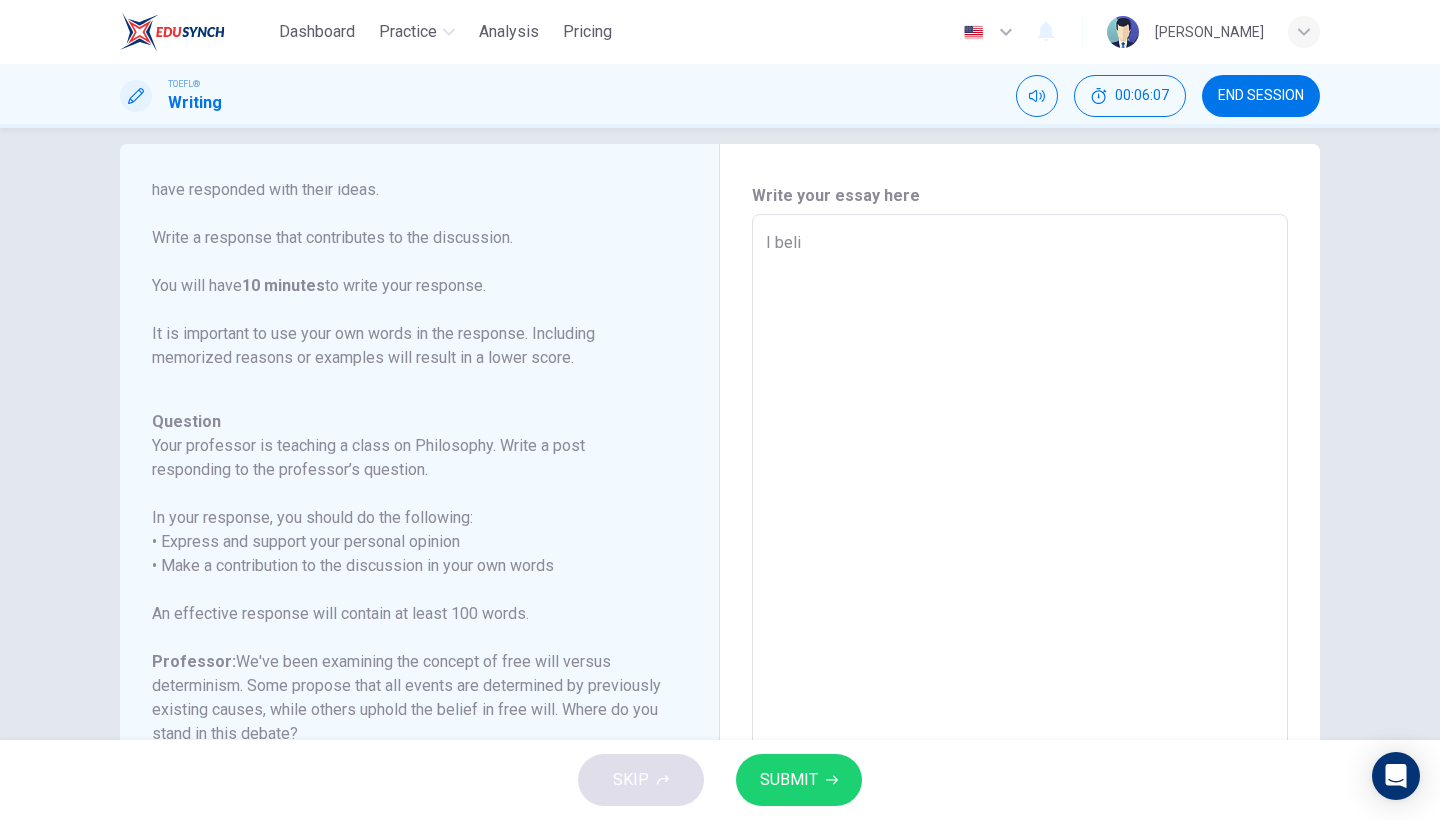 type on "x" 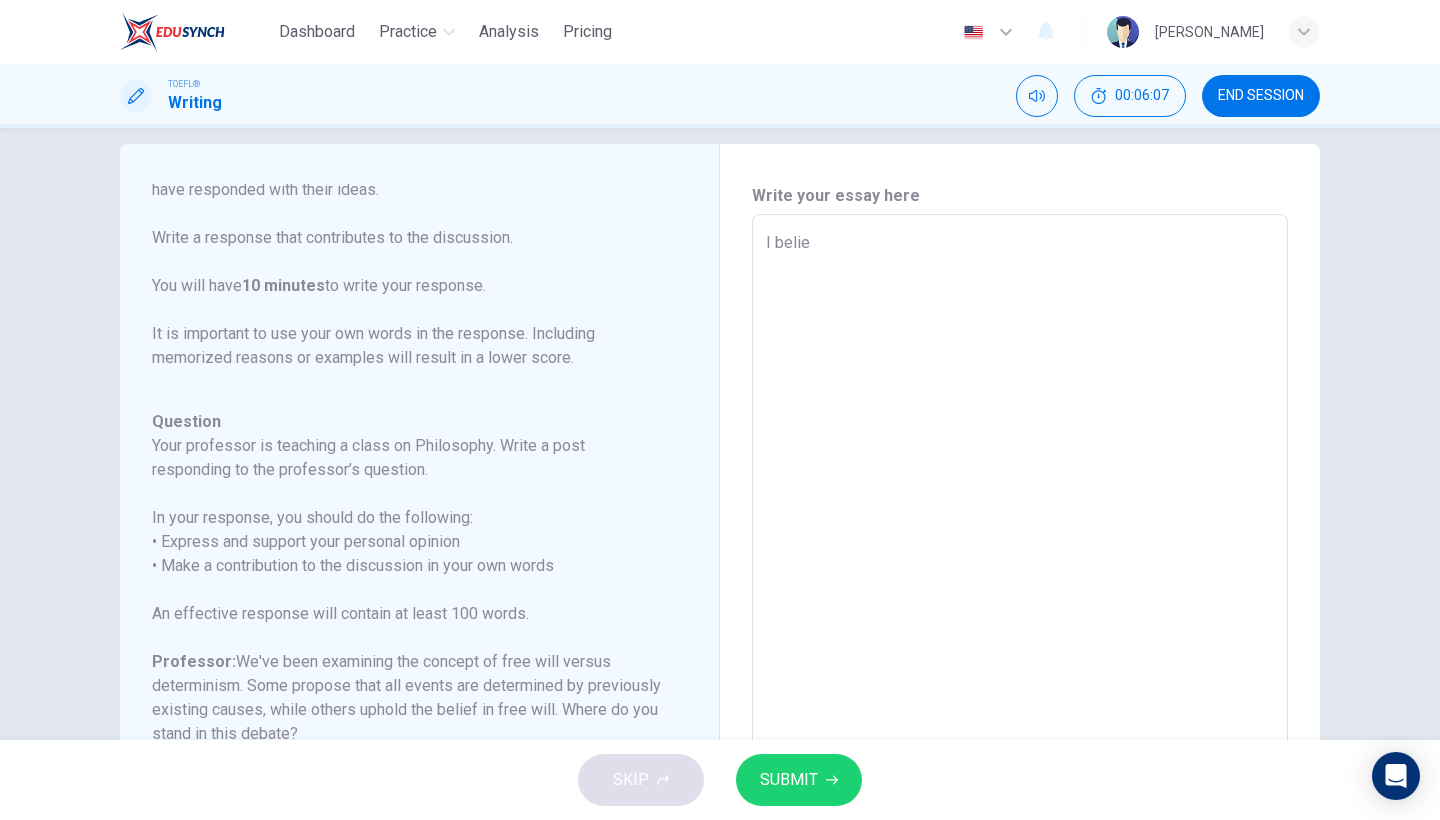 type on "I believ" 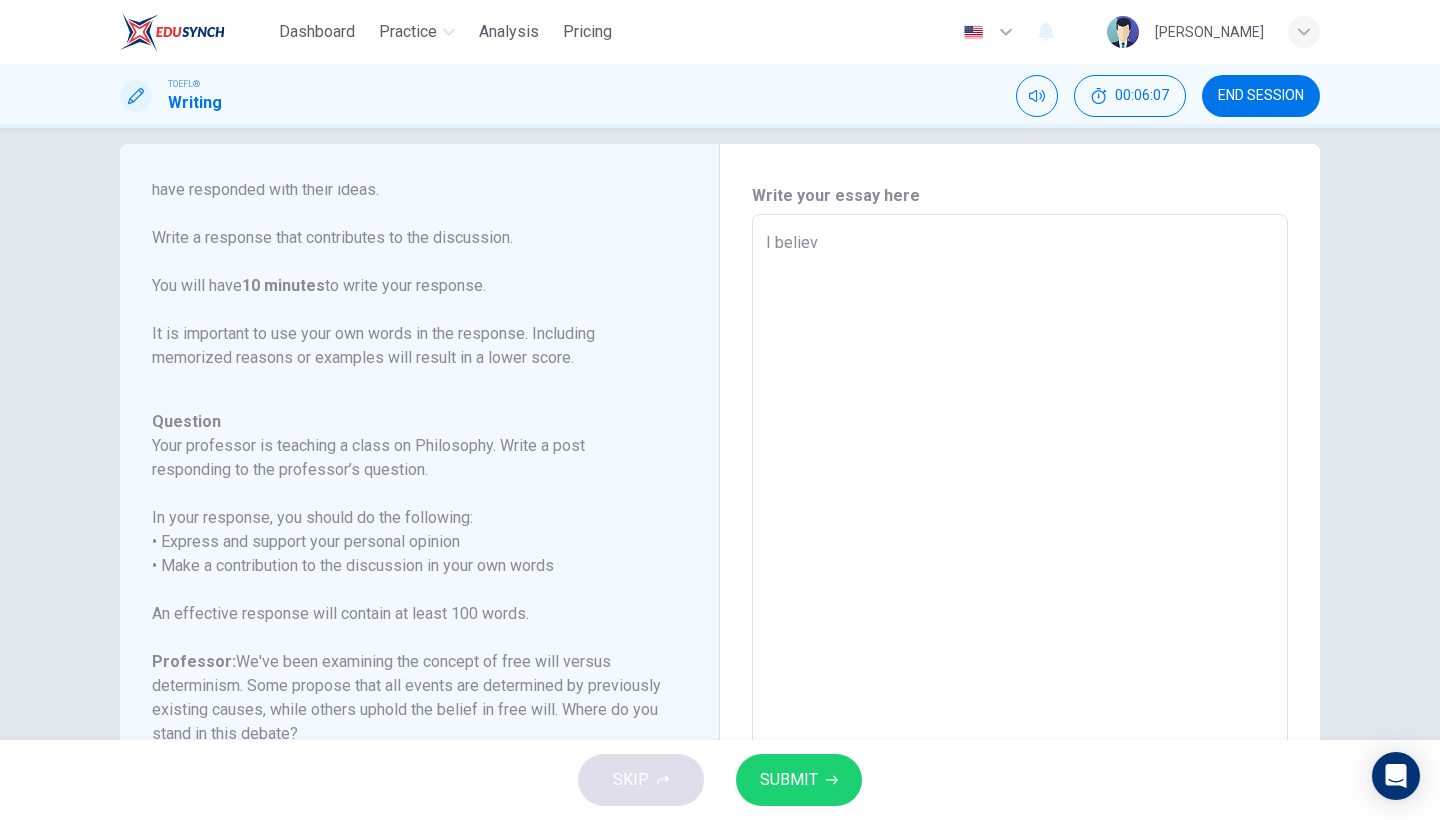 type on "x" 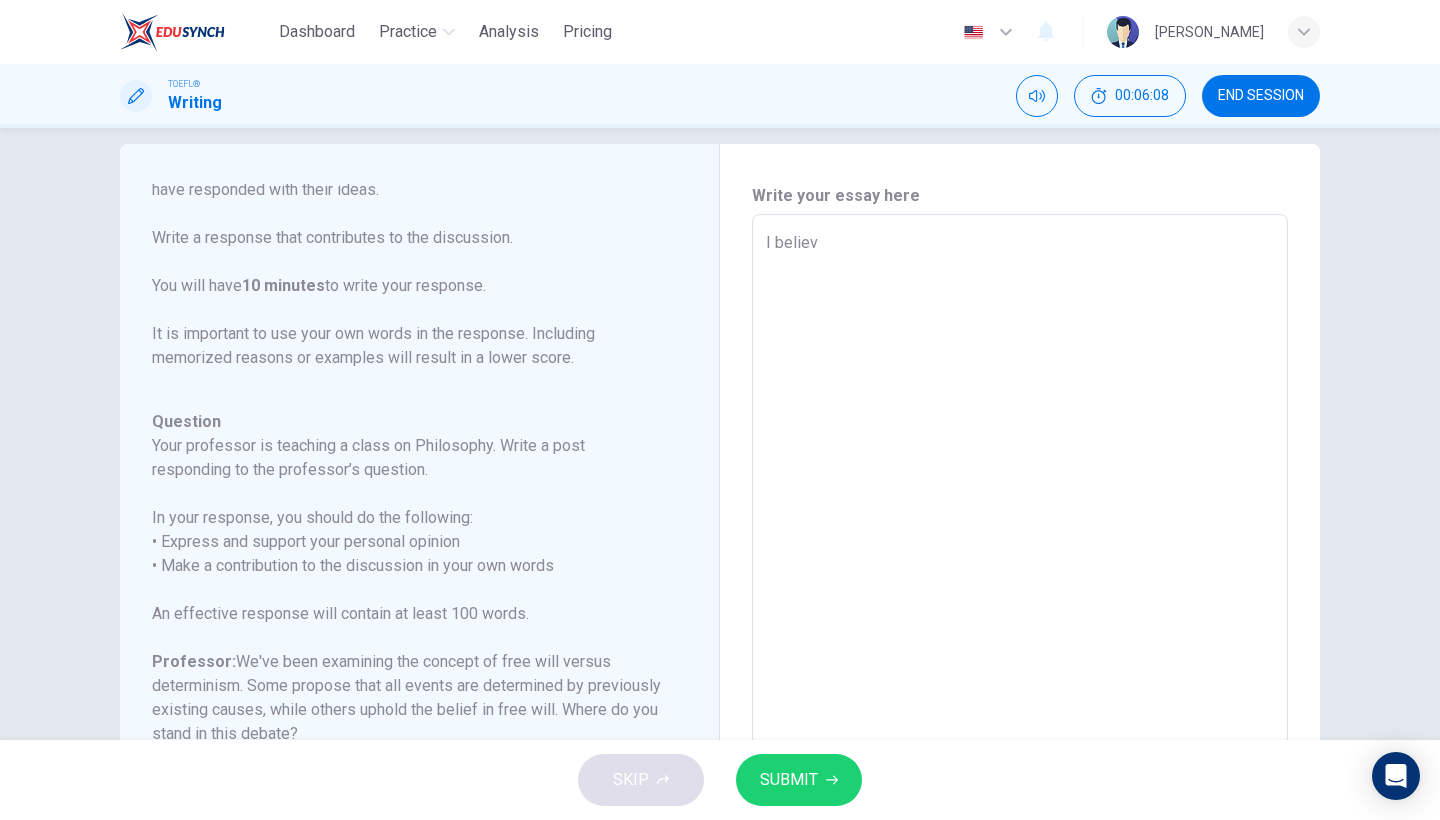 type on "I believe" 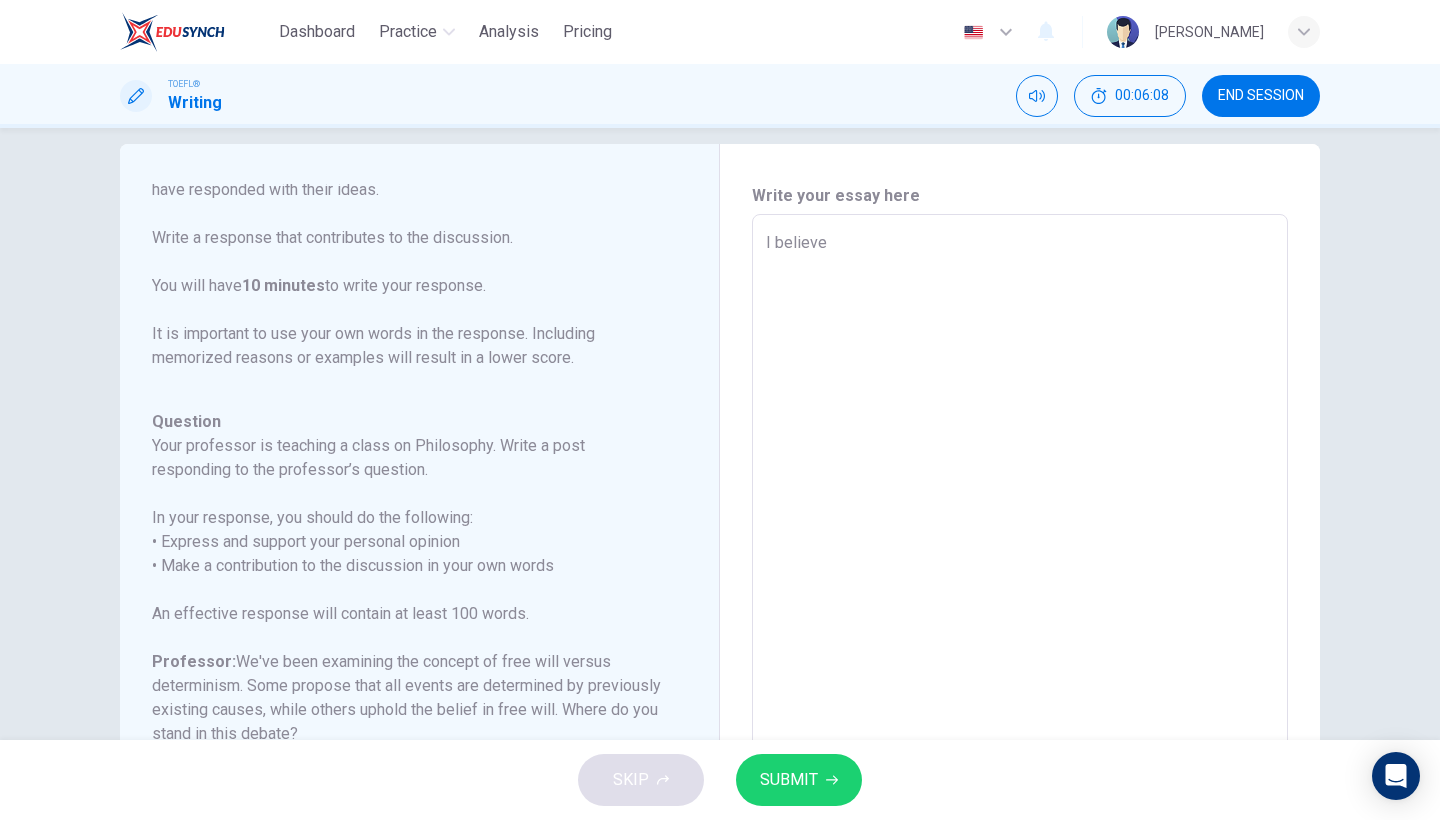 type on "x" 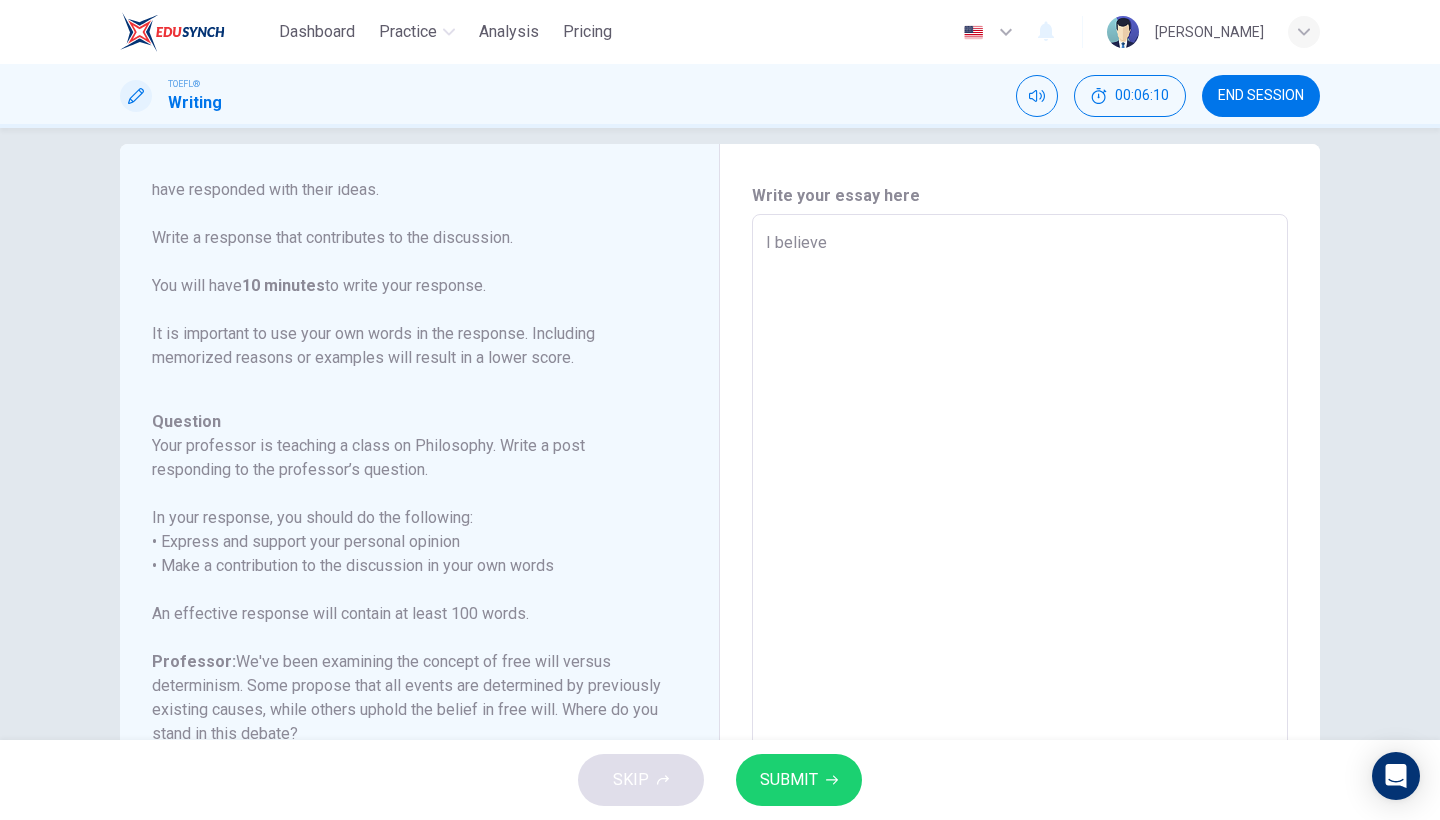 type on "I believe t" 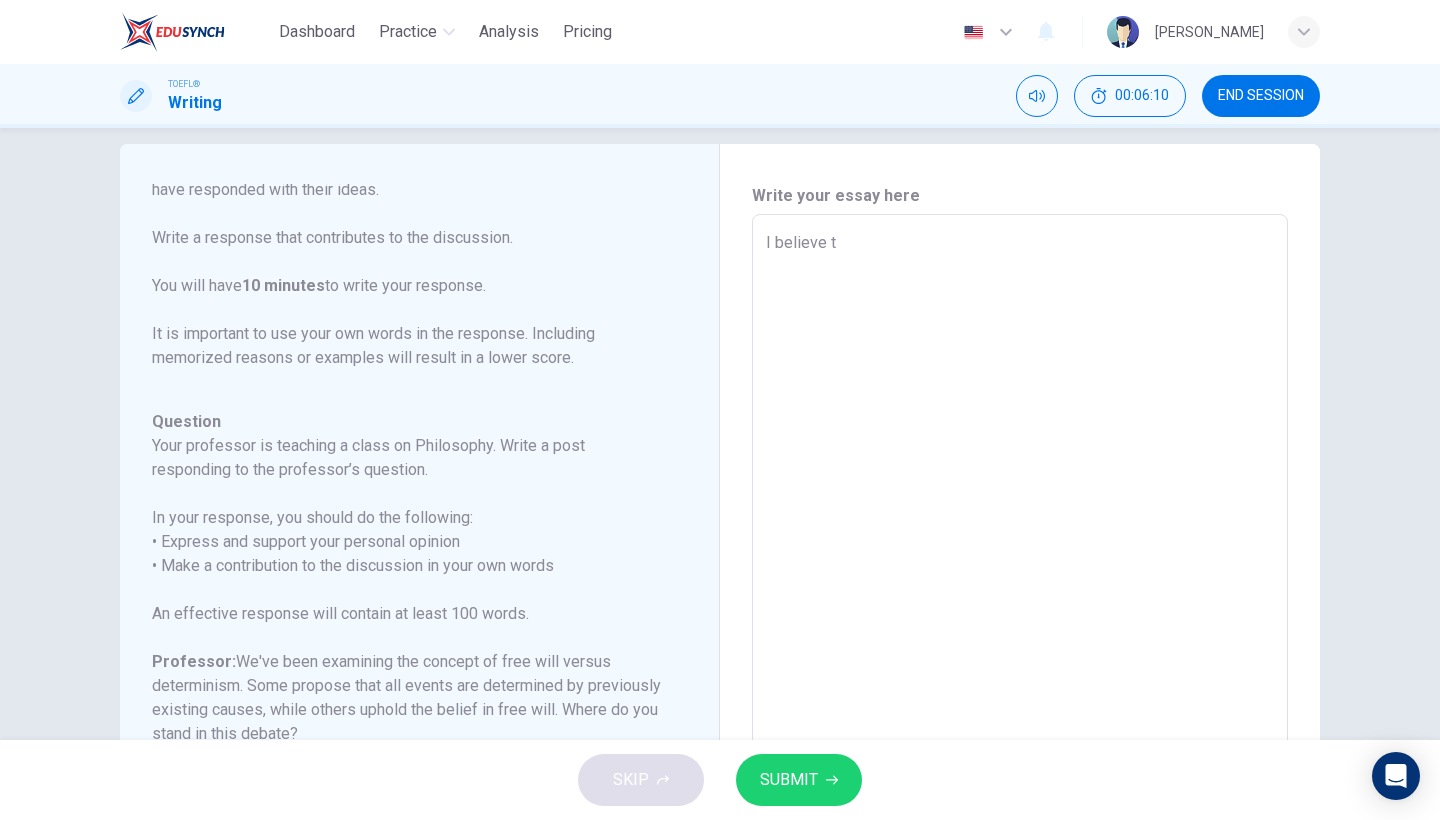 type on "x" 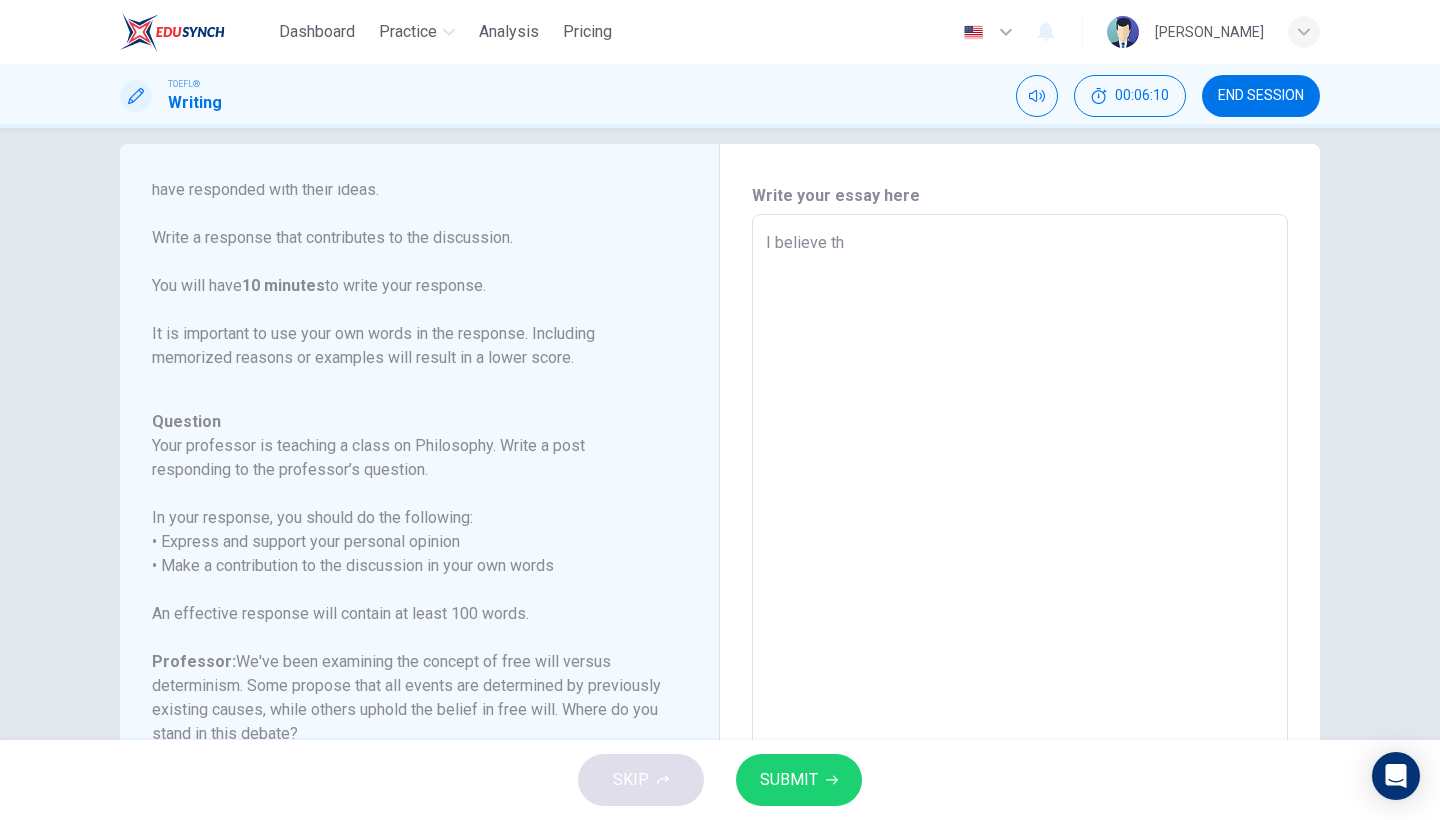 type on "x" 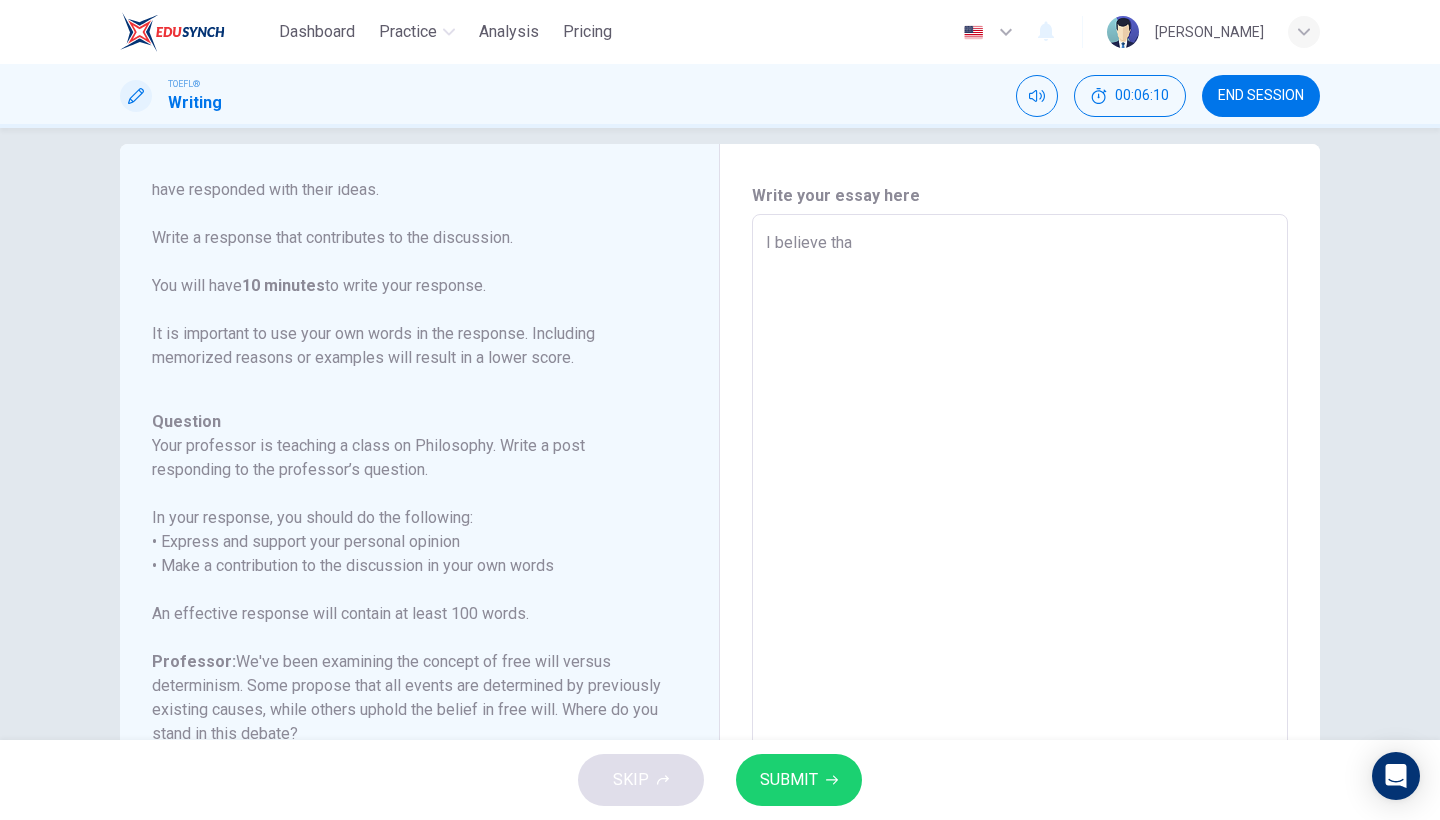 type on "x" 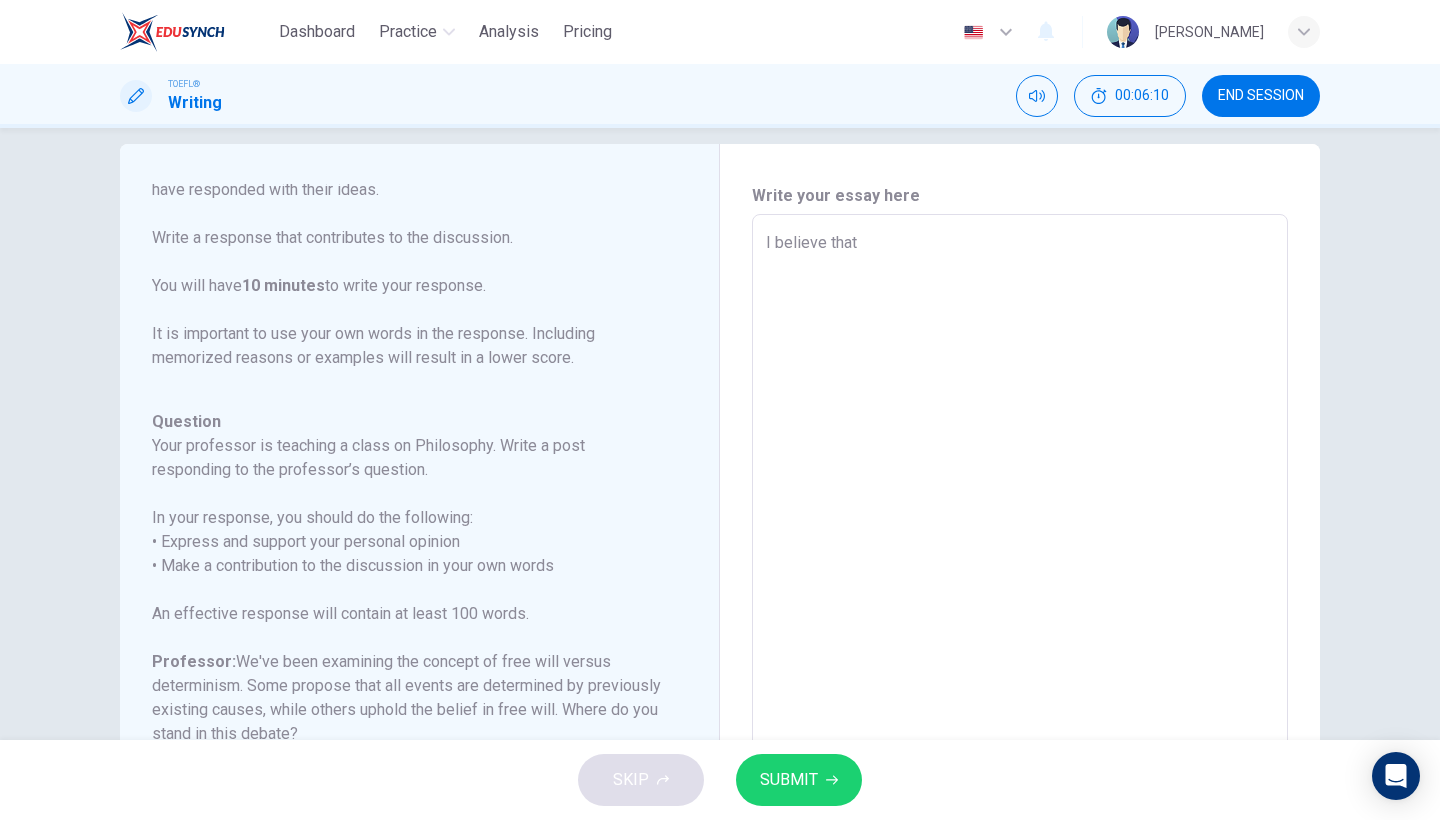 type on "x" 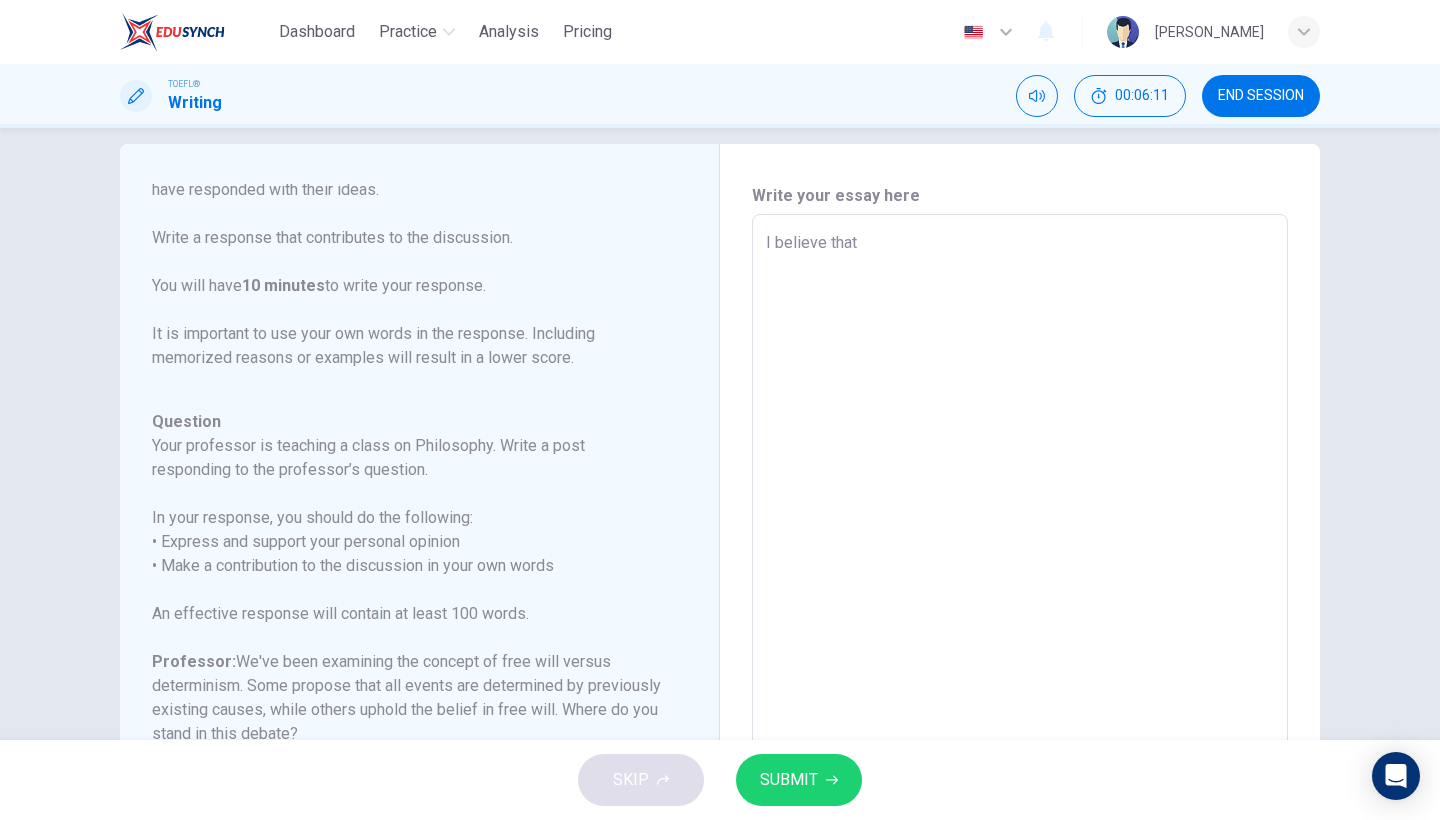 type on "I believe that" 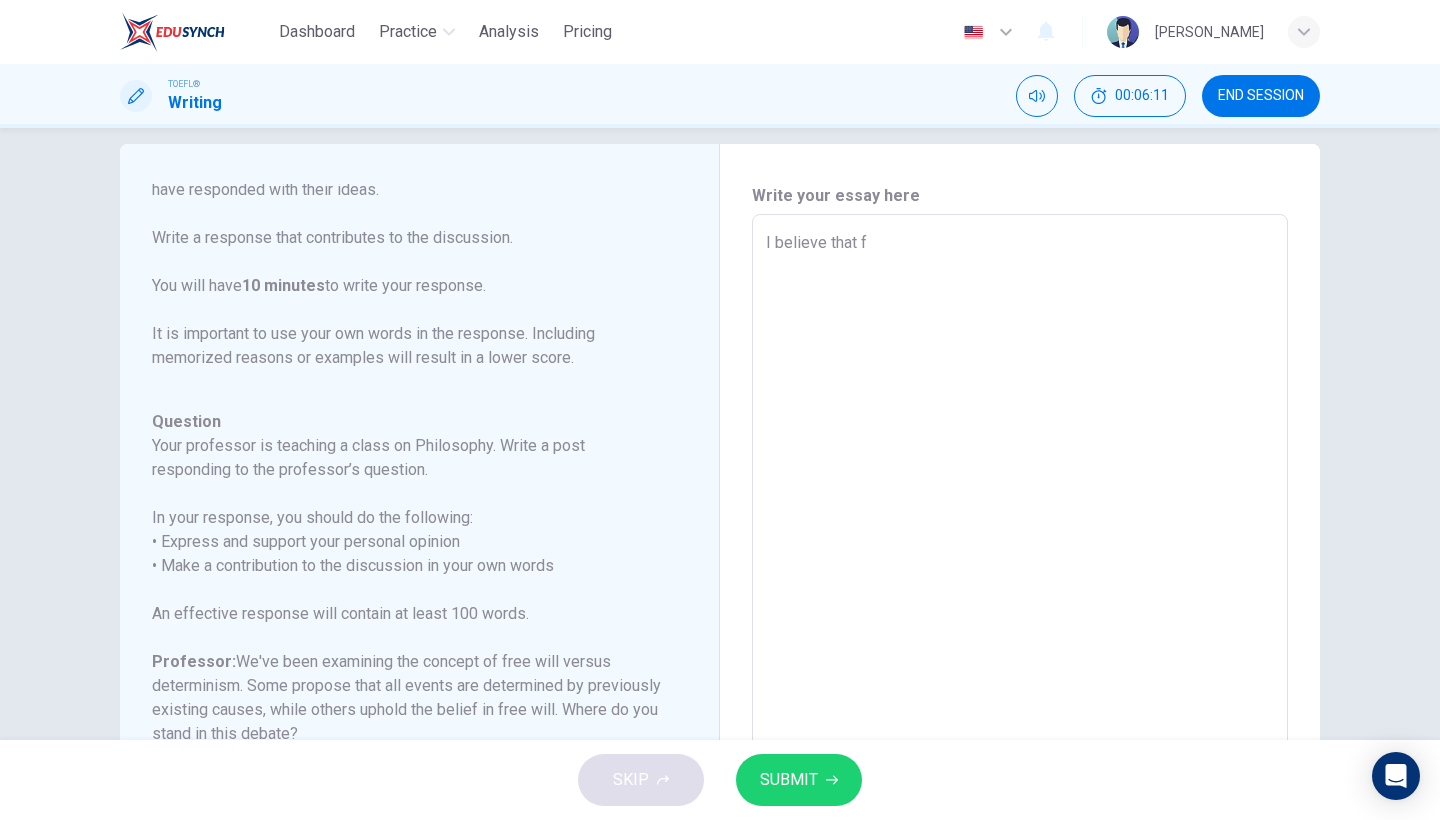 type on "x" 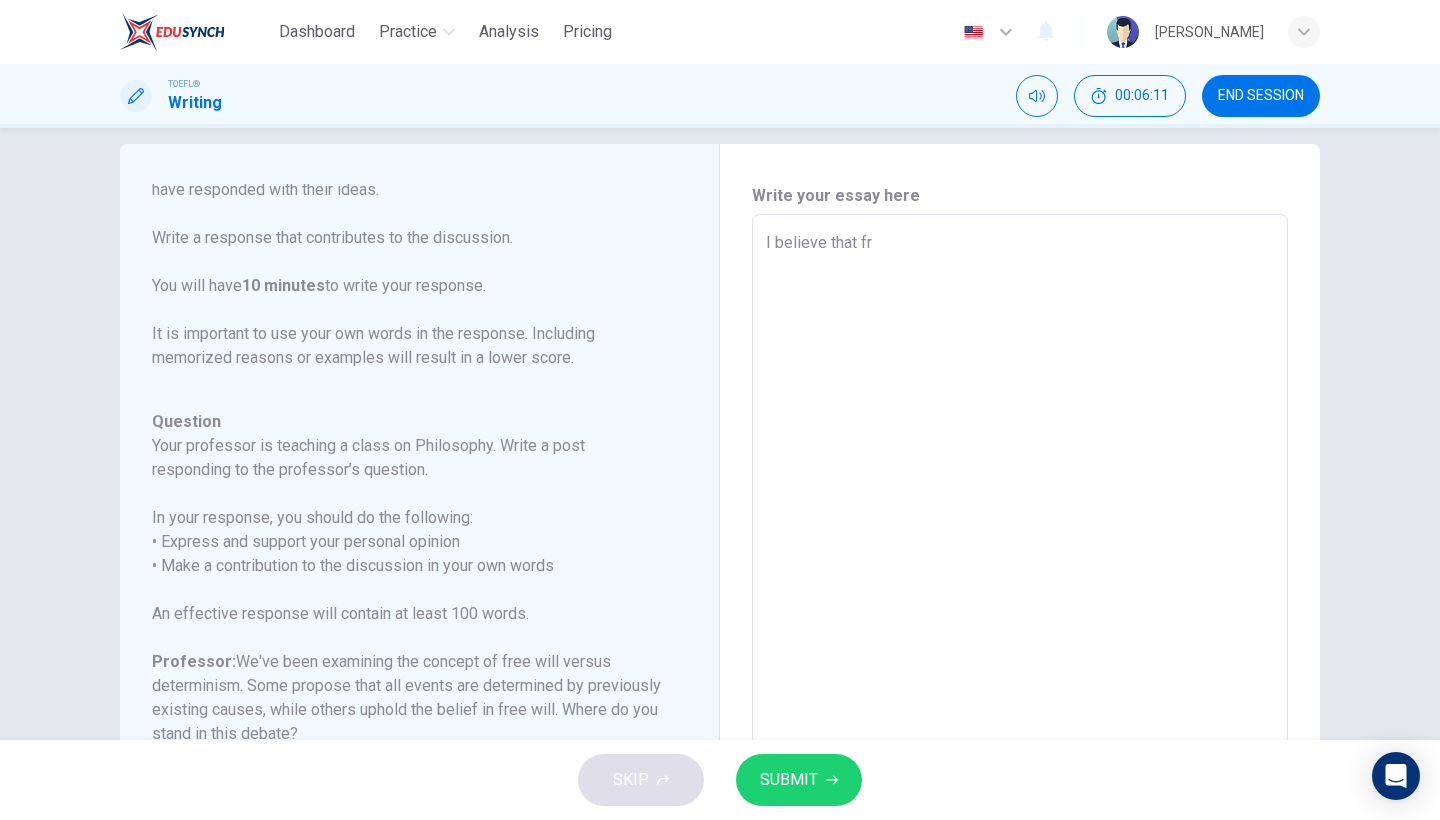 type on "x" 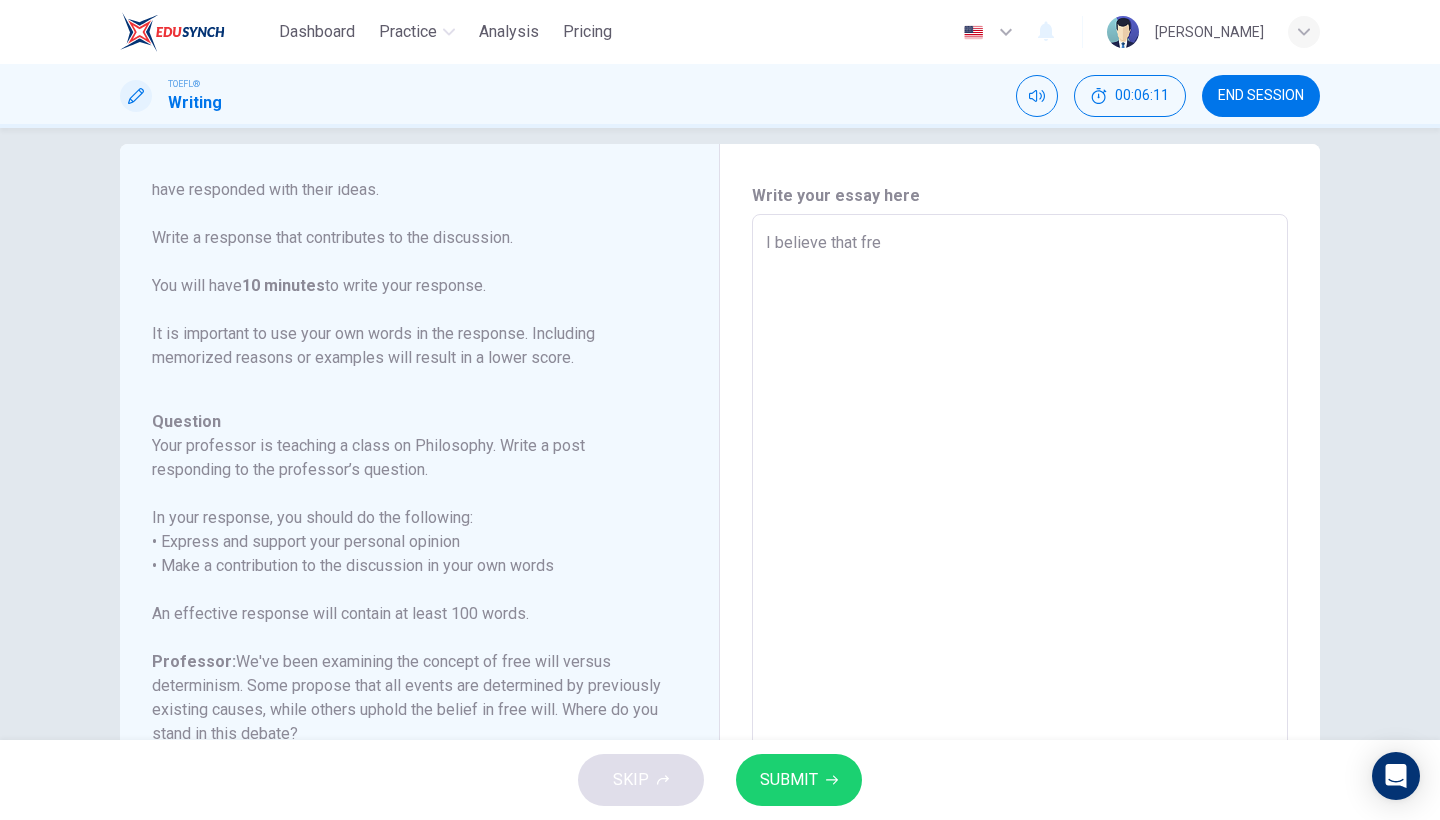 type on "x" 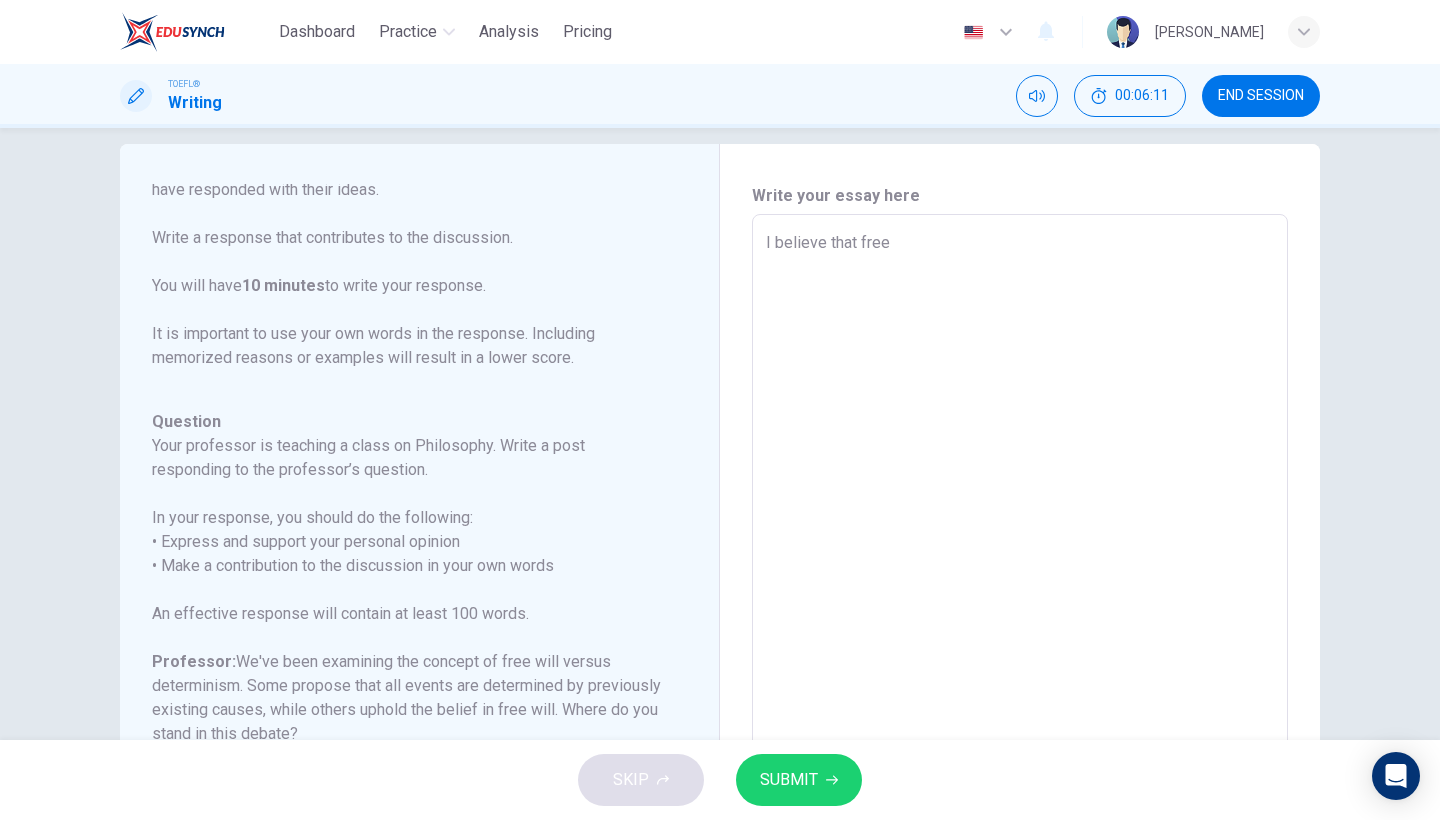type on "x" 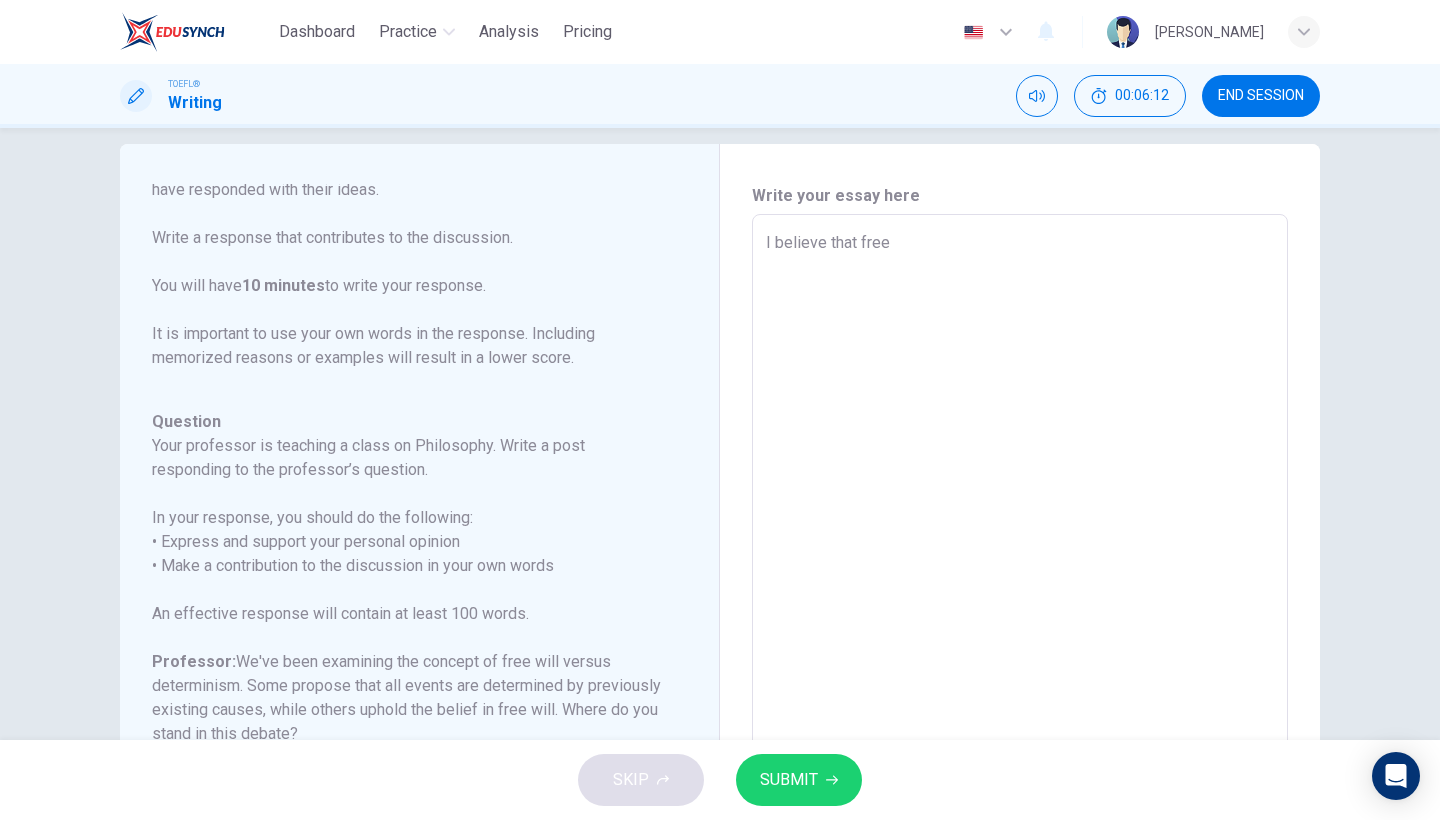type on "I believe that free" 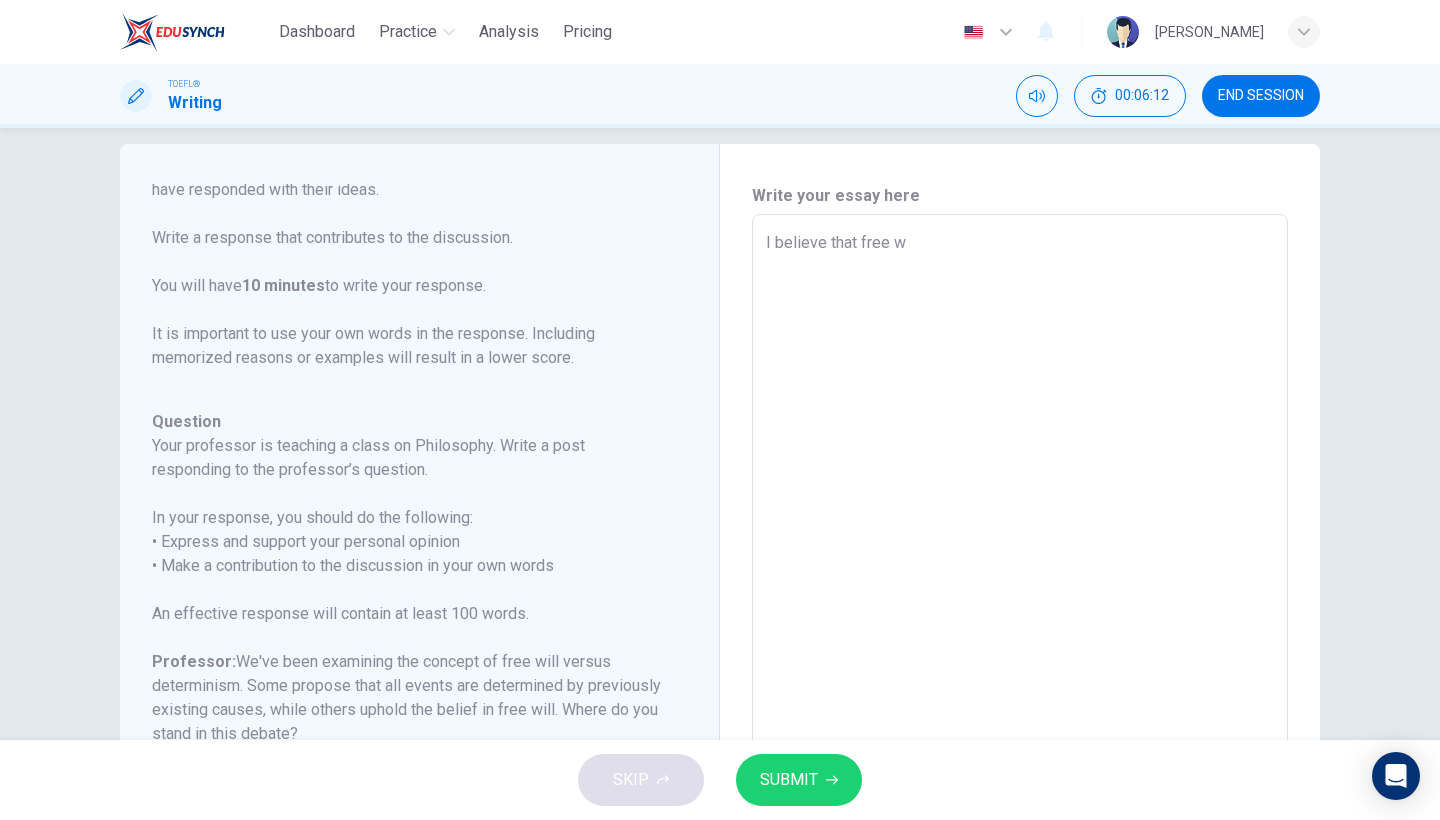 type on "x" 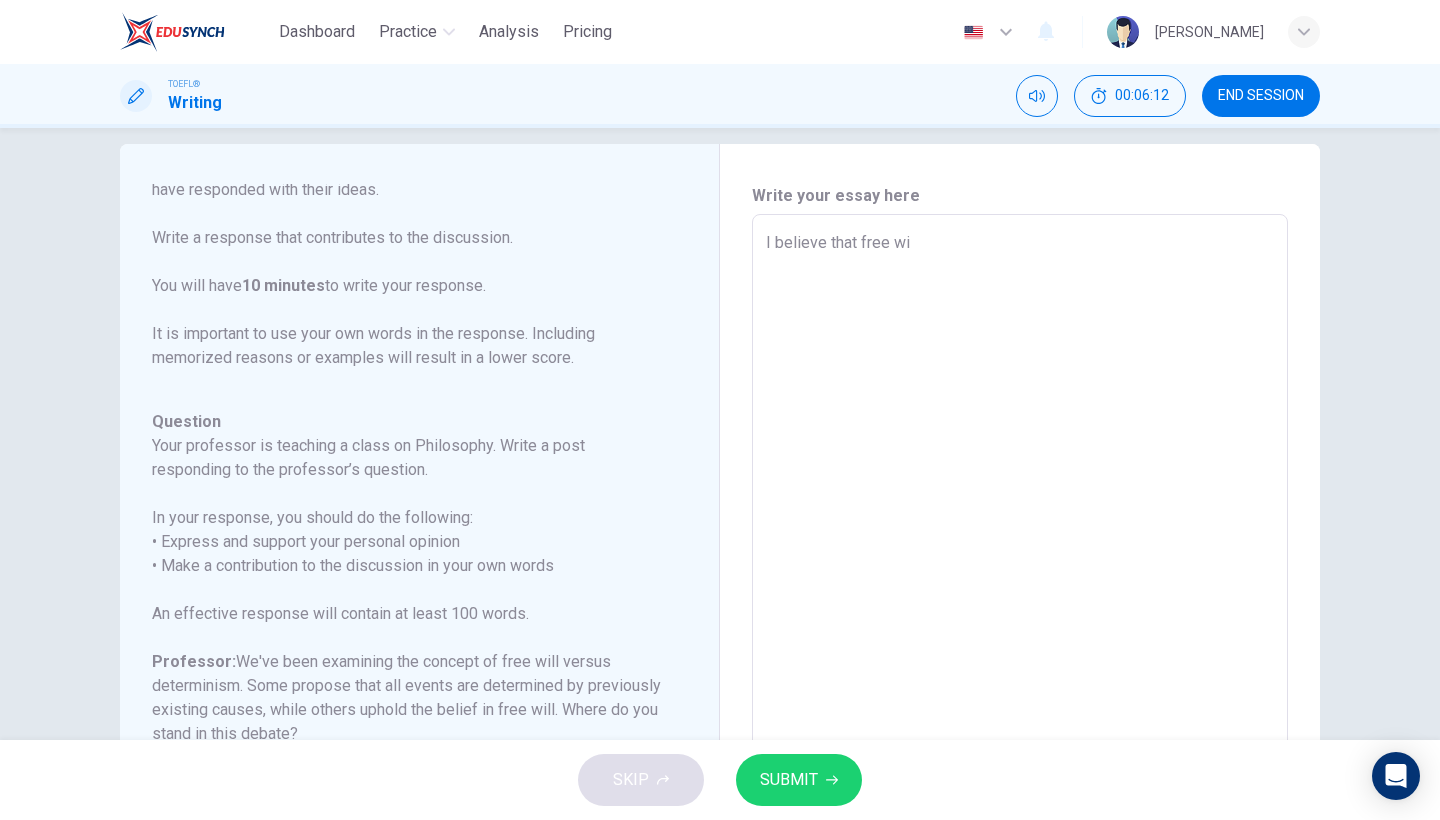type on "x" 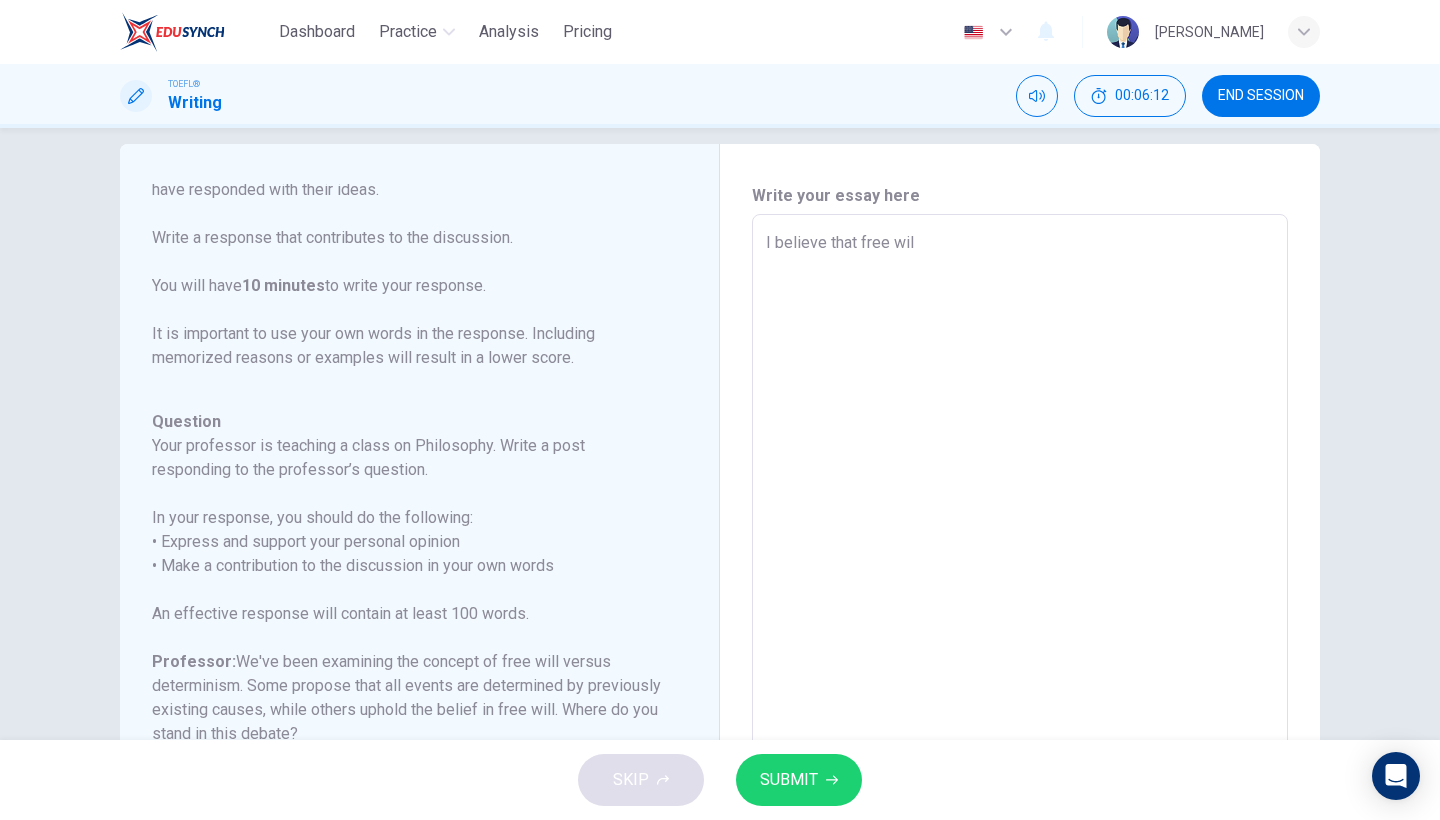 type on "x" 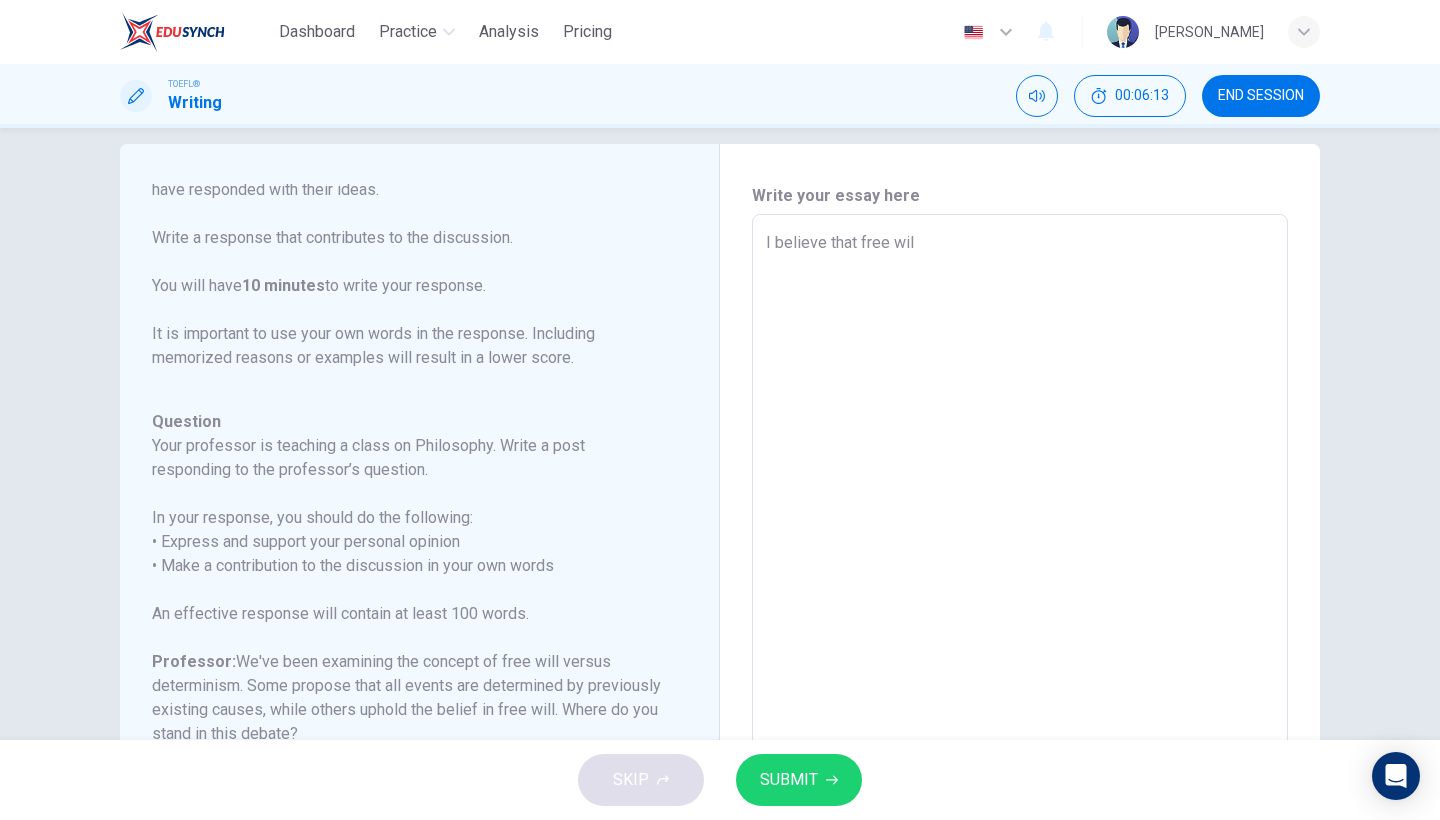 type on "I believe that free will" 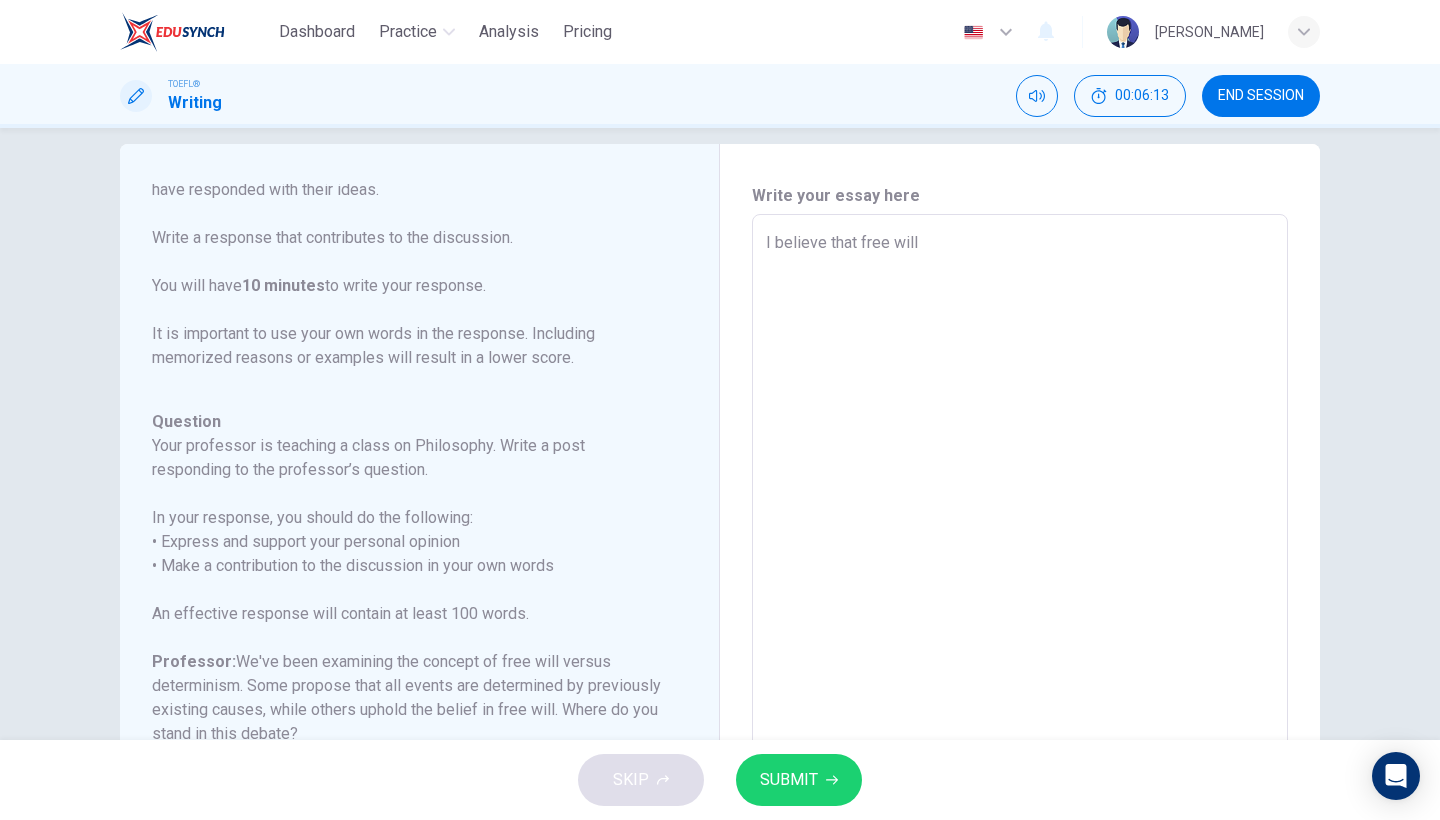type on "x" 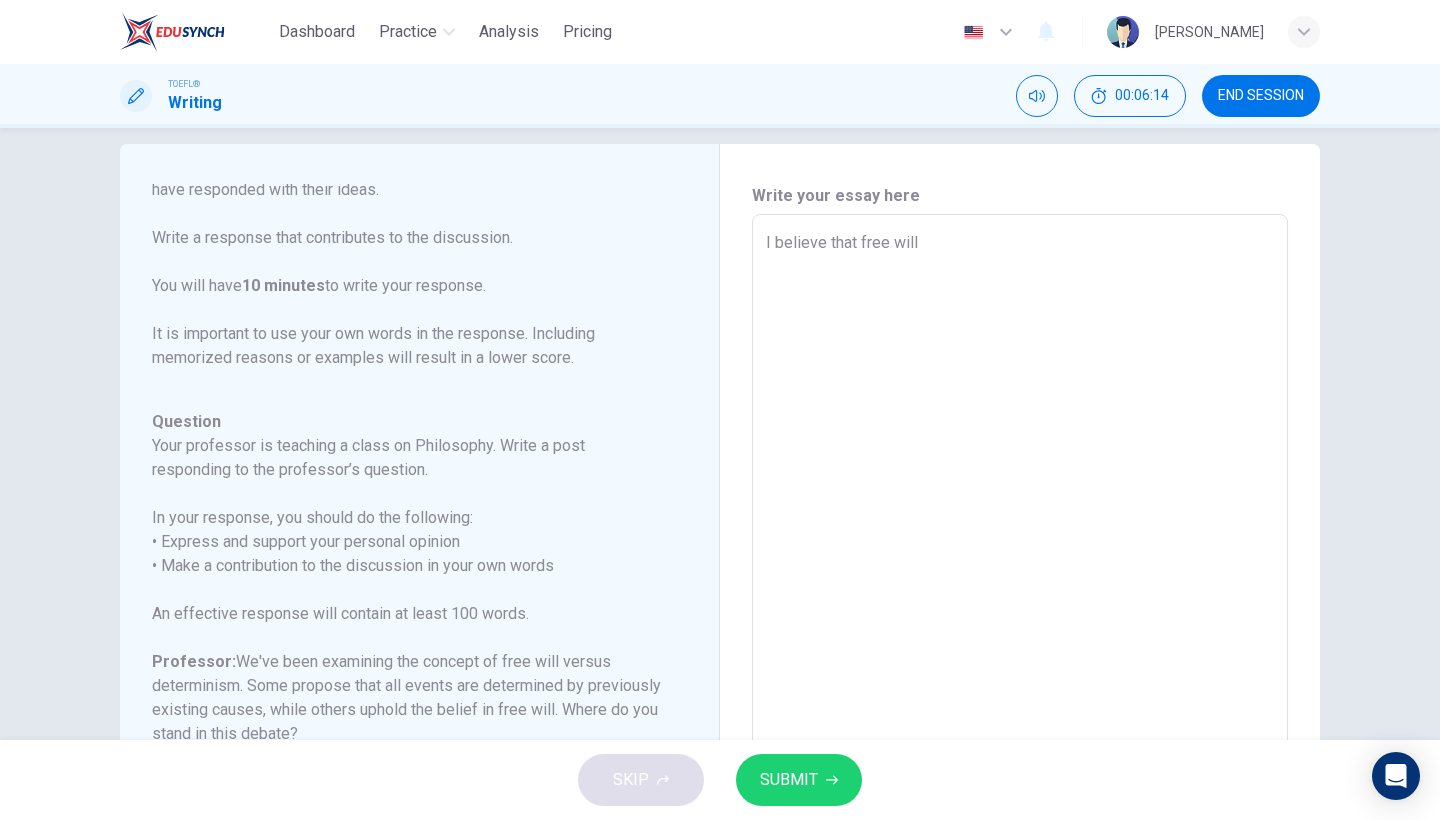 type on "I believe that free will p" 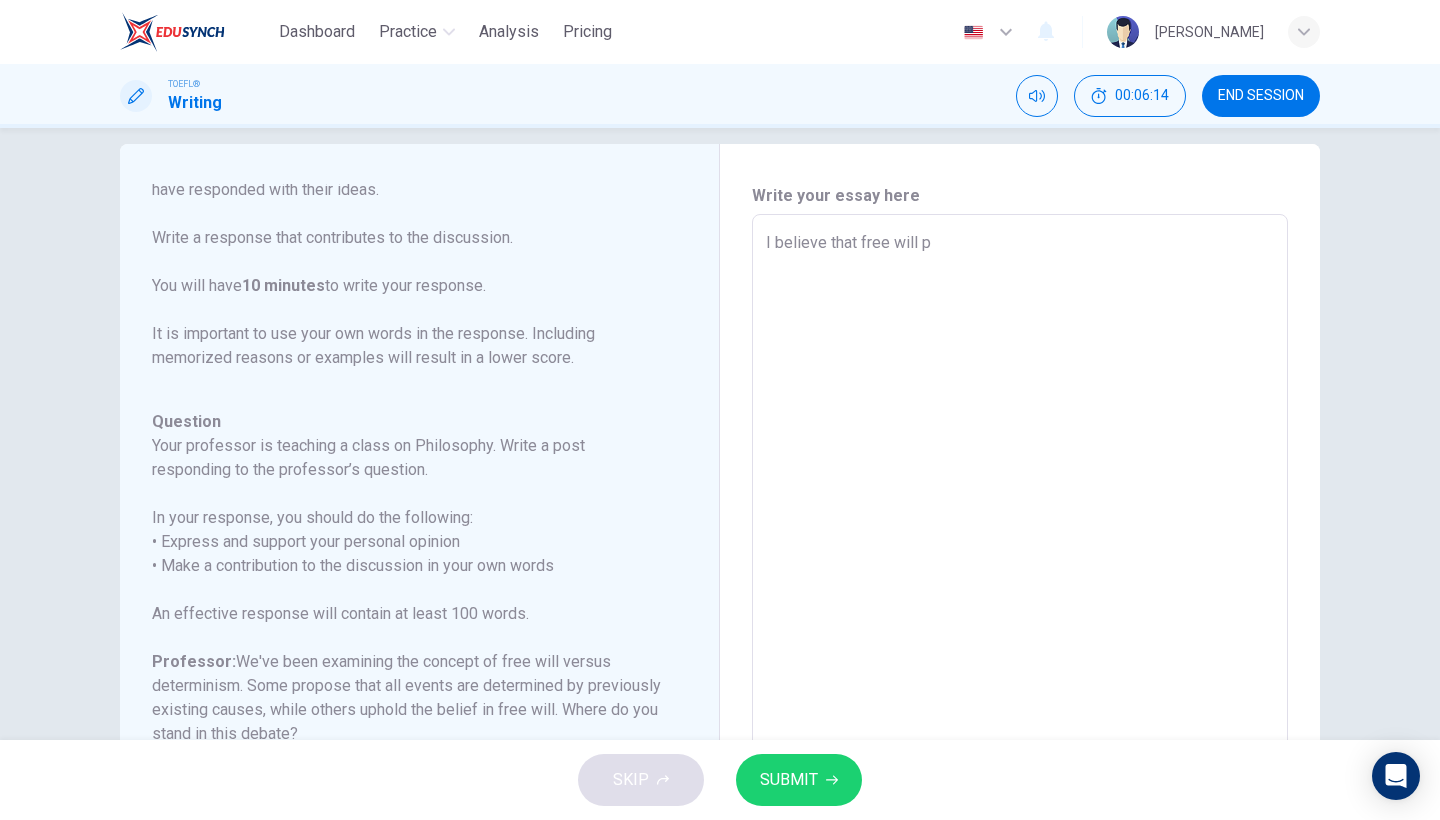type on "x" 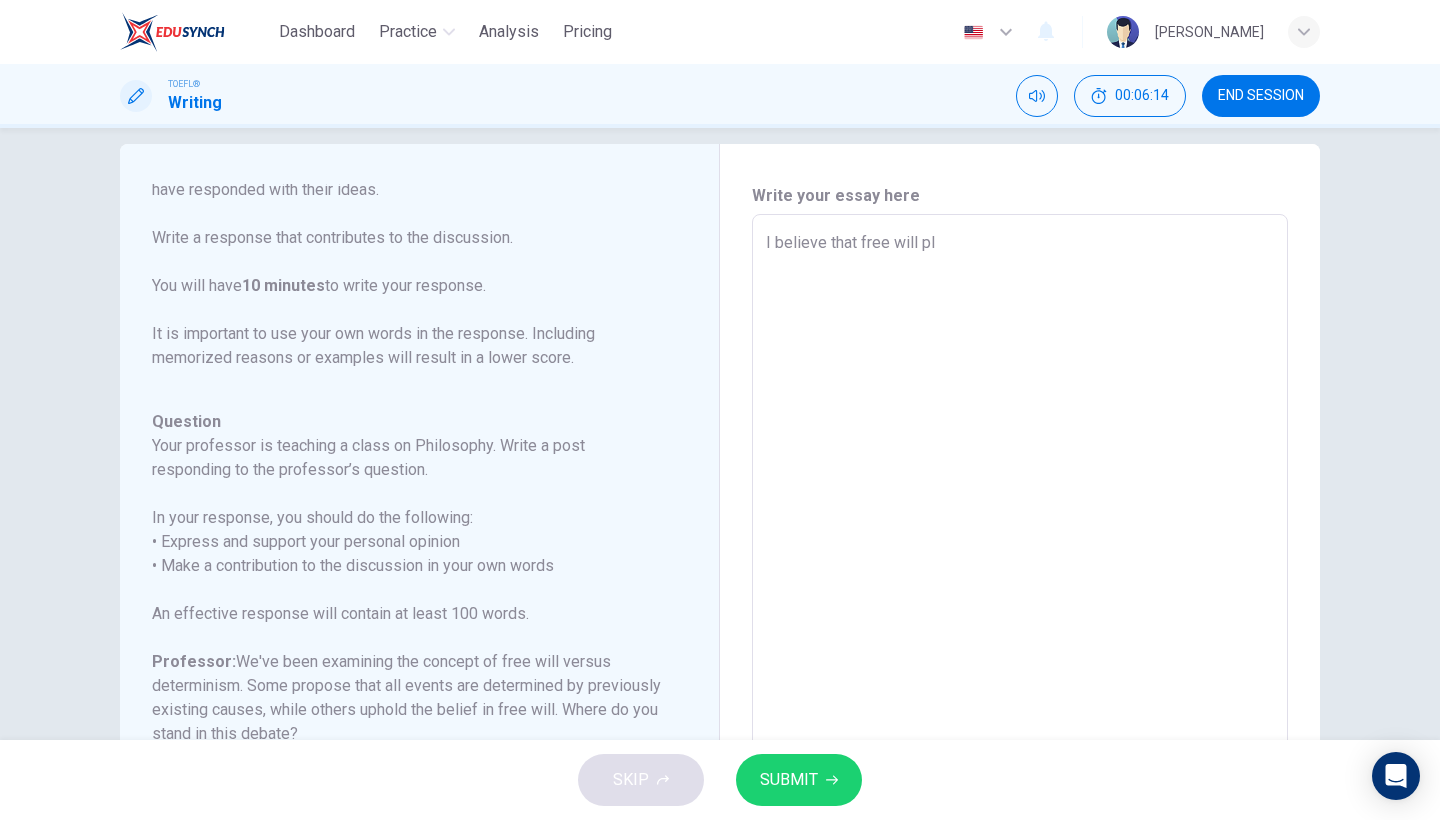 type on "x" 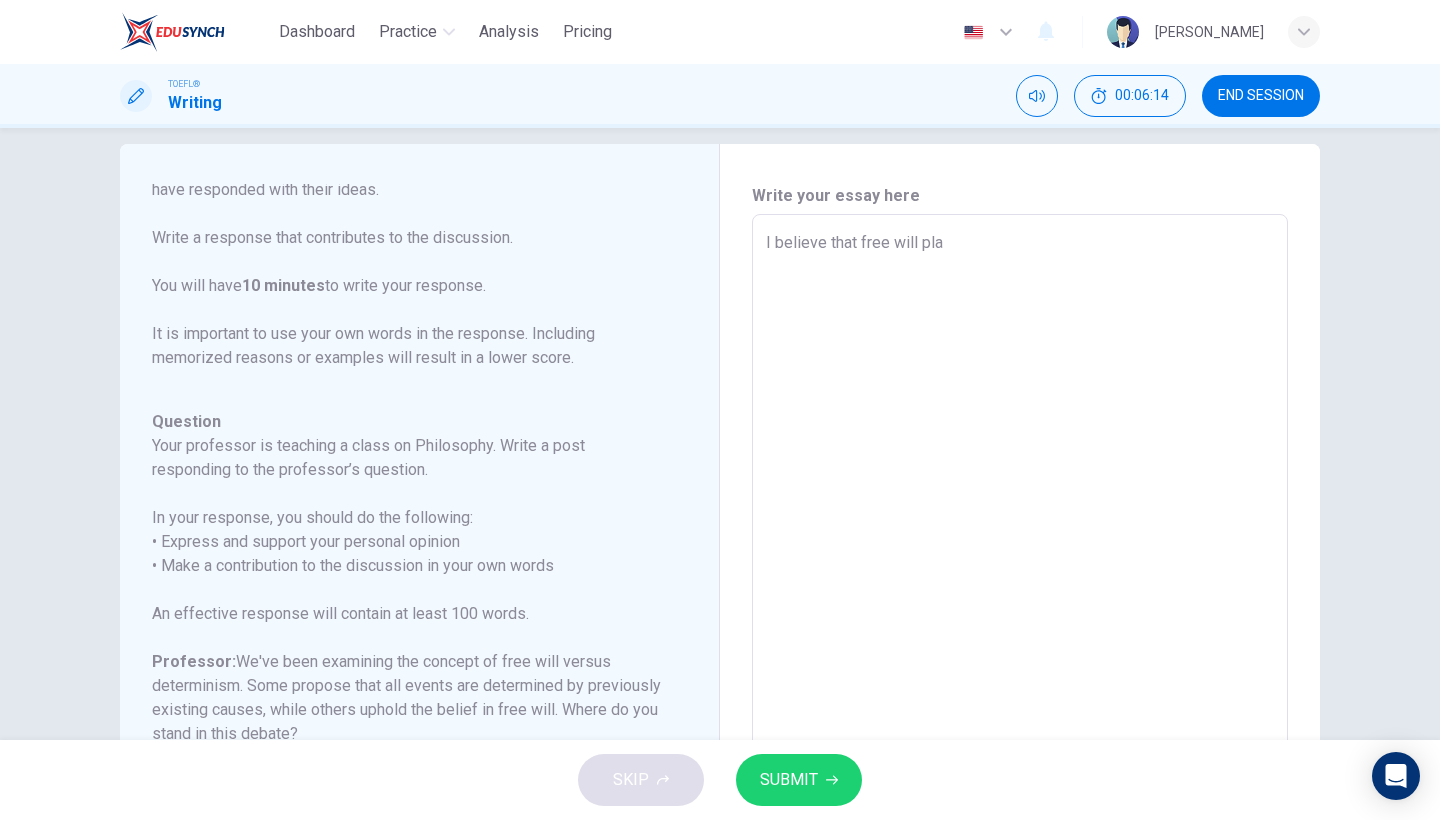 type on "x" 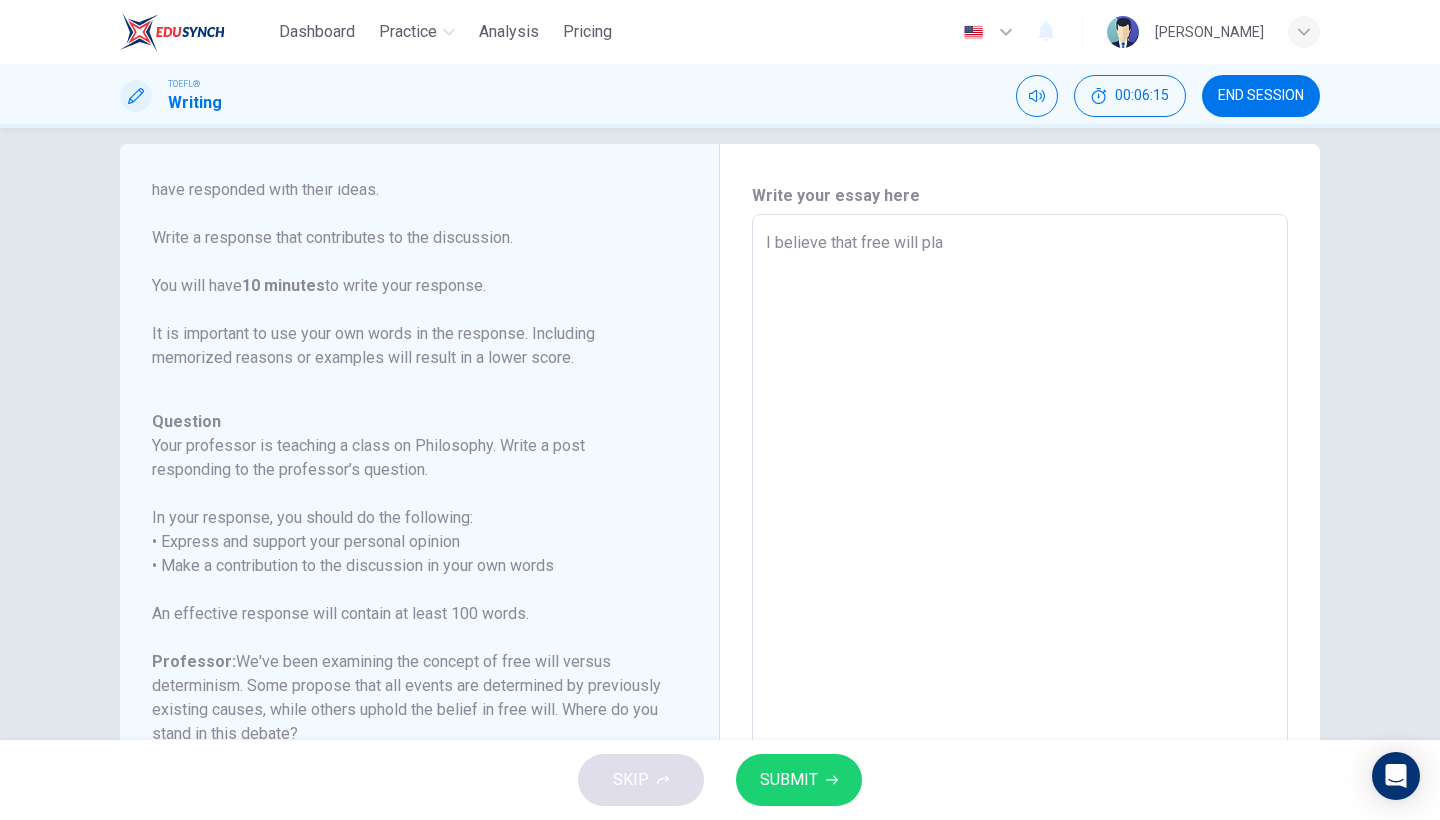 type on "I believe that free will play" 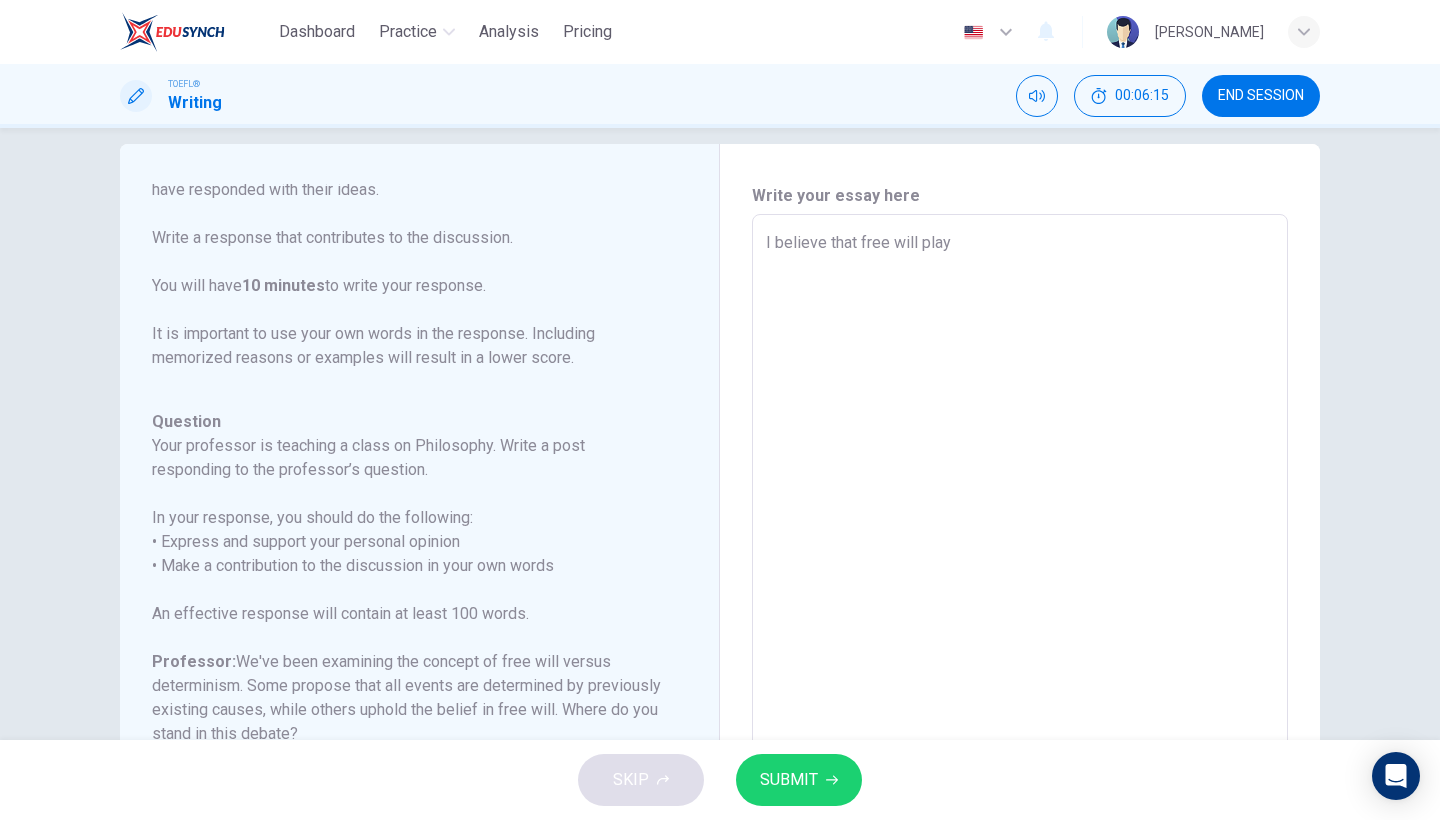 type on "x" 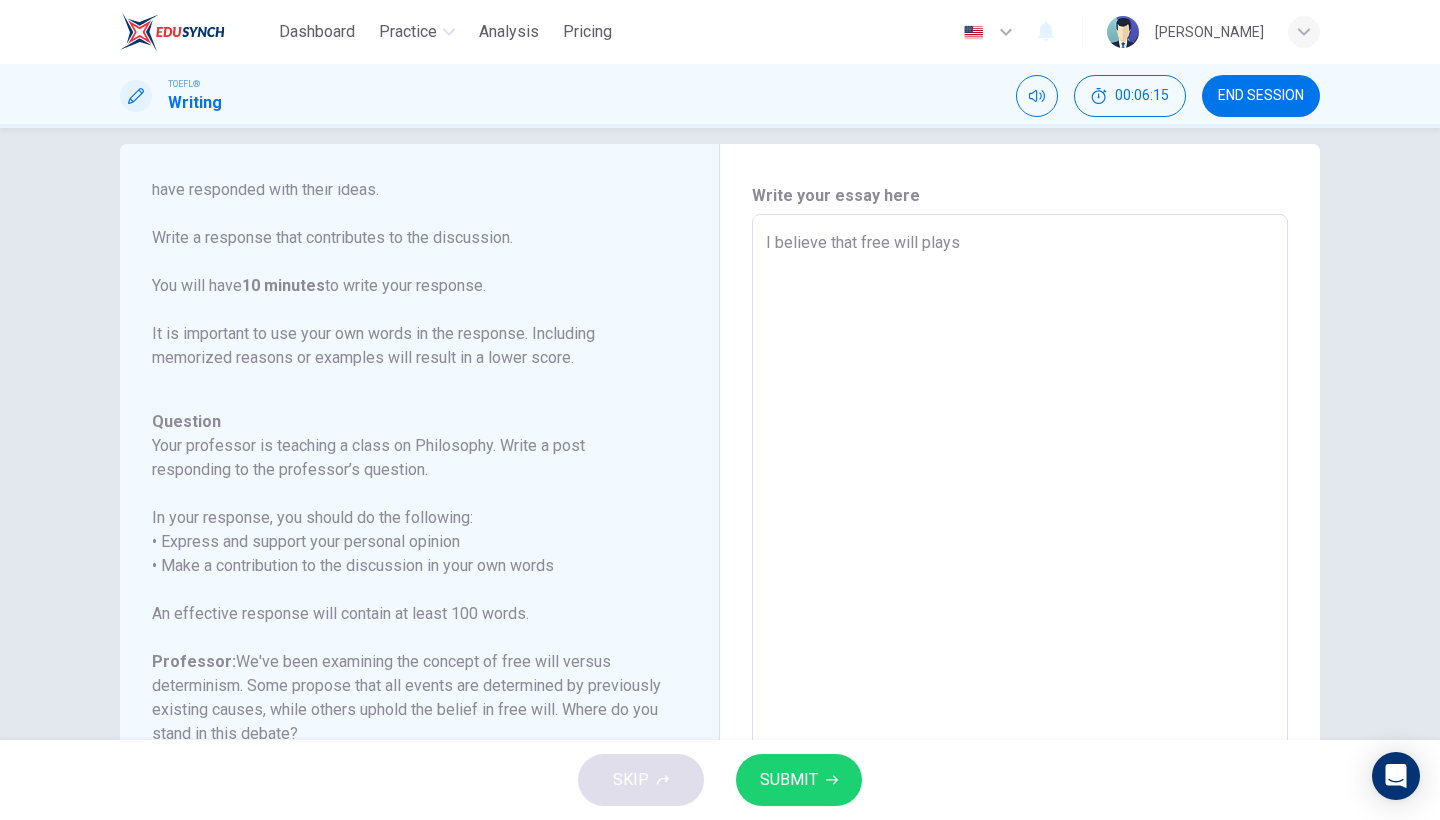type on "x" 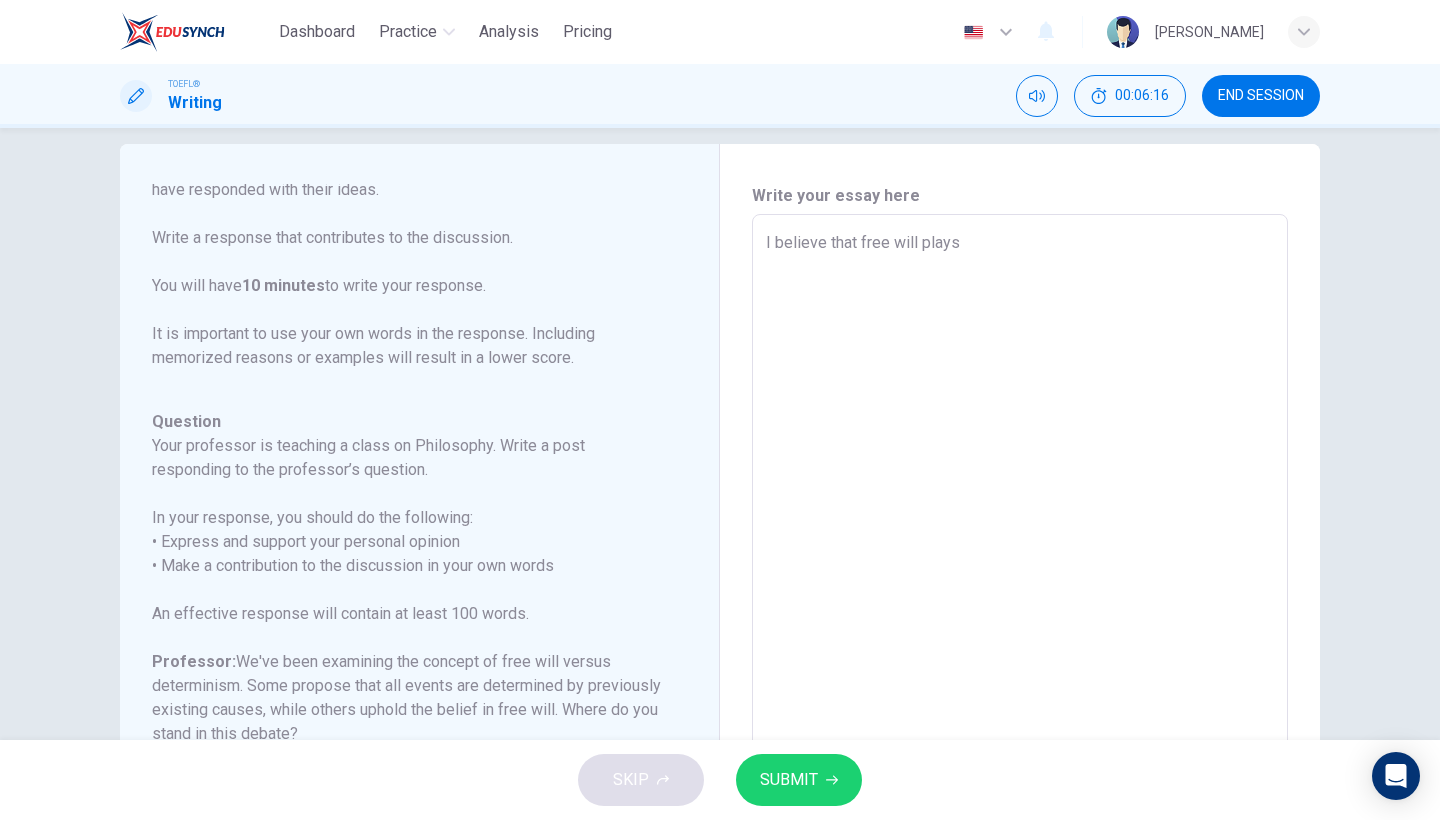 type on "I believe that free will plays a" 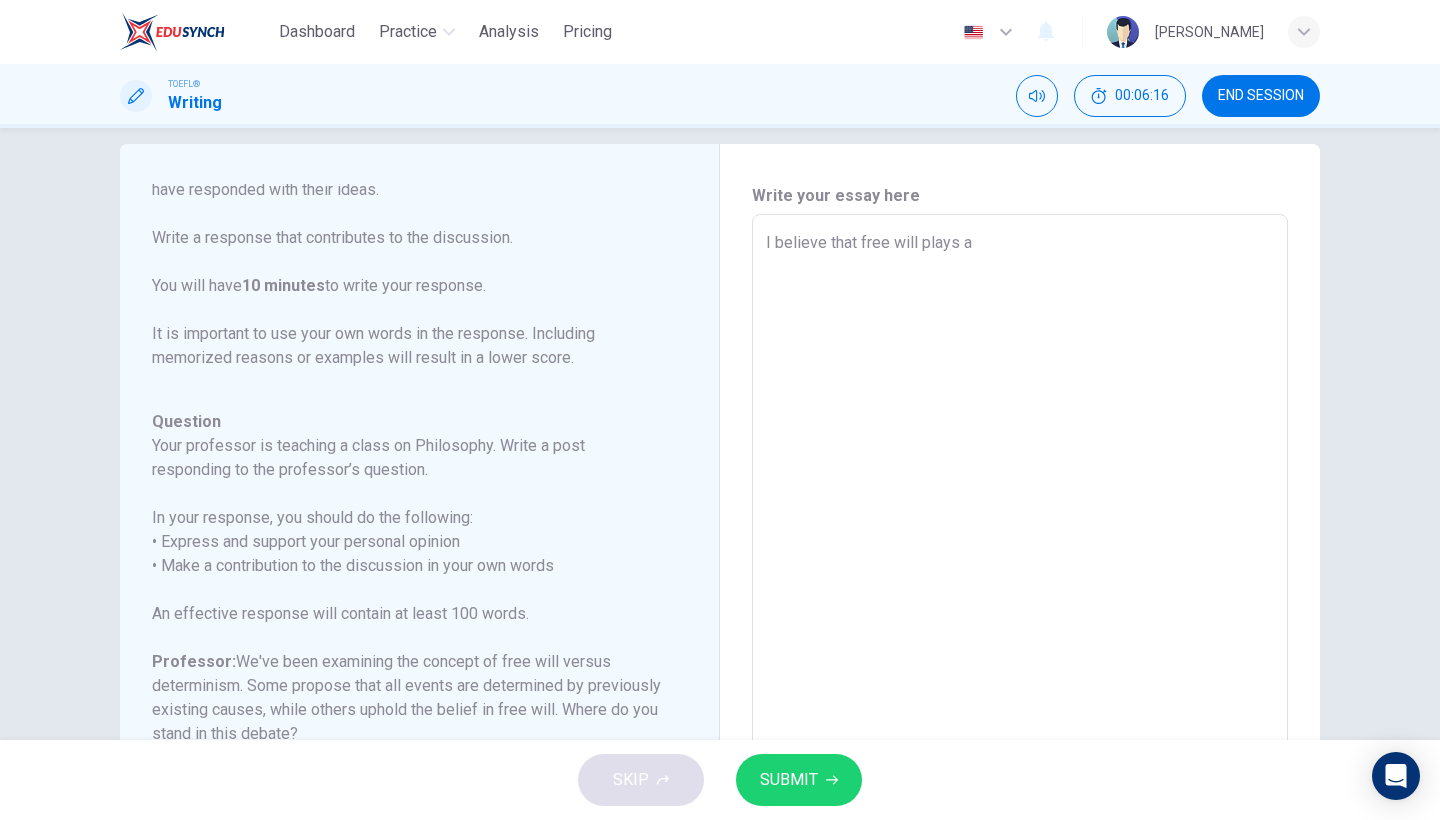 type on "x" 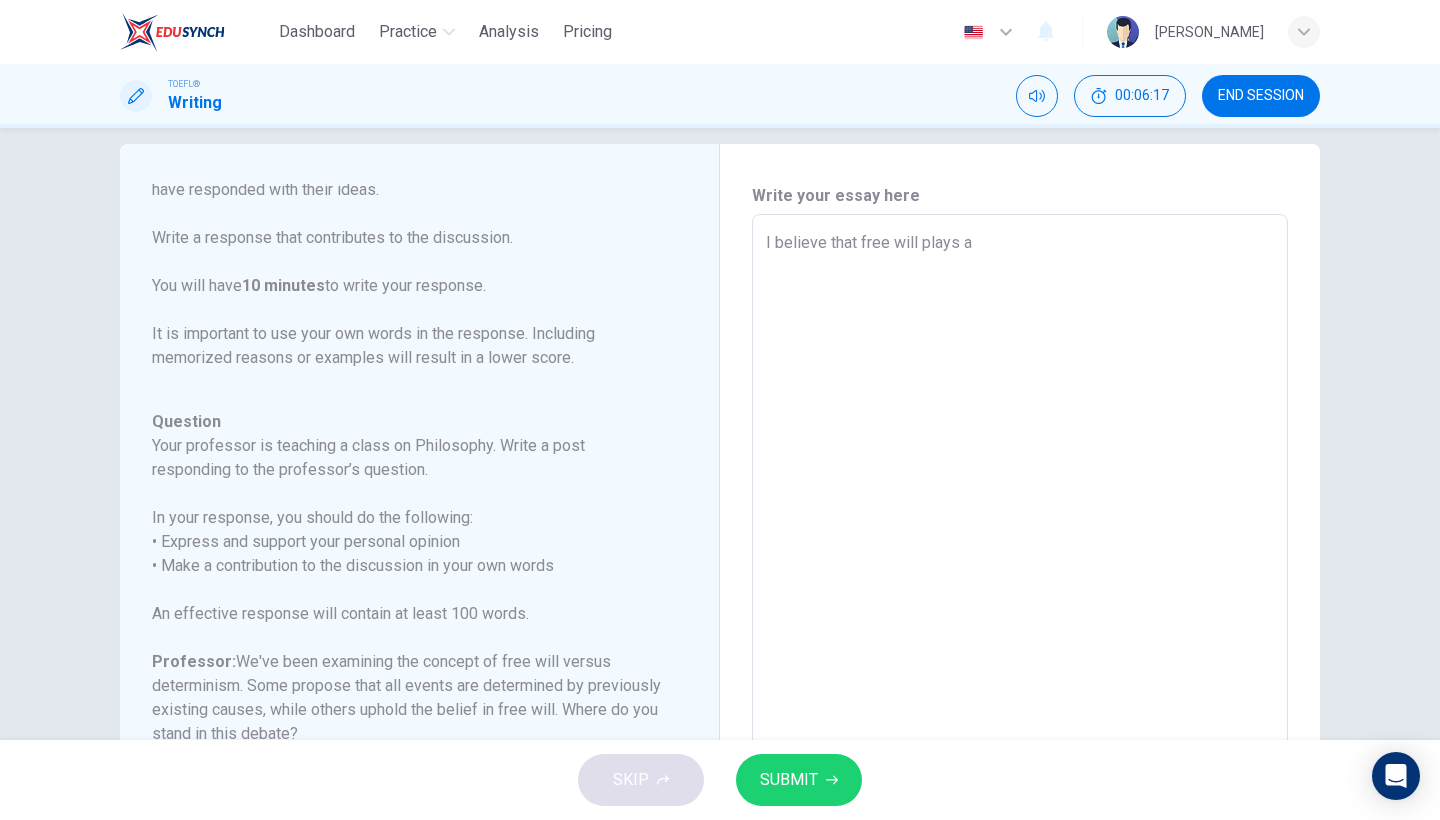 type on "I believe that free will plays a s" 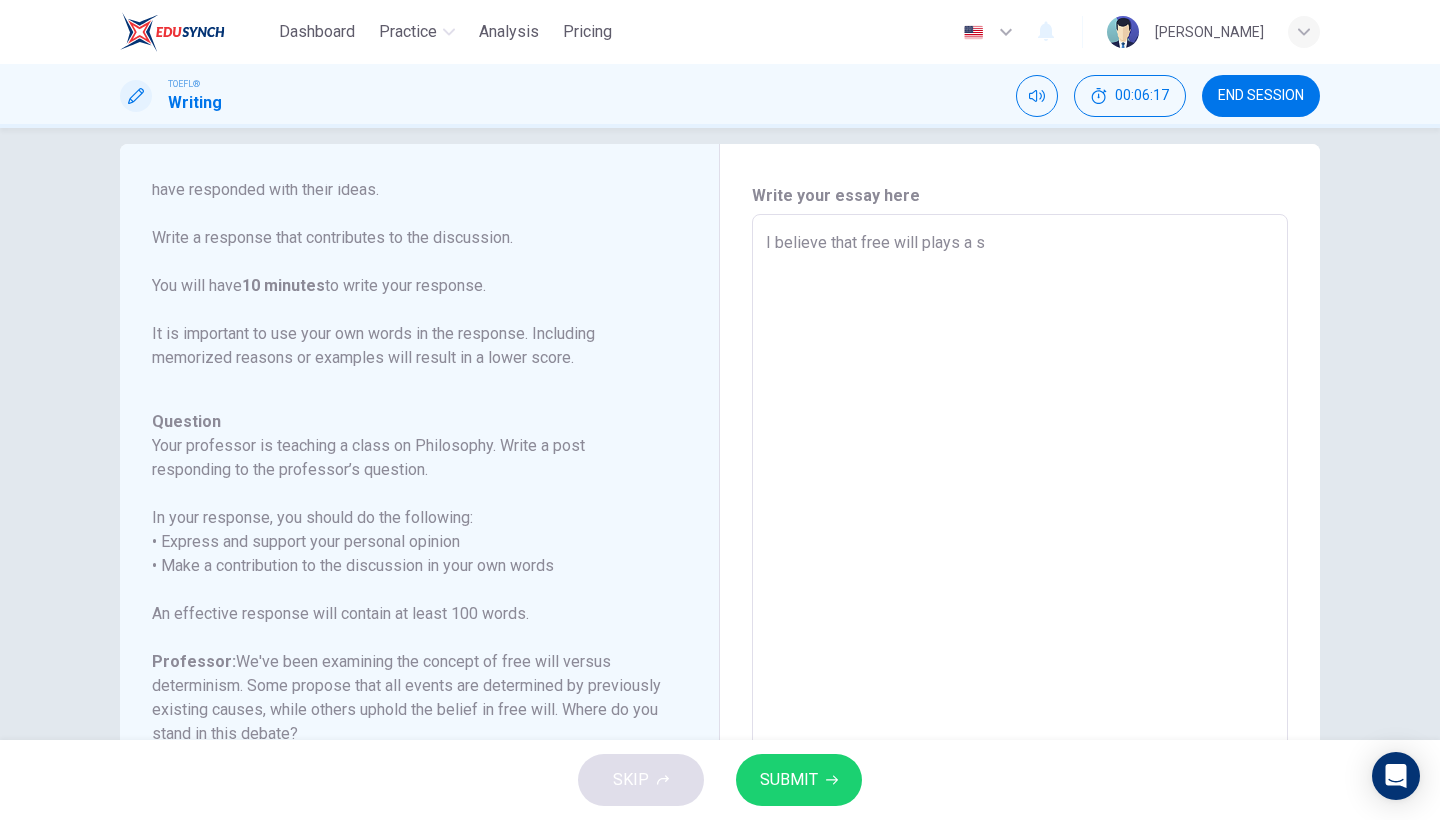type on "x" 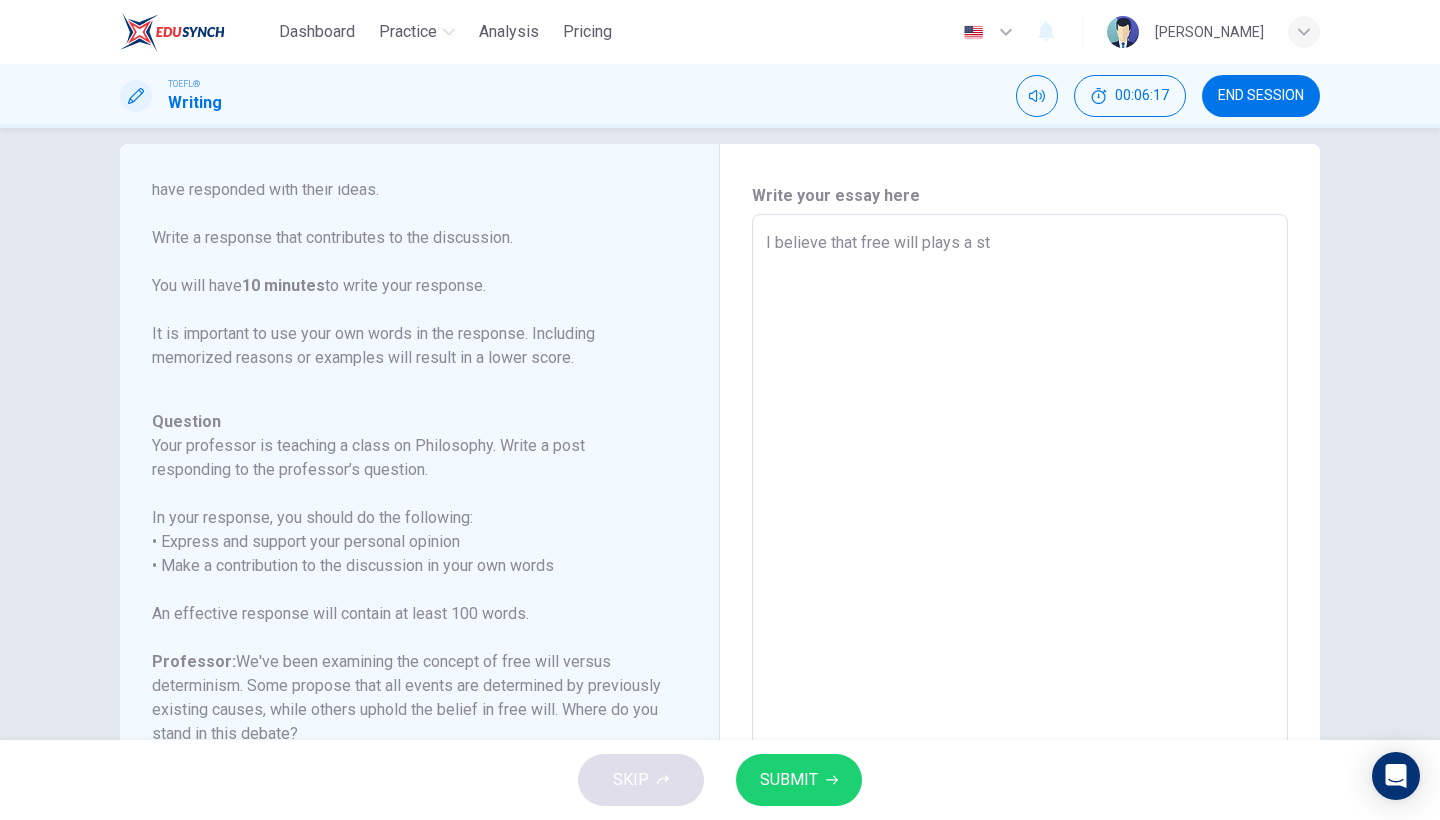 type on "x" 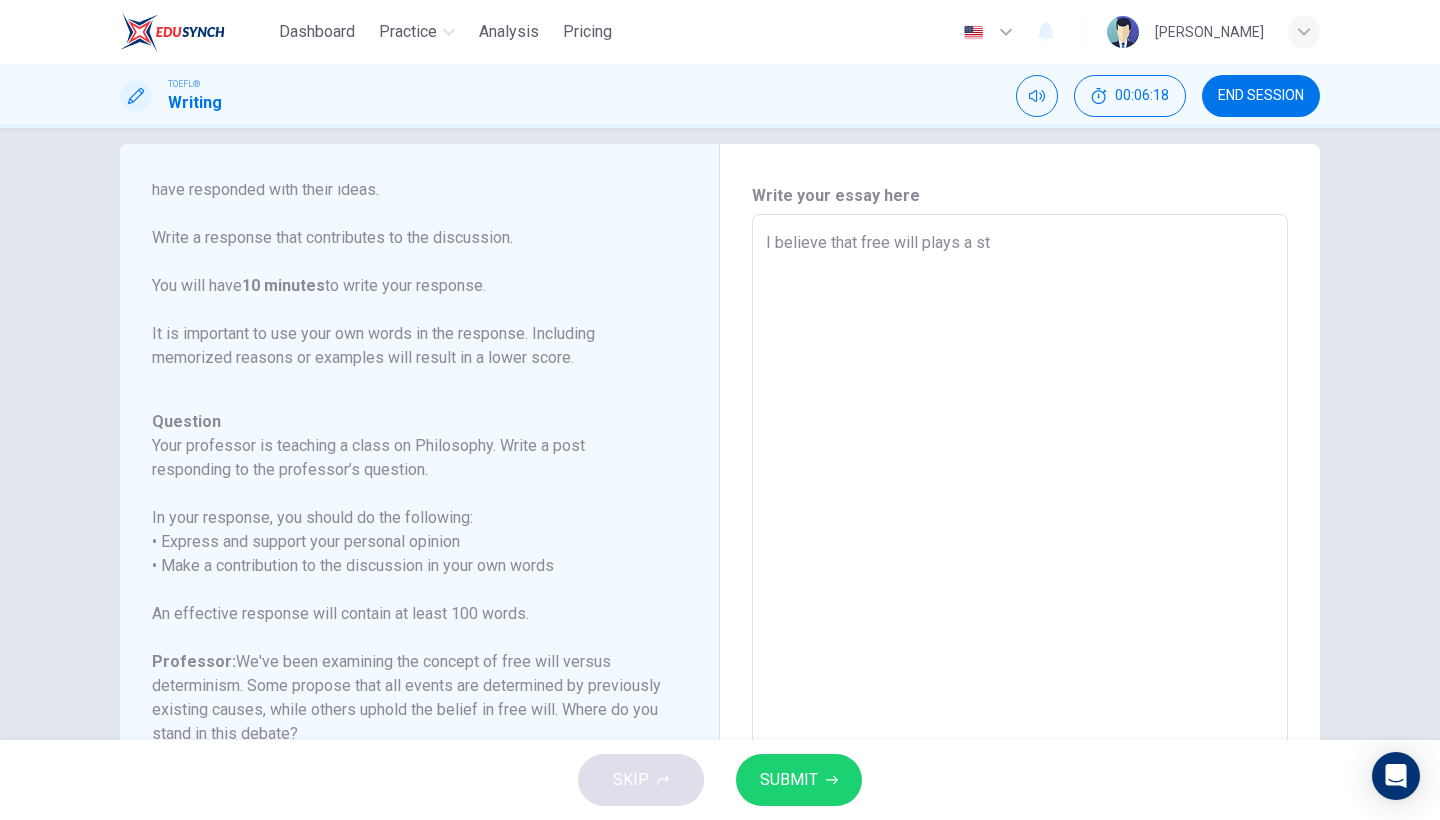 type on "I believe that free will plays a str" 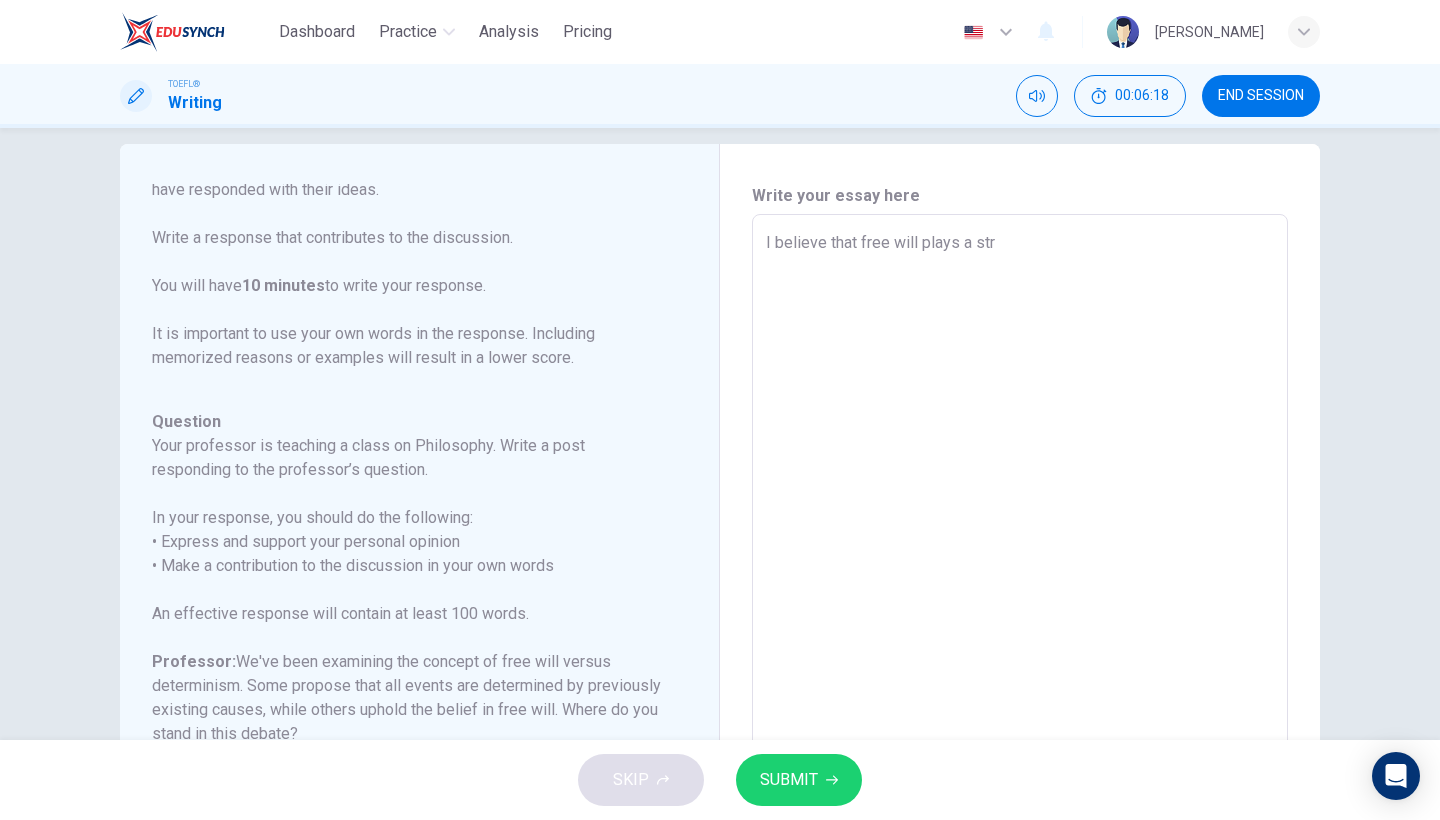 type on "x" 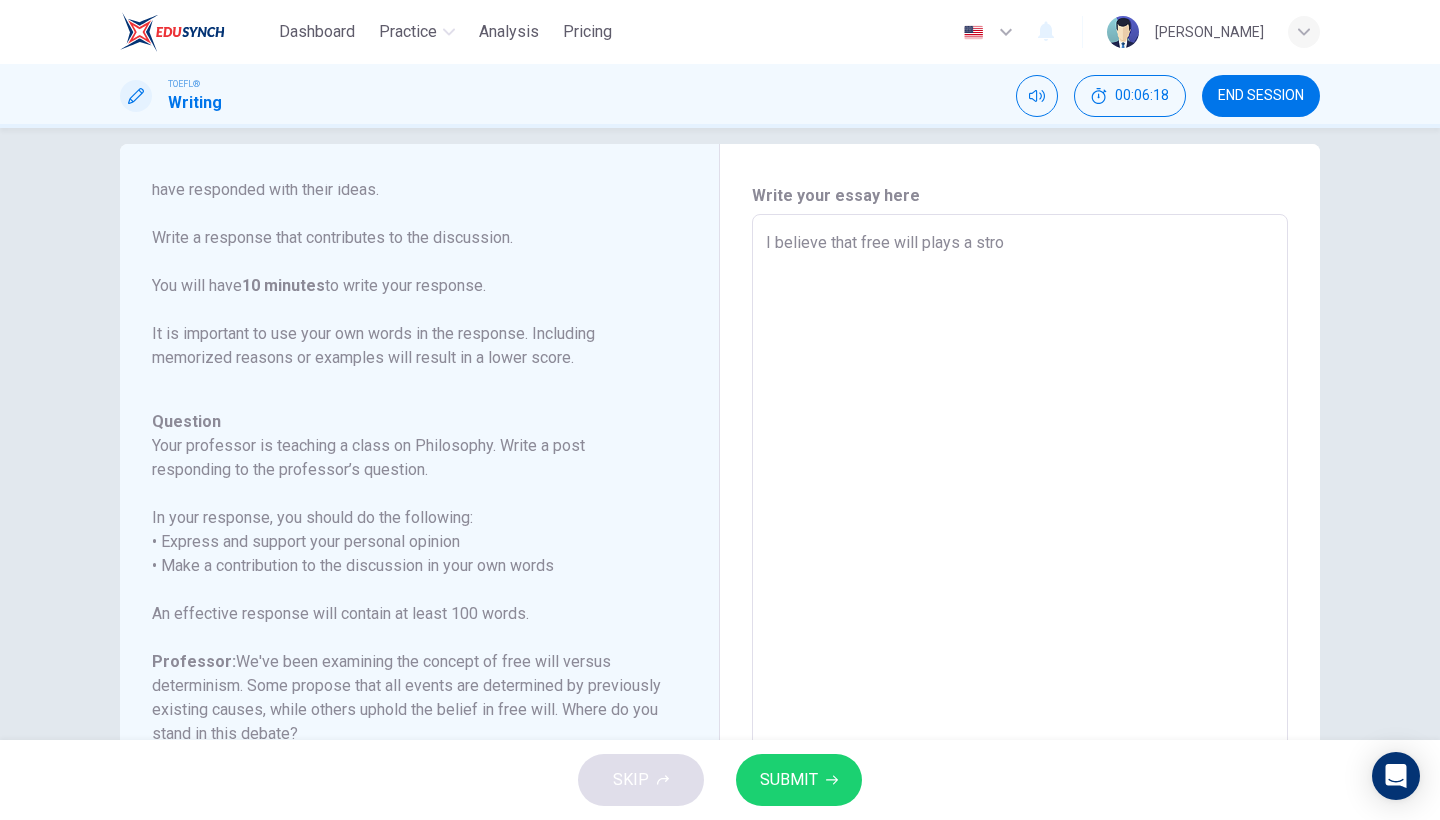 type on "x" 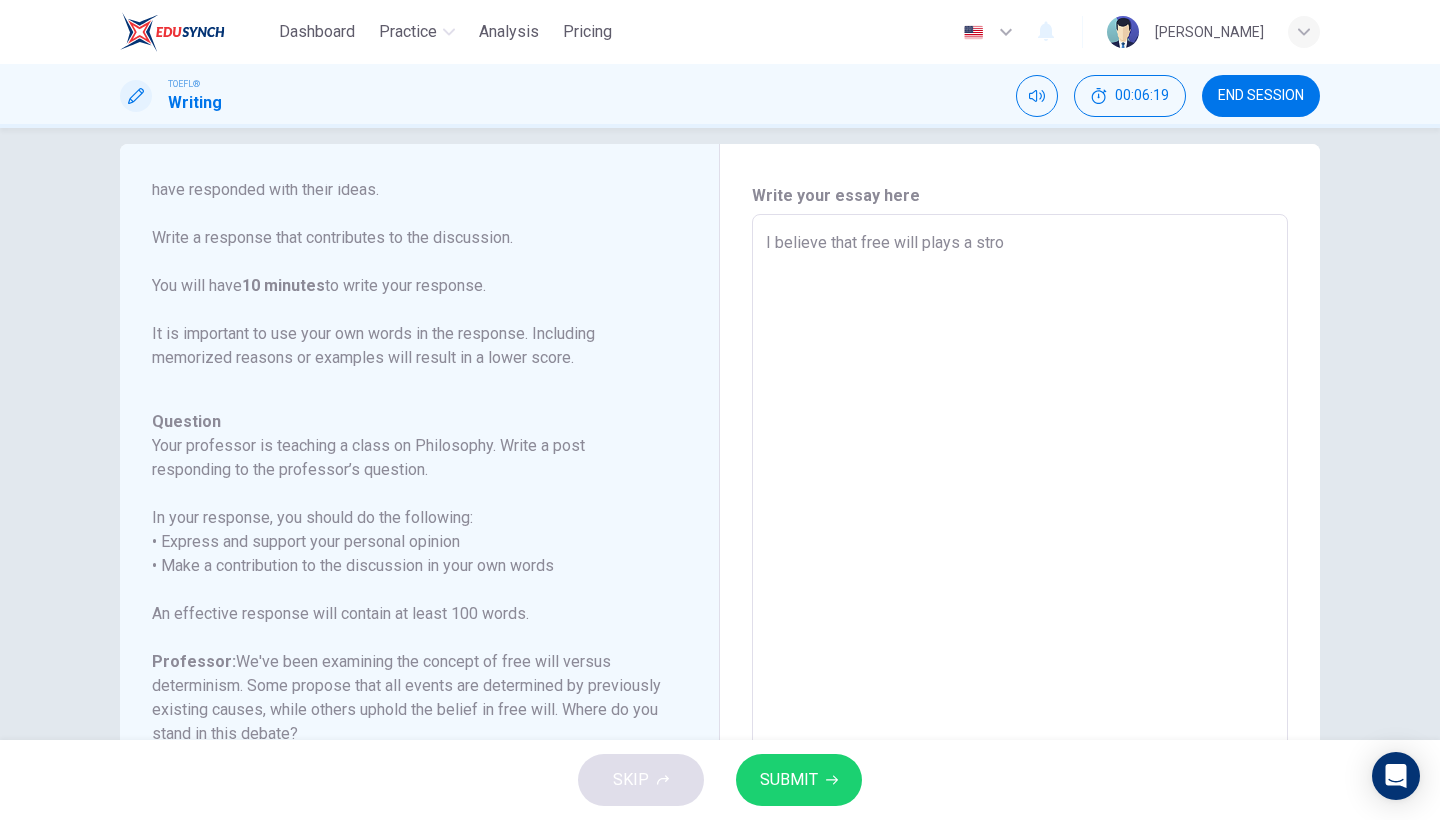 type on "I believe that free will plays a stron" 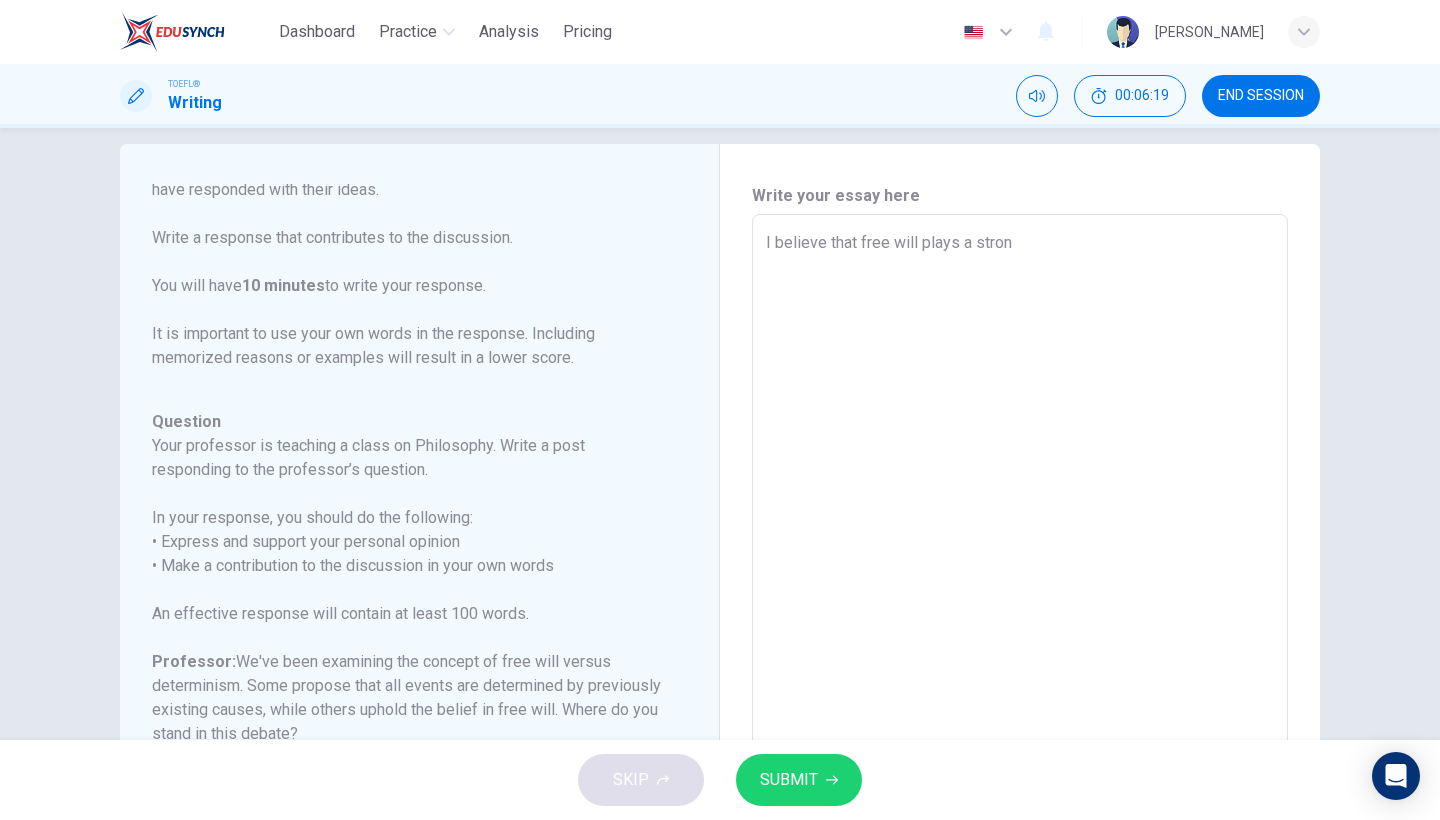 type on "x" 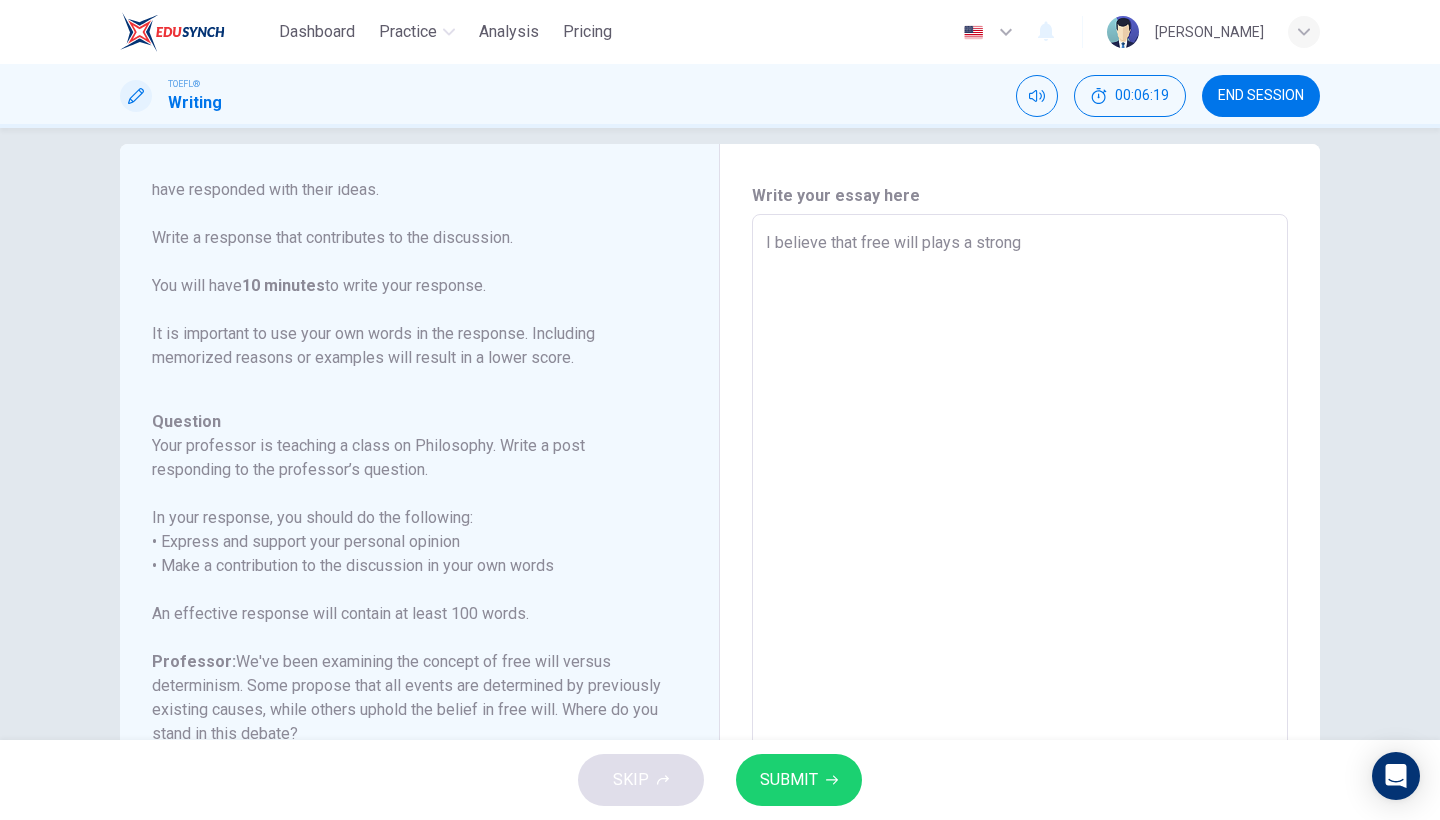 type on "x" 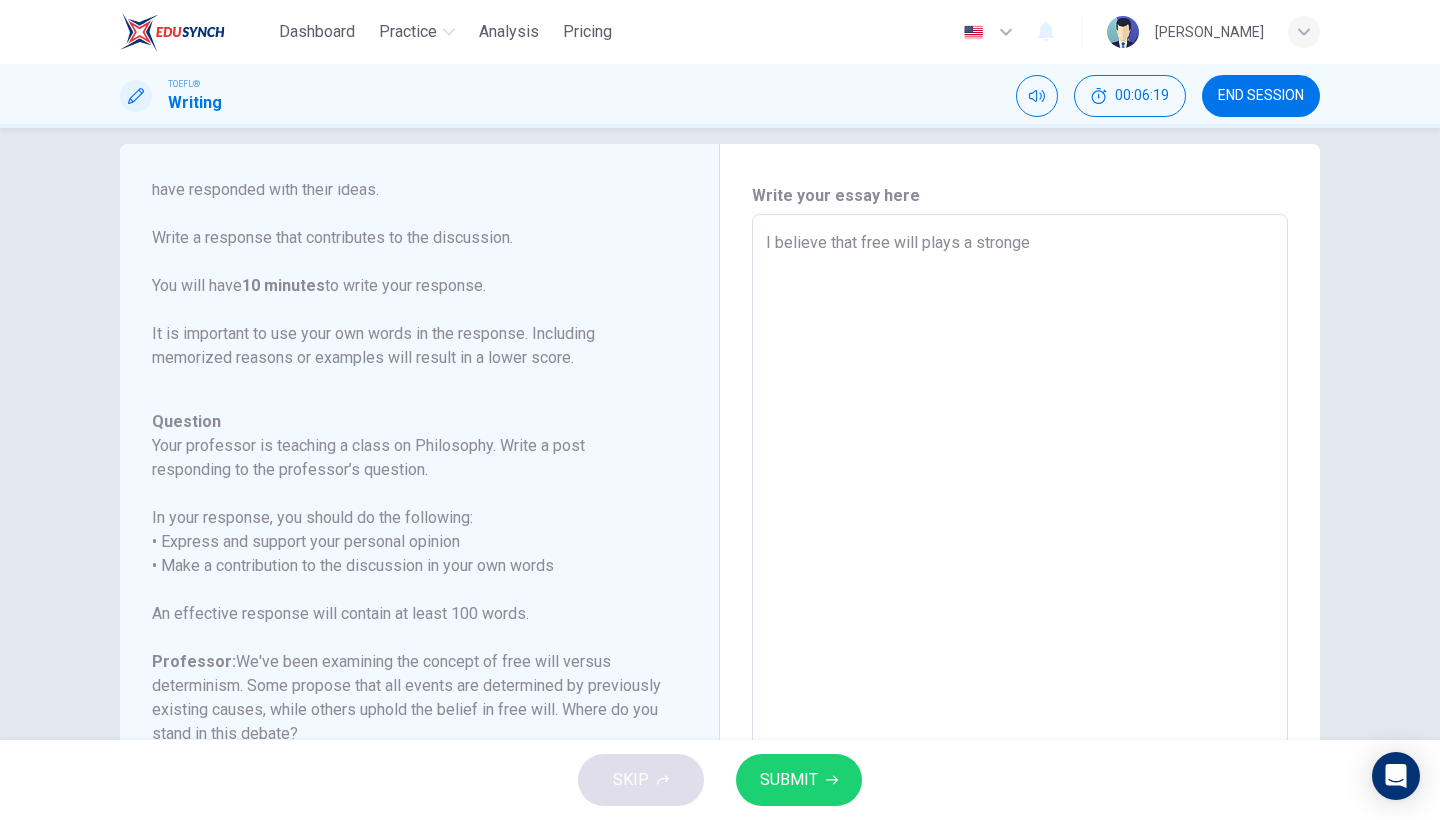 type on "x" 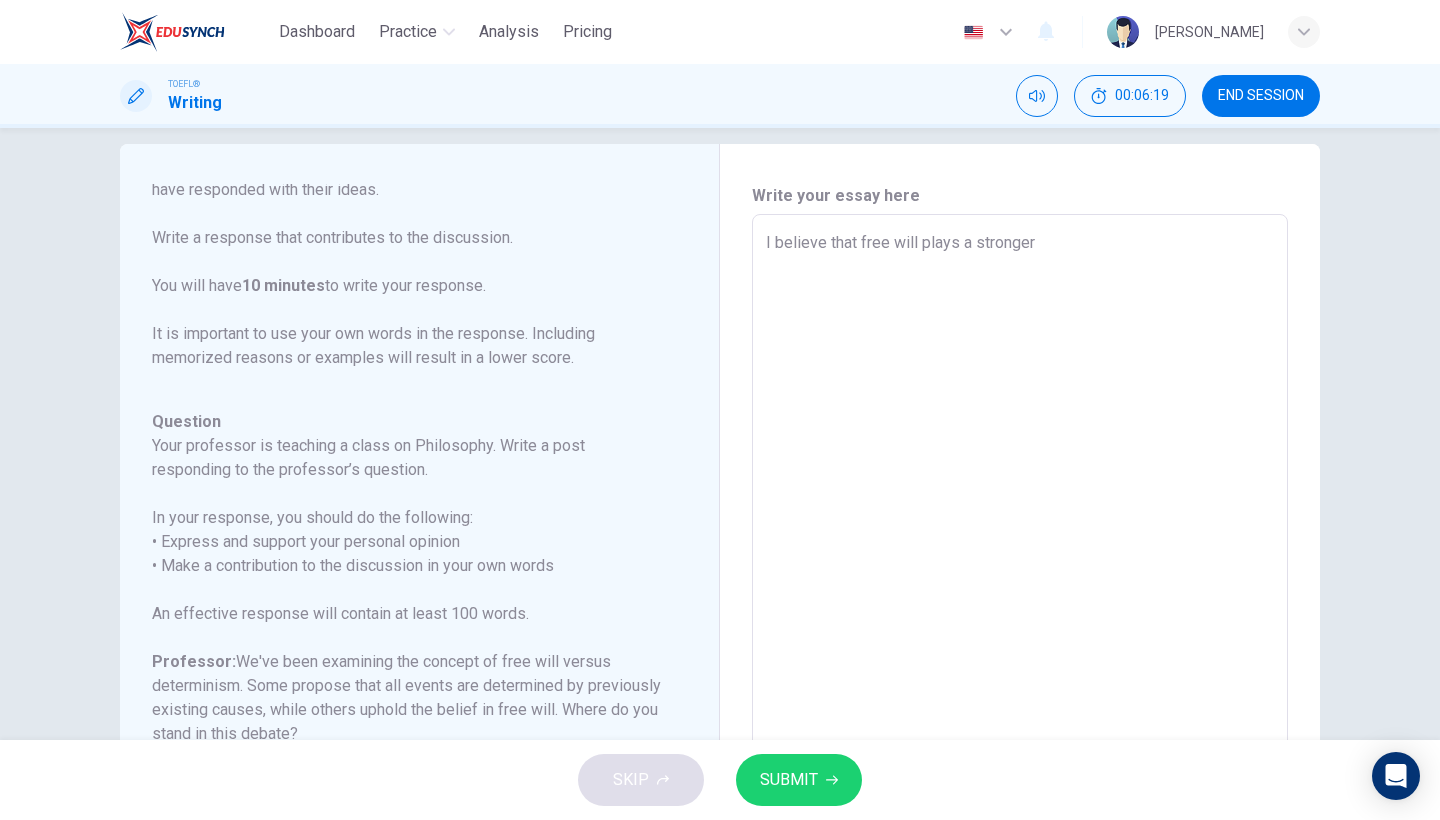 type on "x" 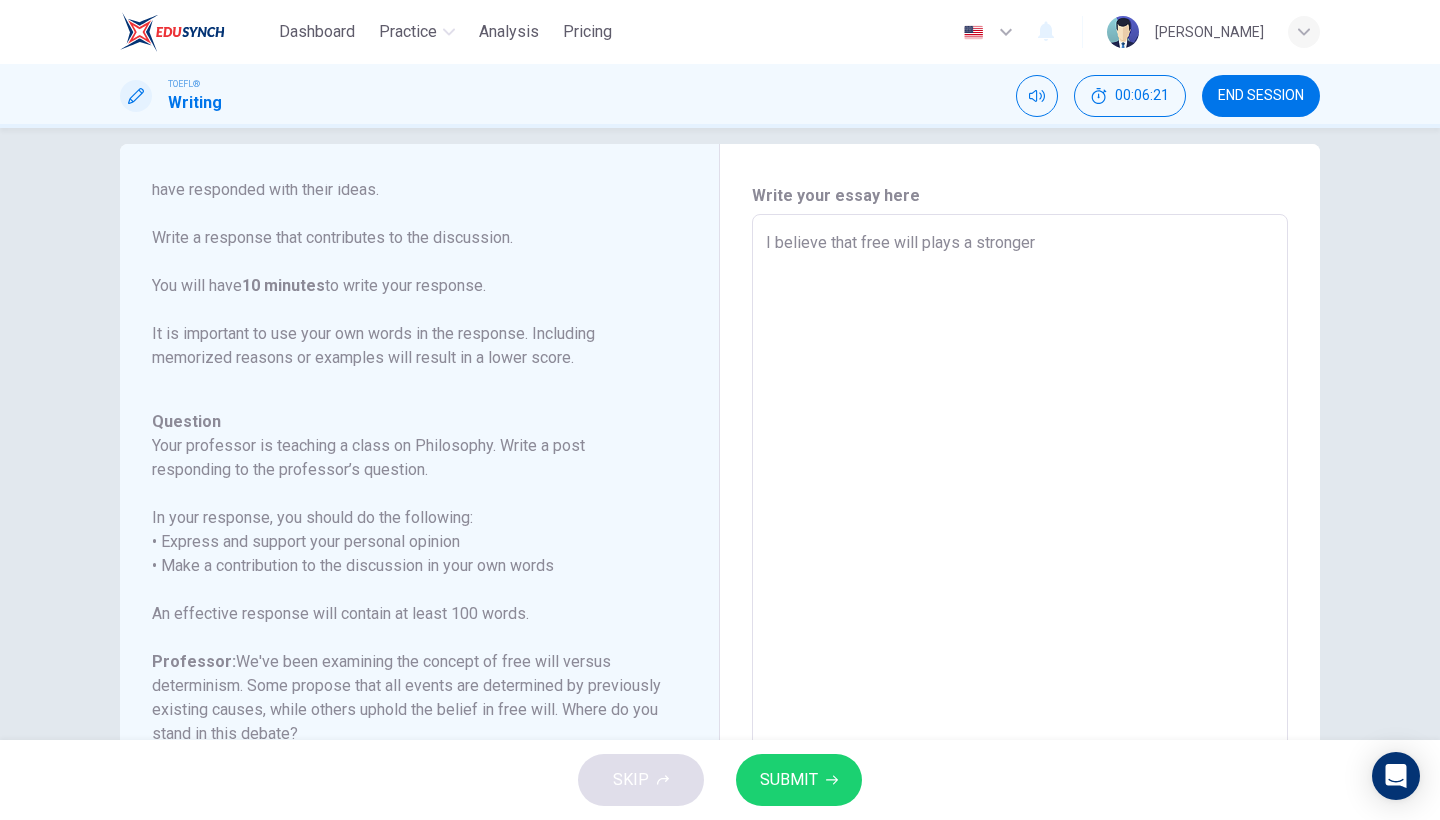 type on "I believe that free will plays a stronger r" 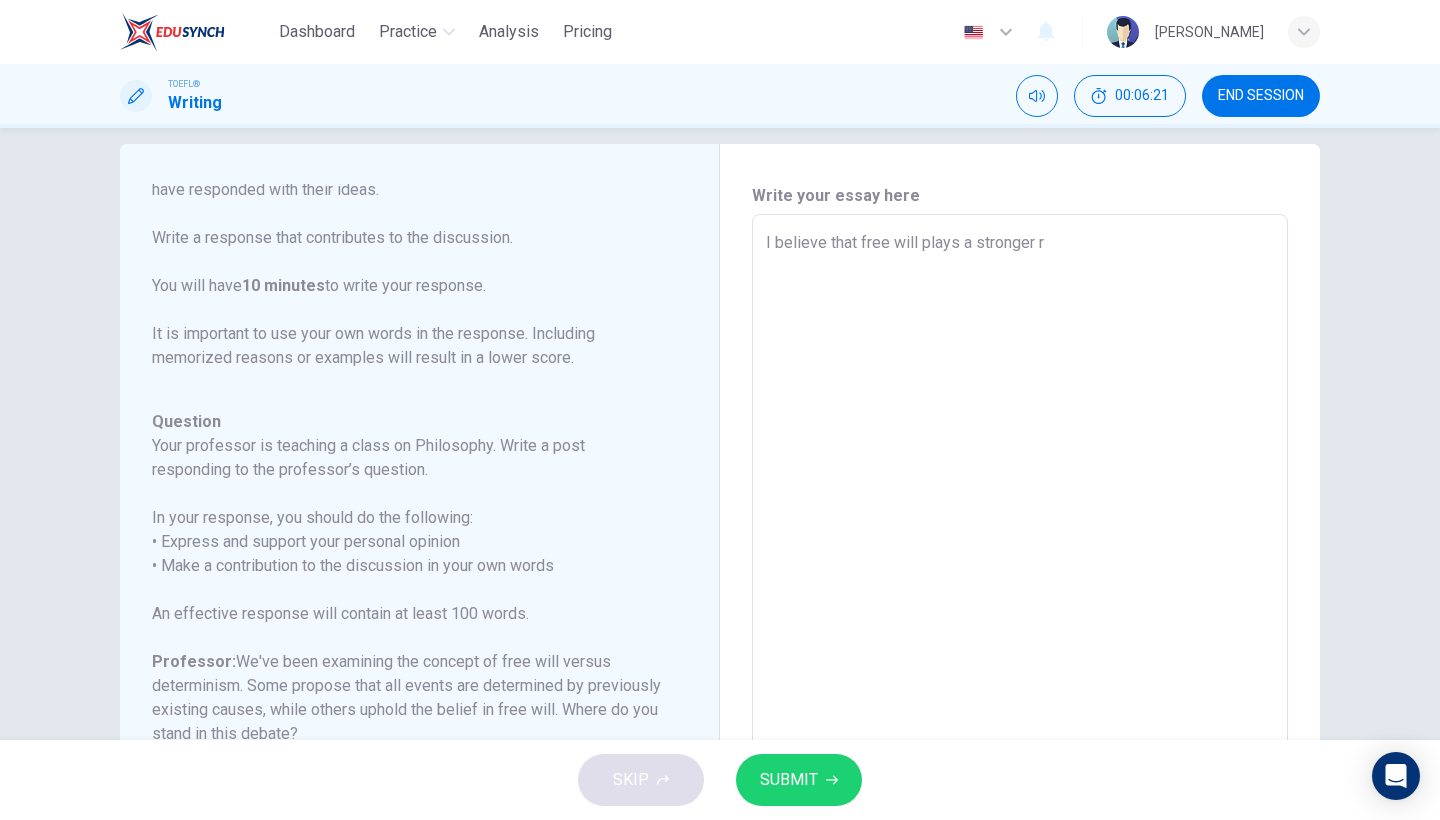 type on "x" 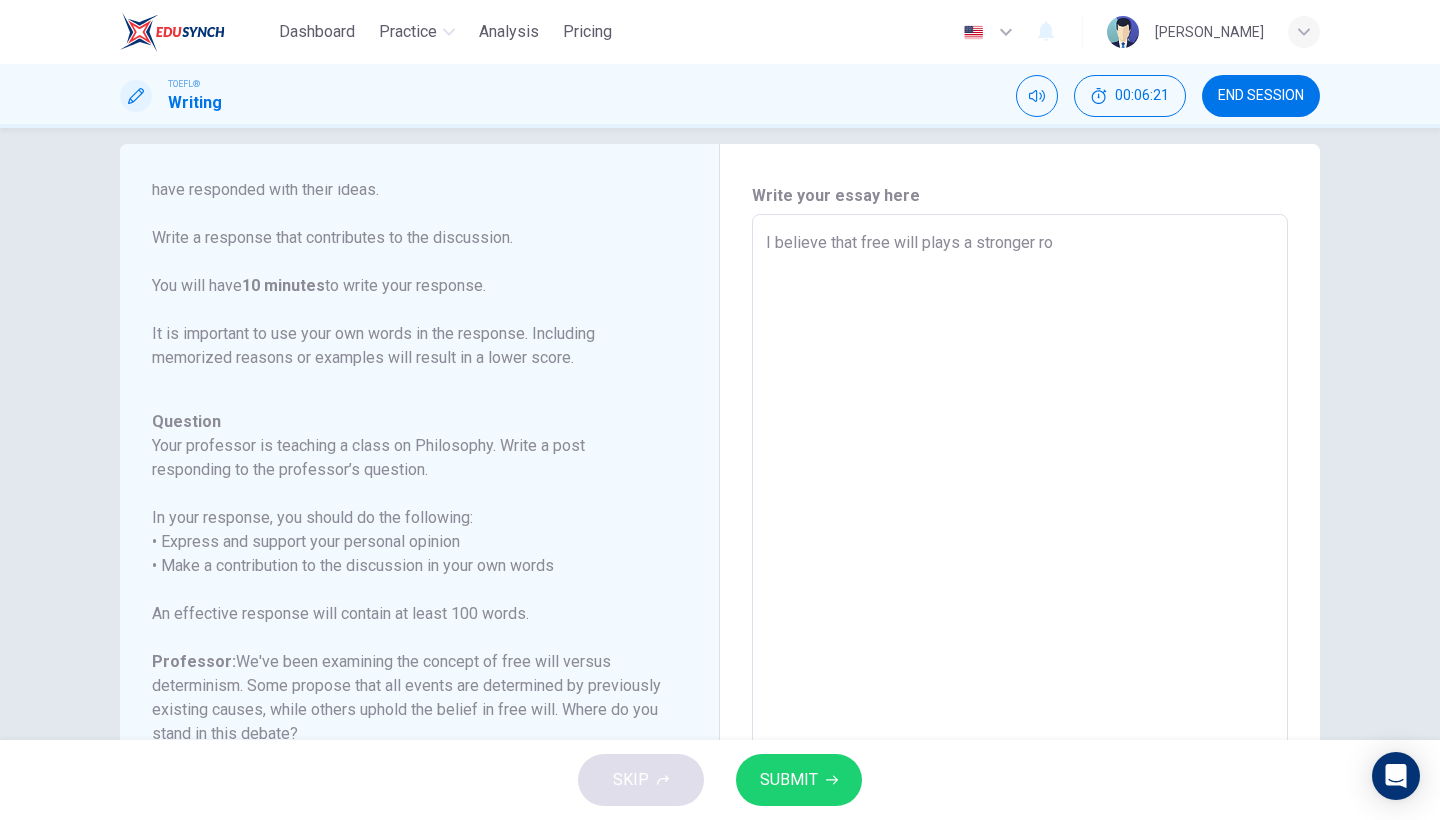 type on "x" 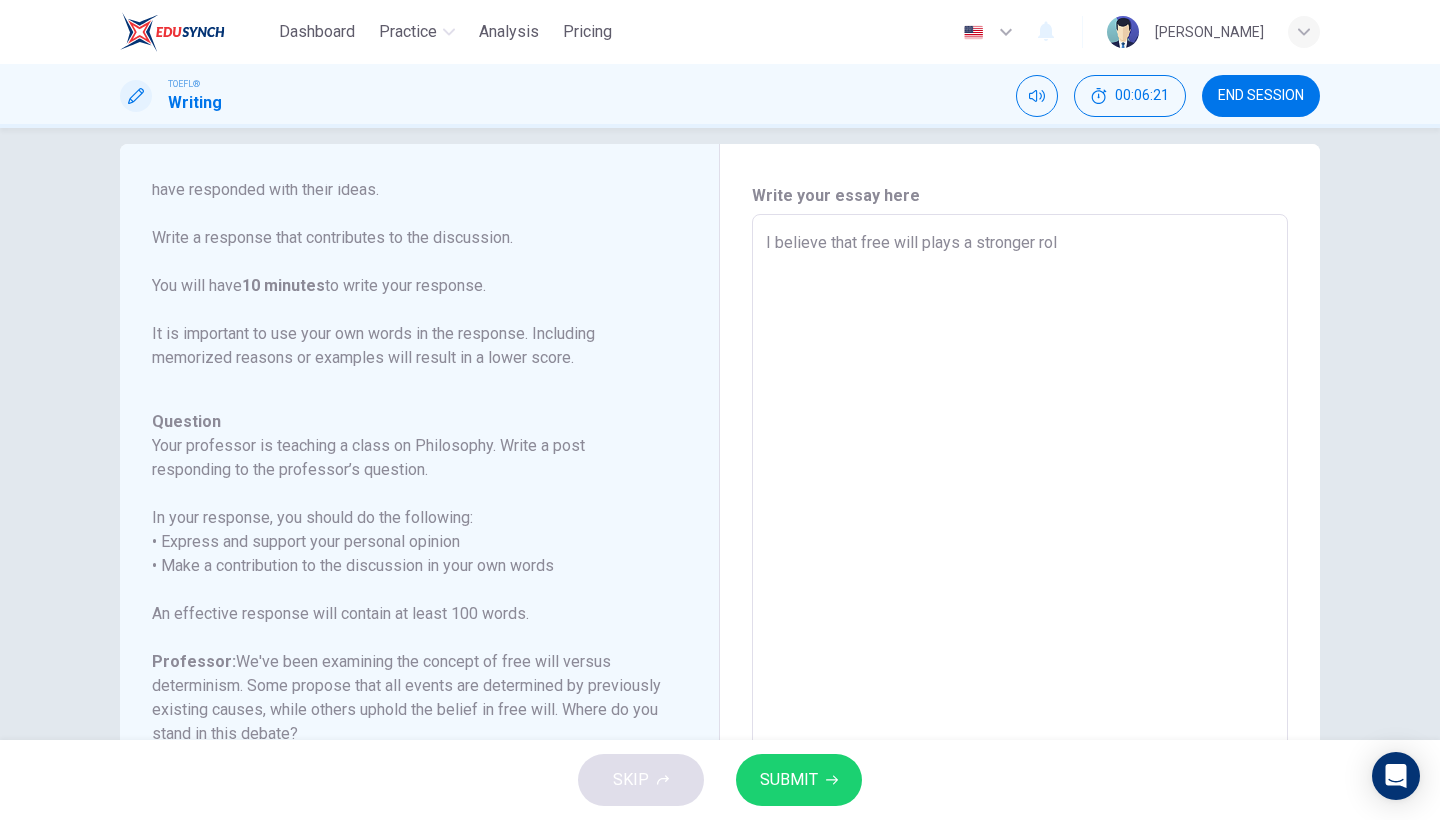 type on "x" 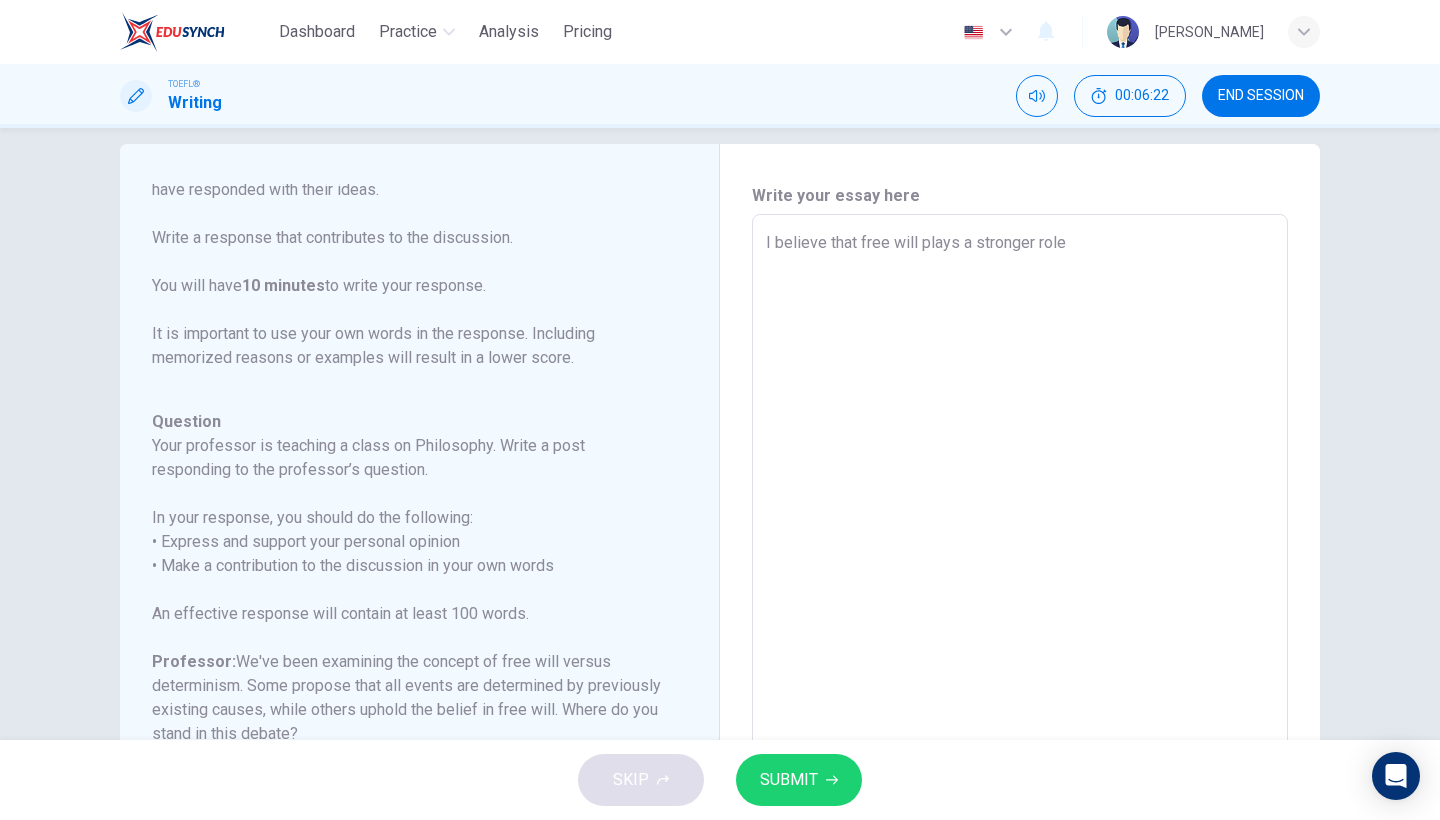 type on "x" 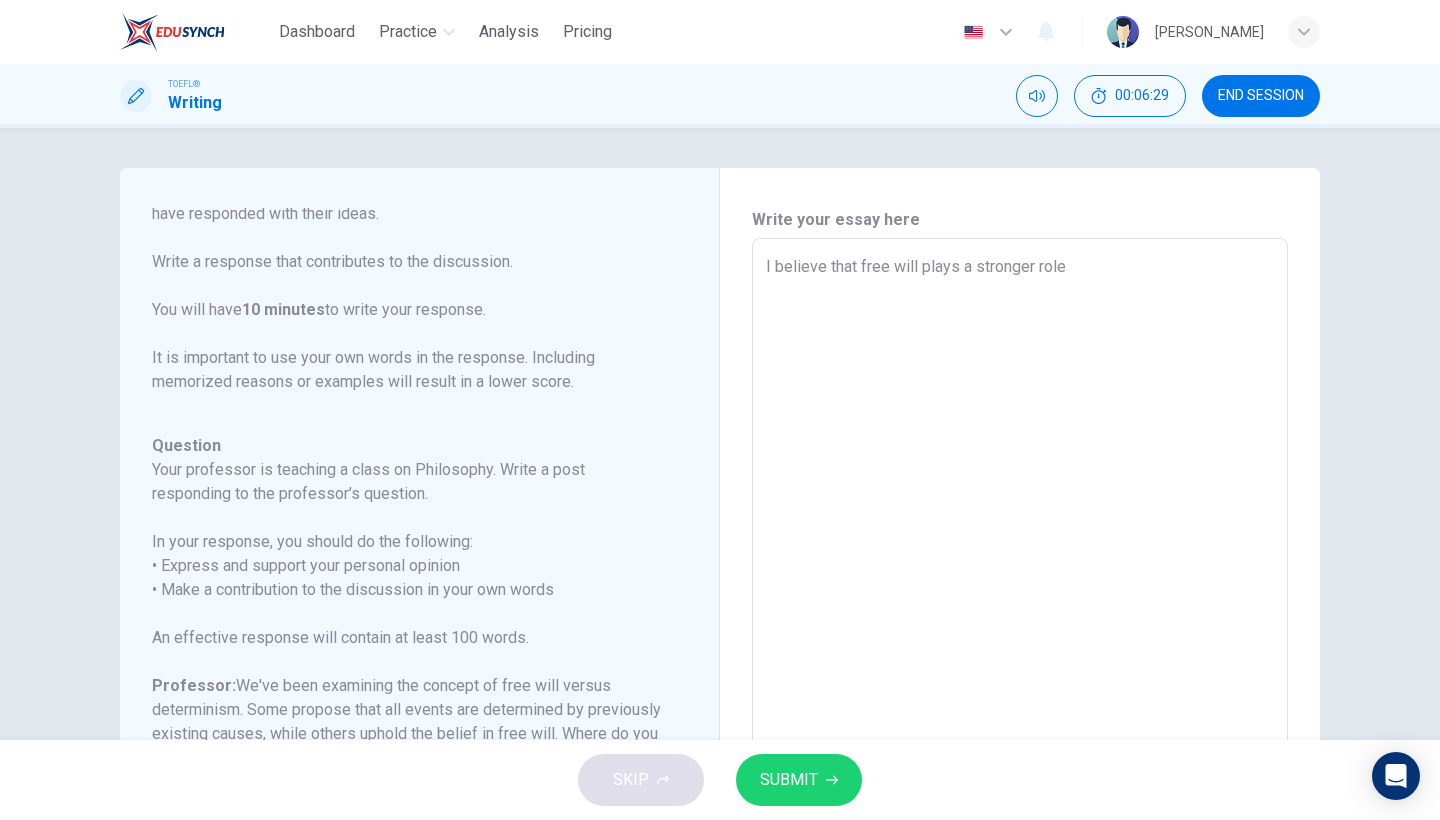 scroll, scrollTop: 0, scrollLeft: 0, axis: both 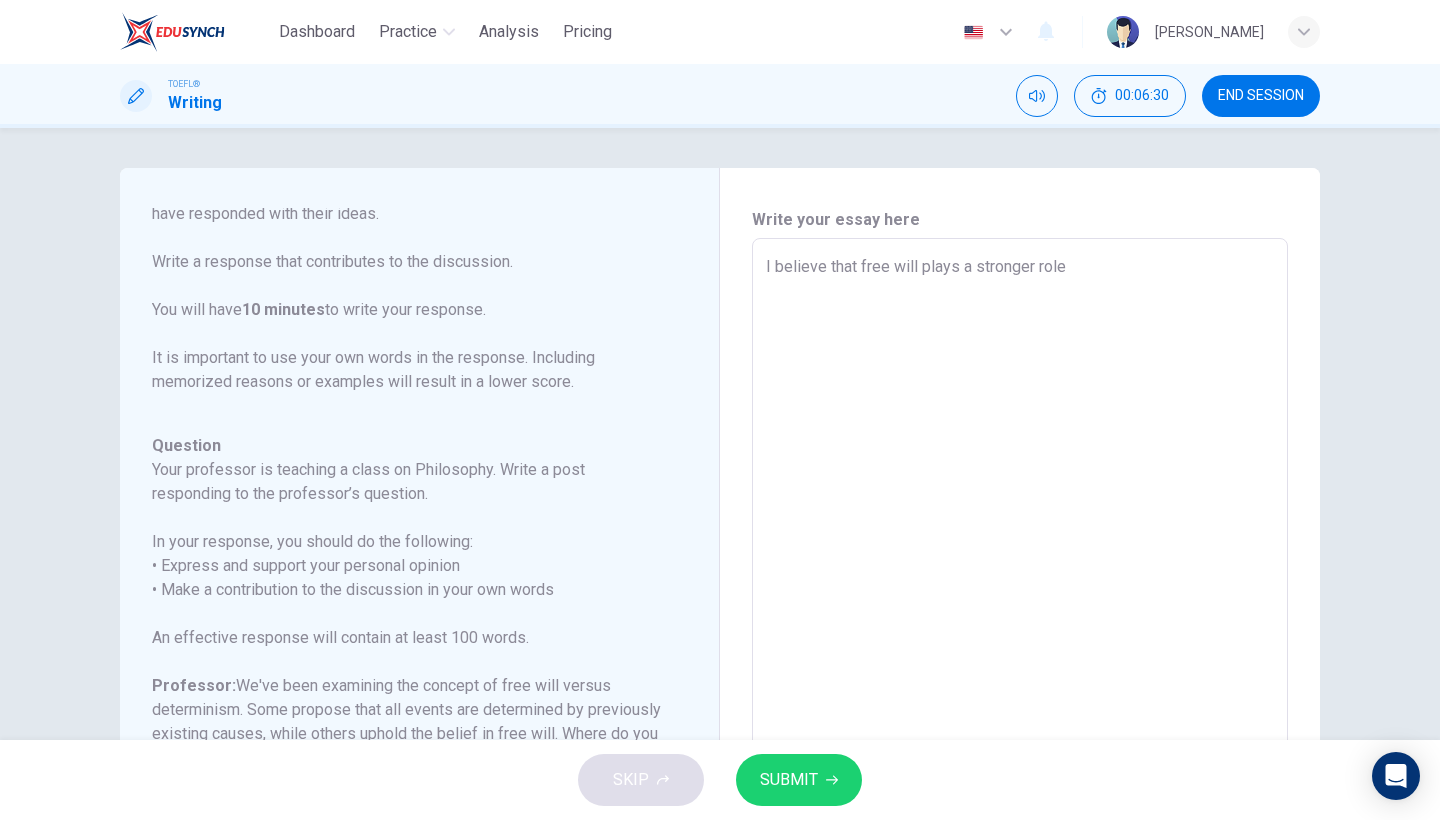 type on "I believe that free will plays a stronger role i" 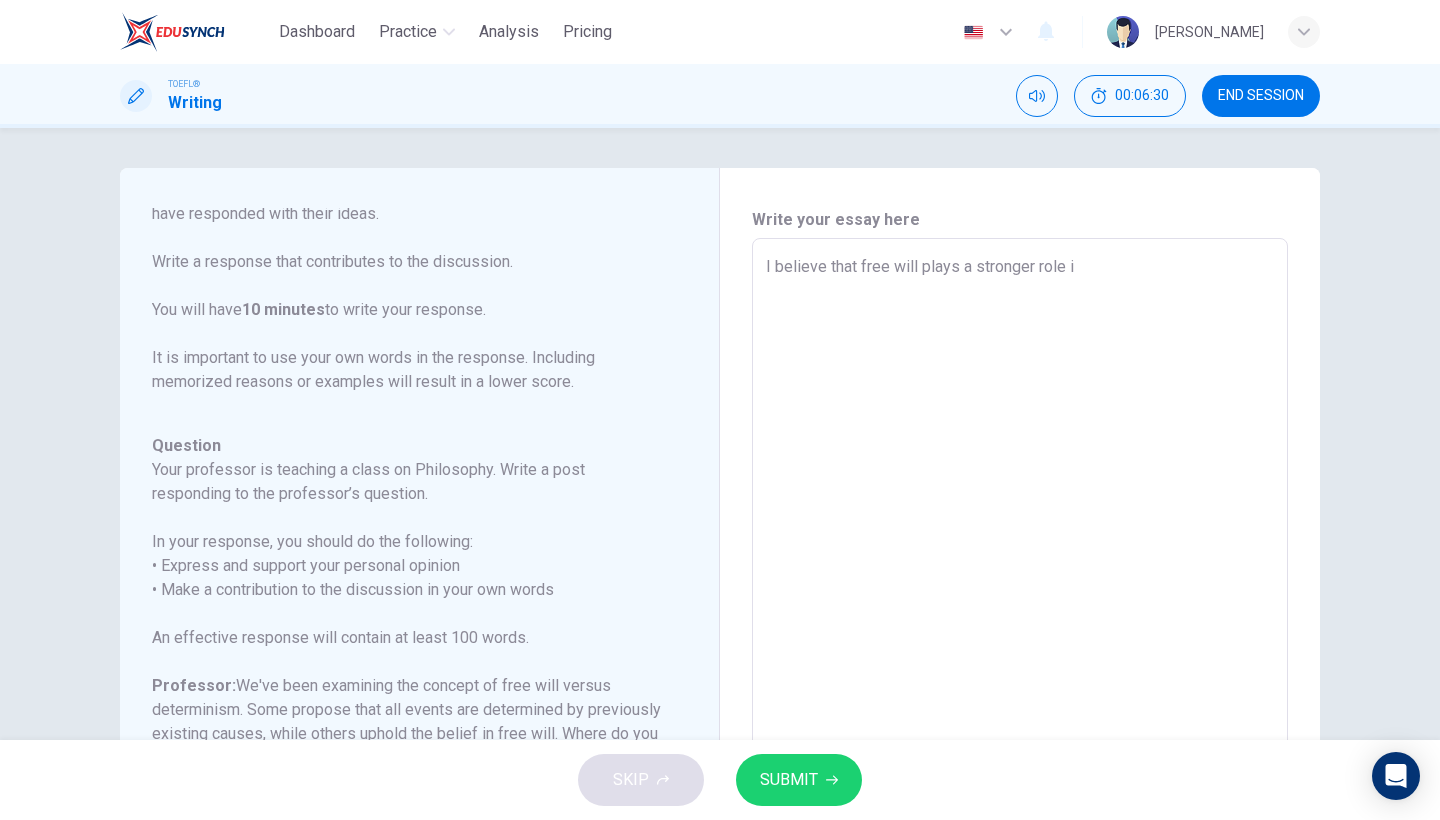 type on "x" 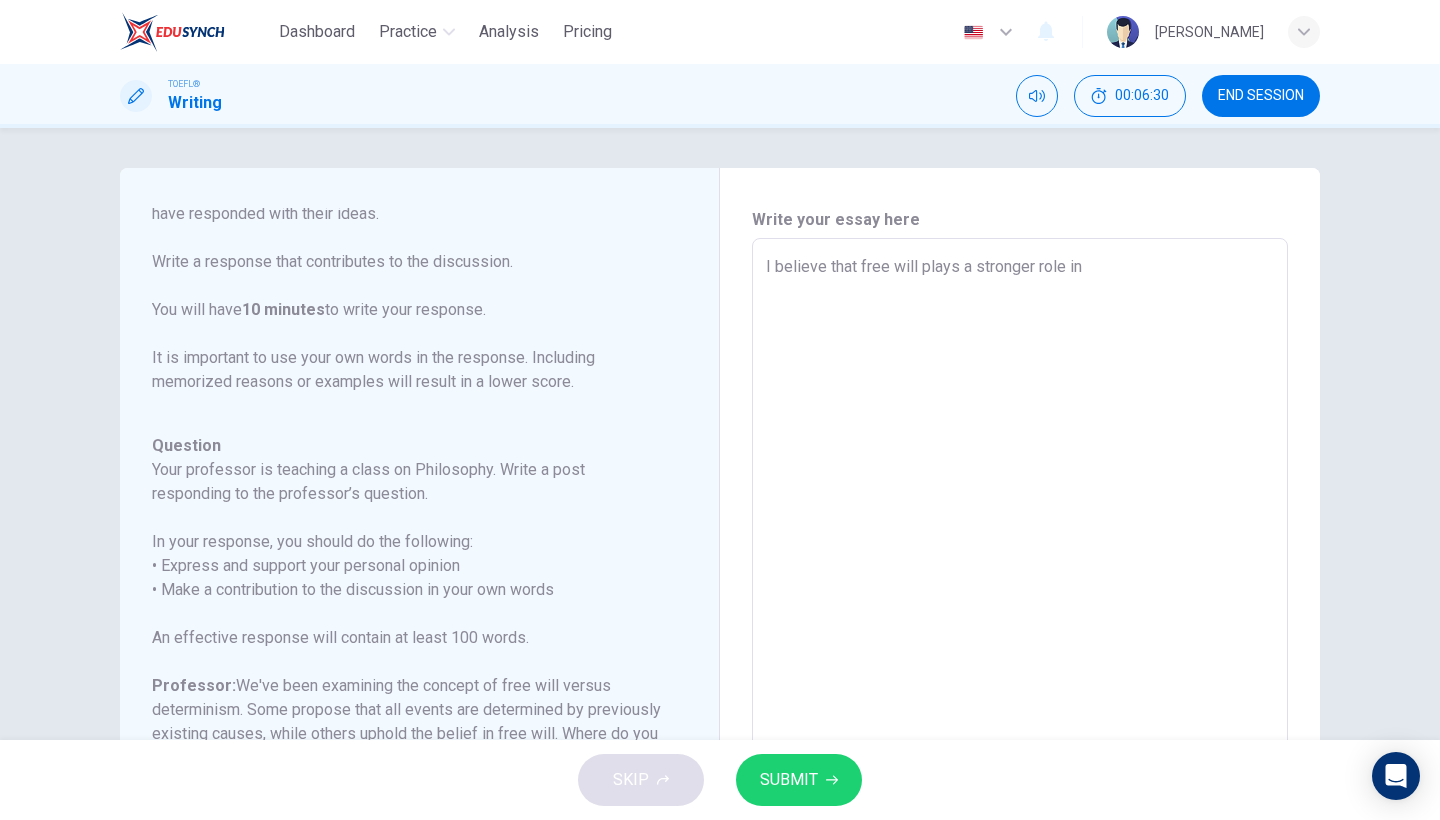 type on "x" 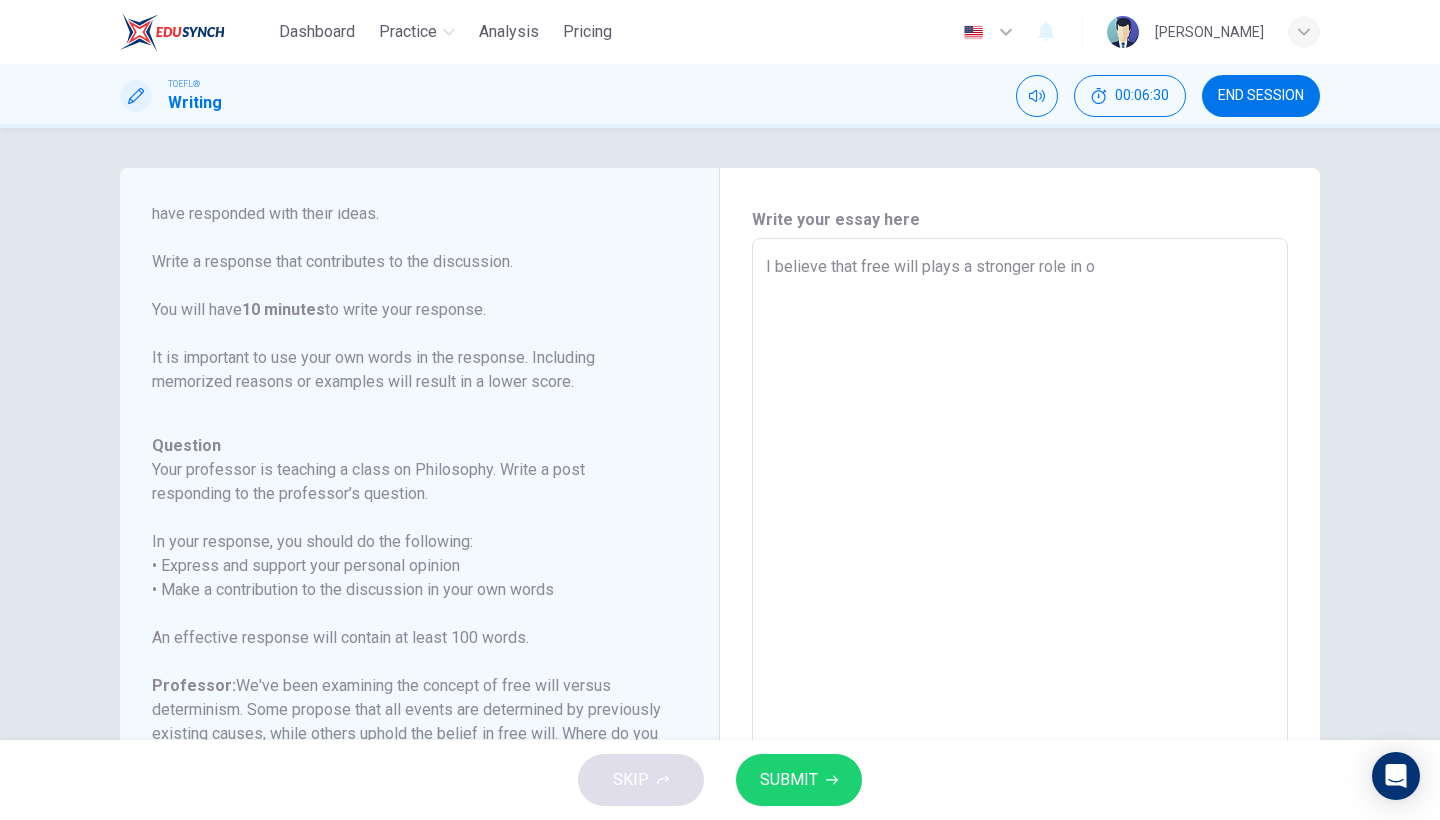 type on "x" 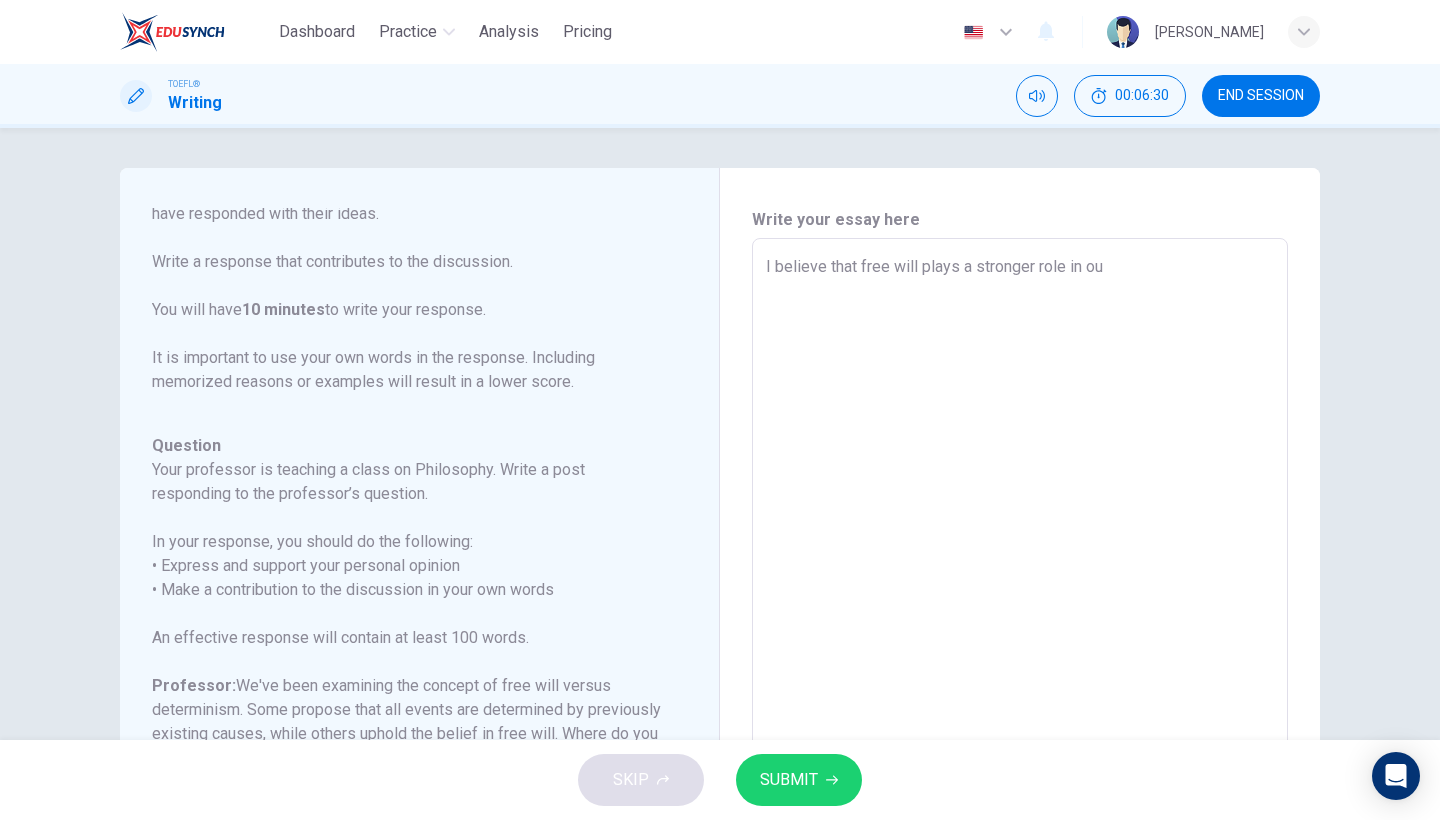 type on "x" 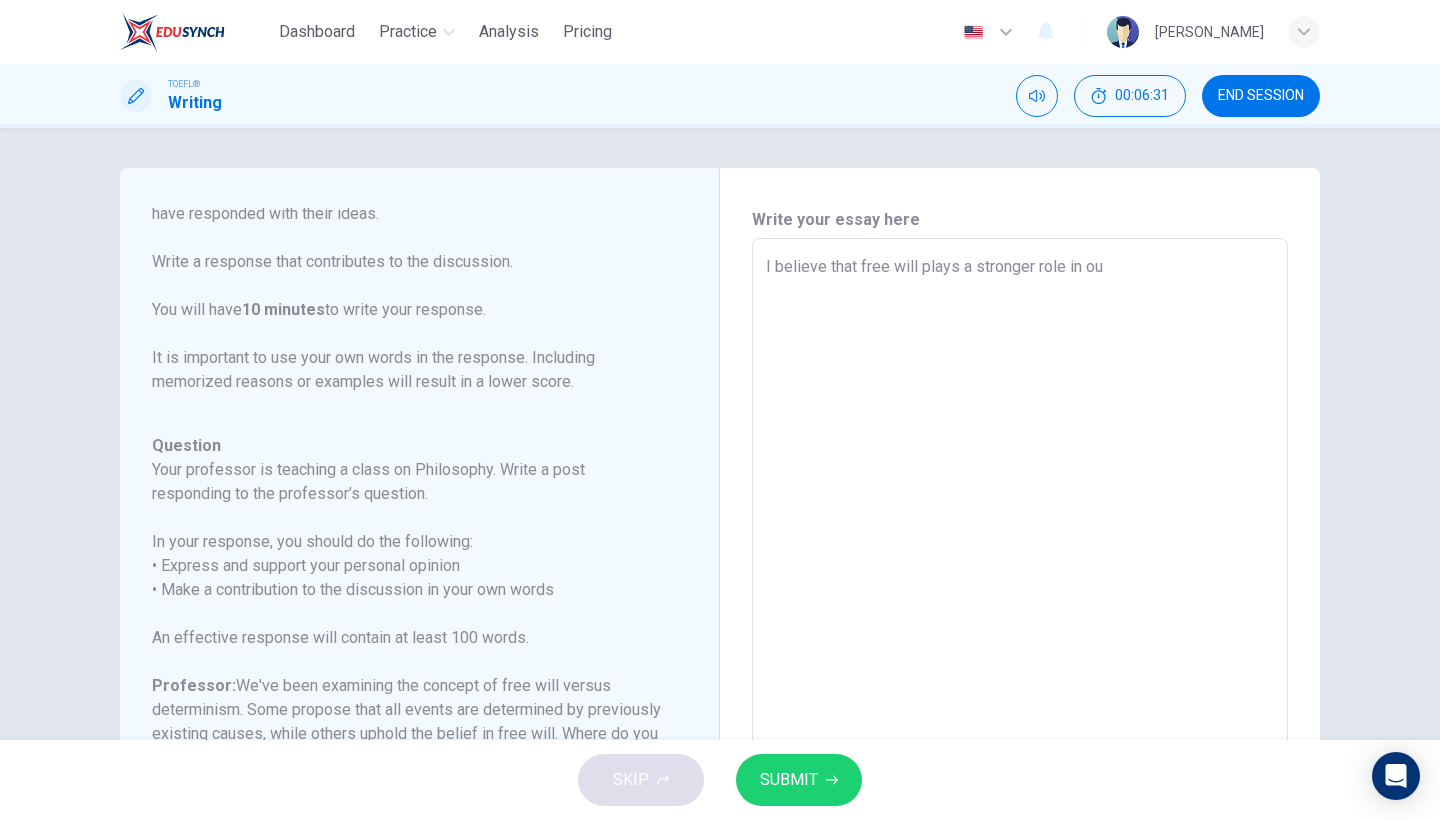type on "I believe that free will plays a stronger role in out" 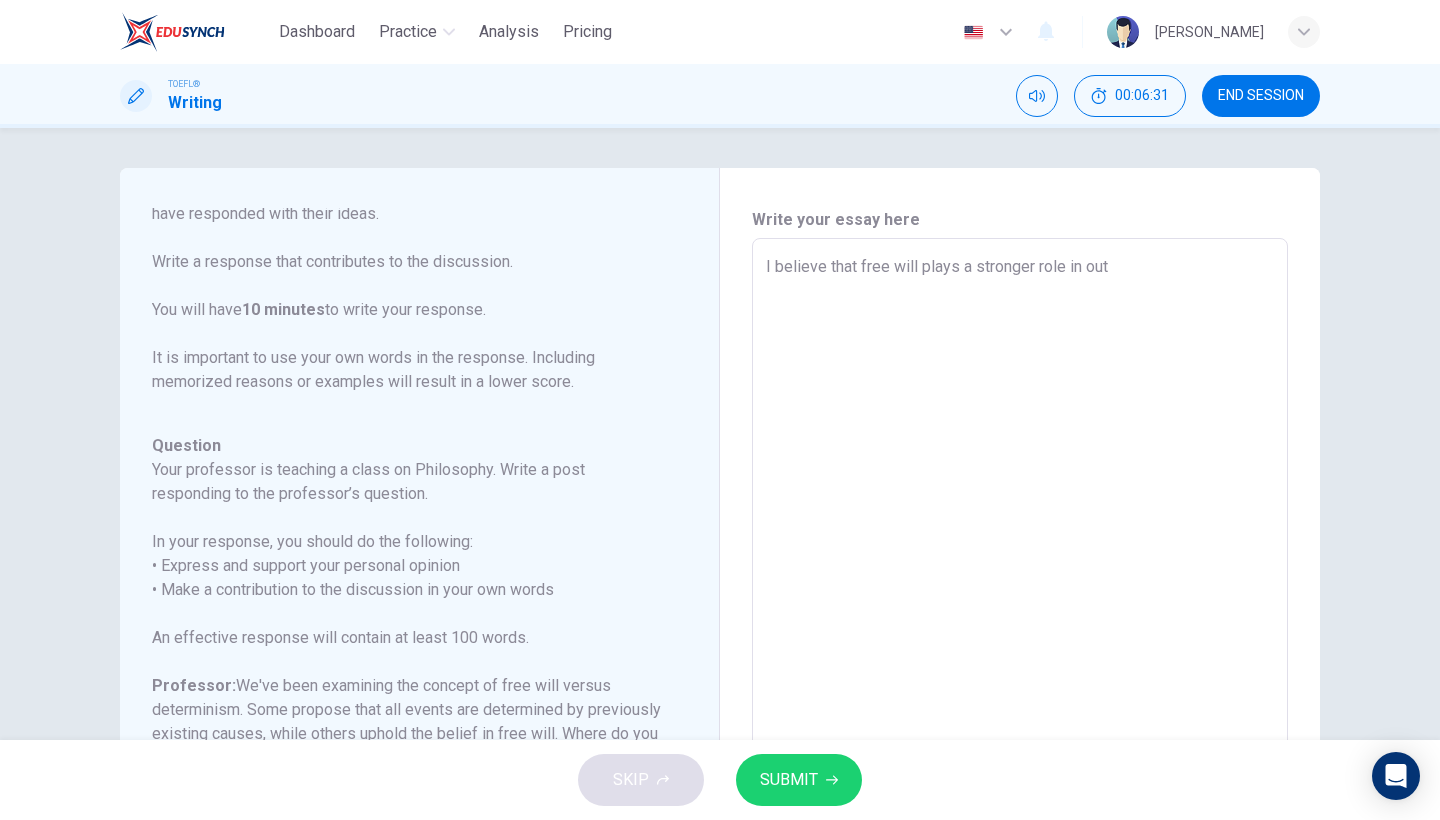 type on "x" 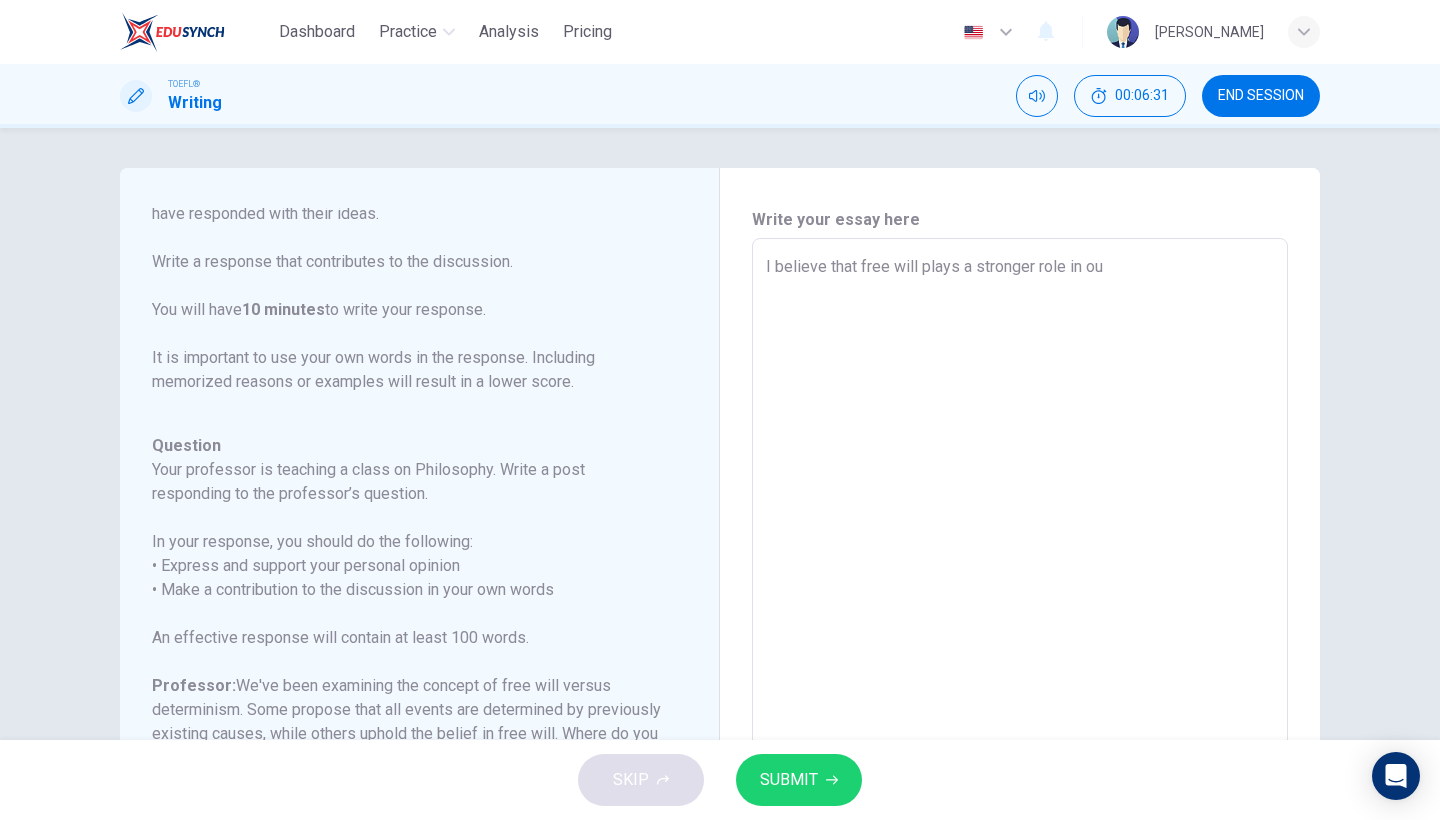 type on "x" 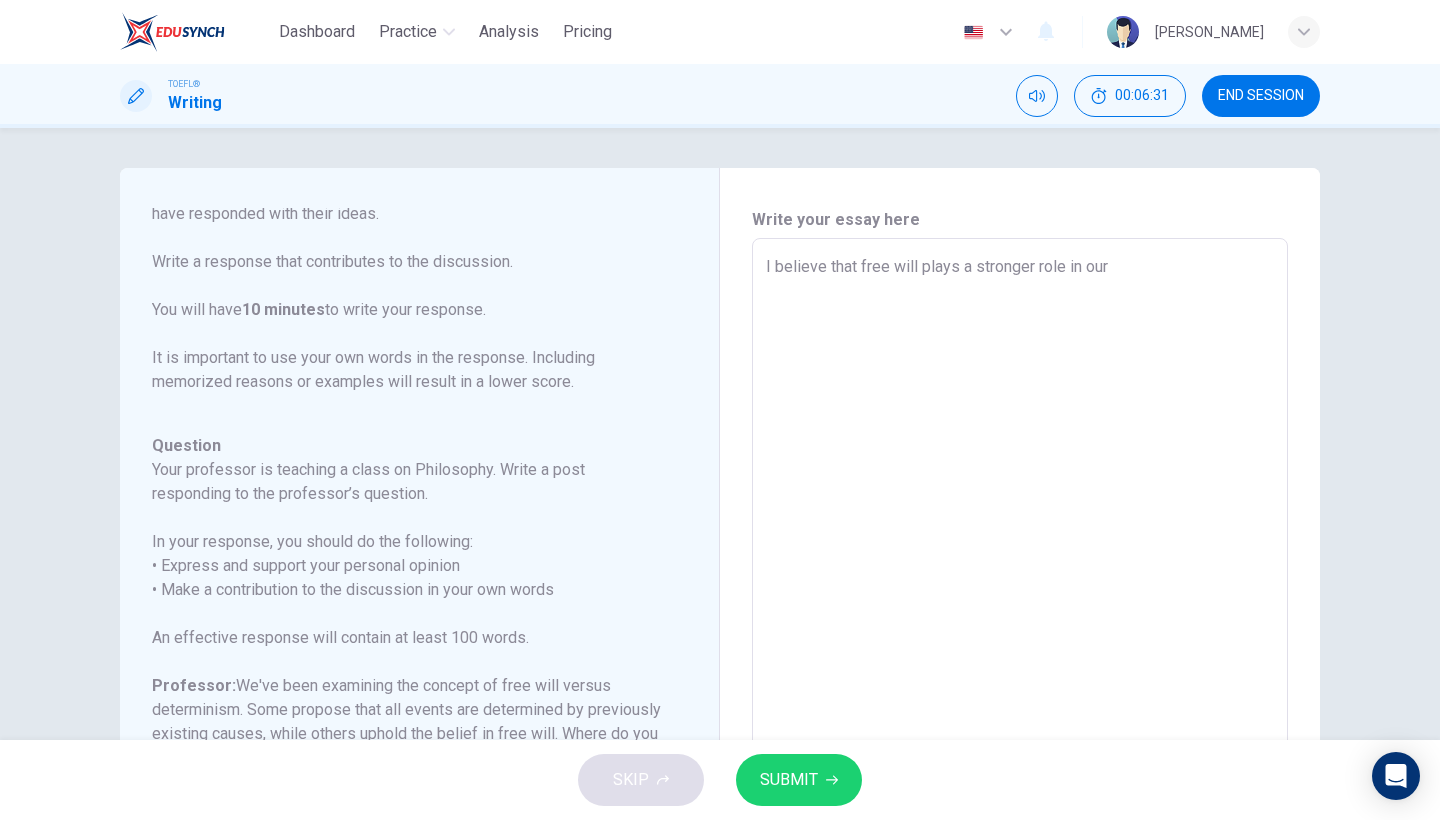 type on "x" 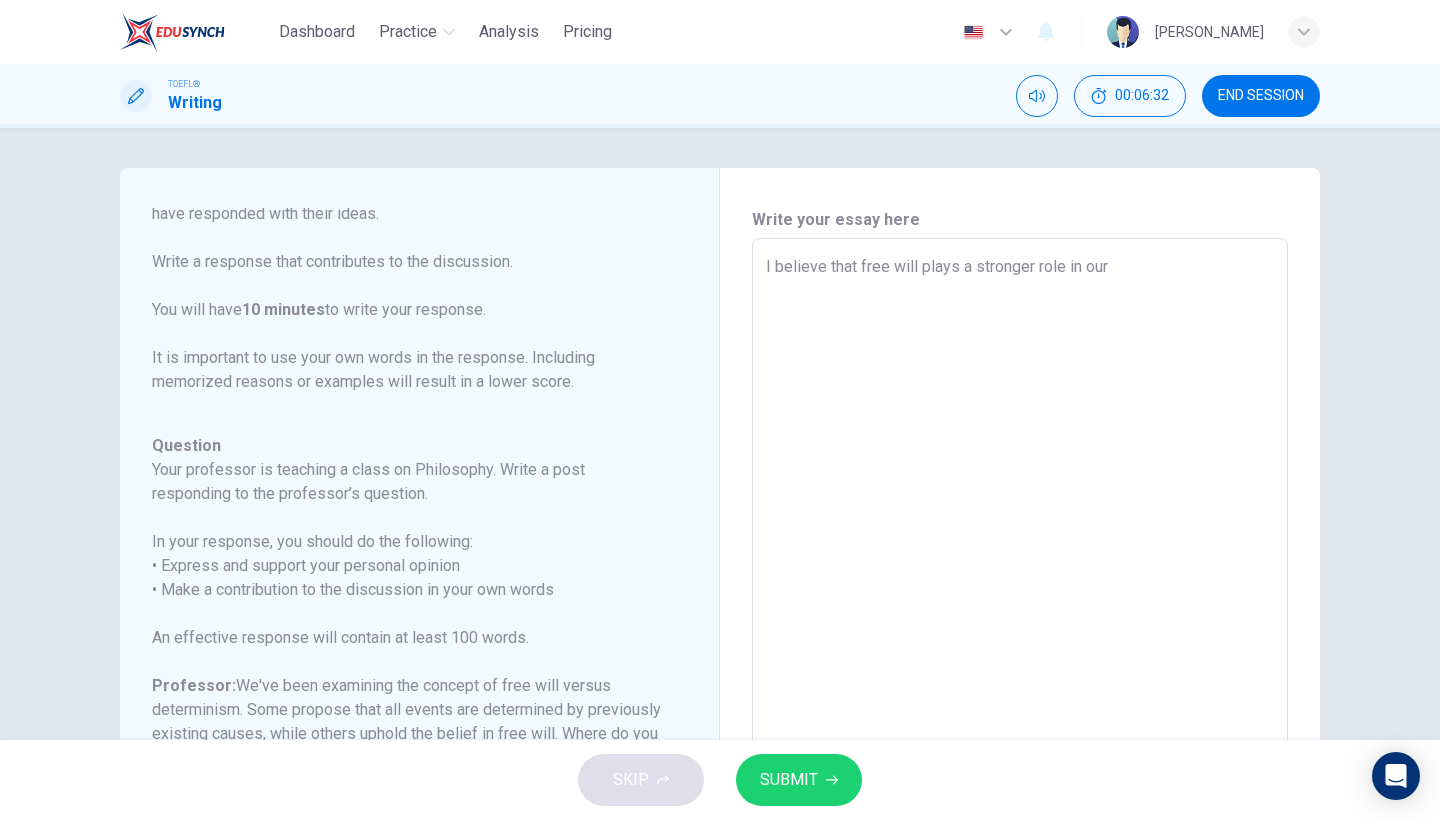 type on "I believe that free will plays a stronger role in our" 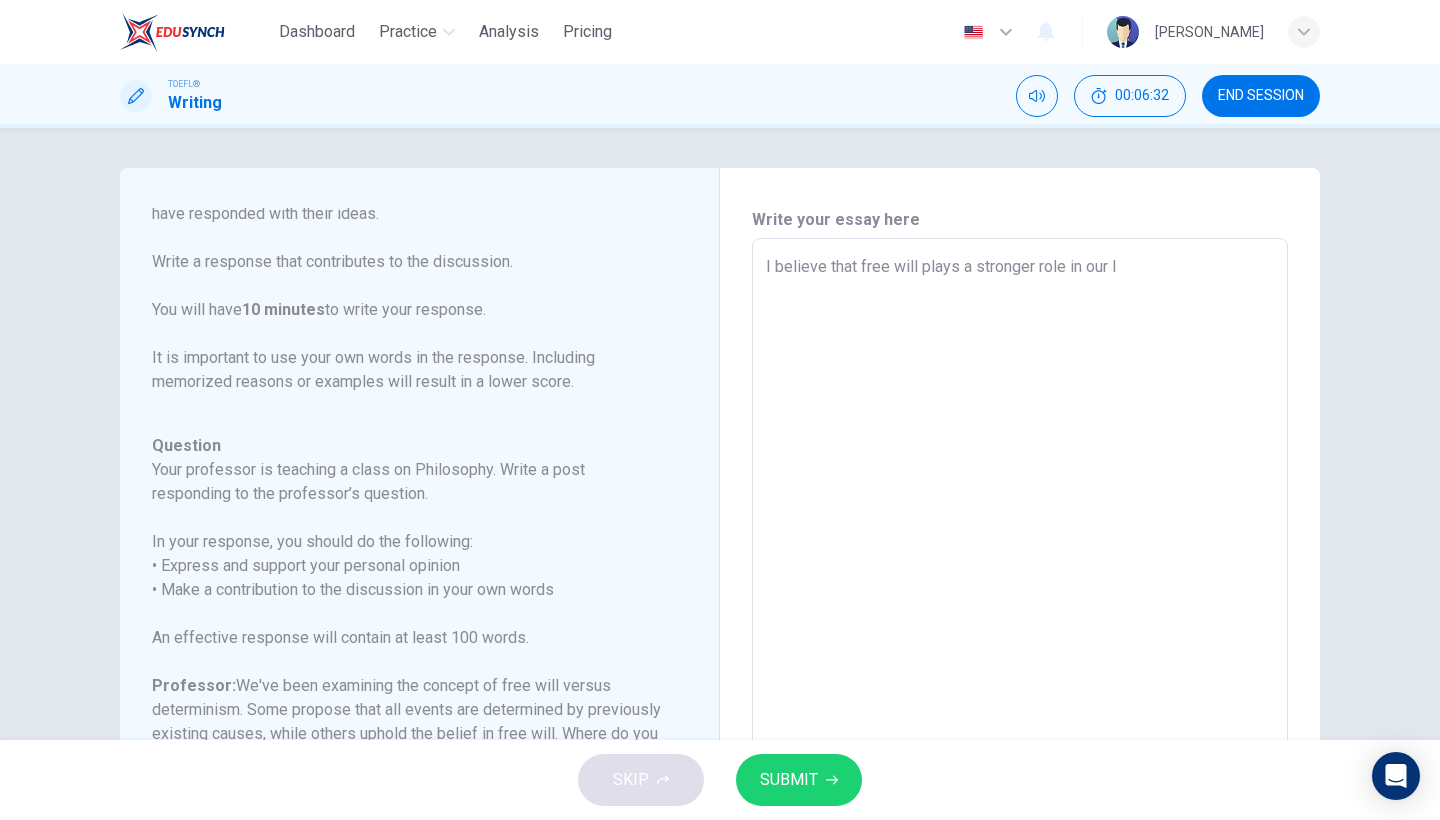 type on "x" 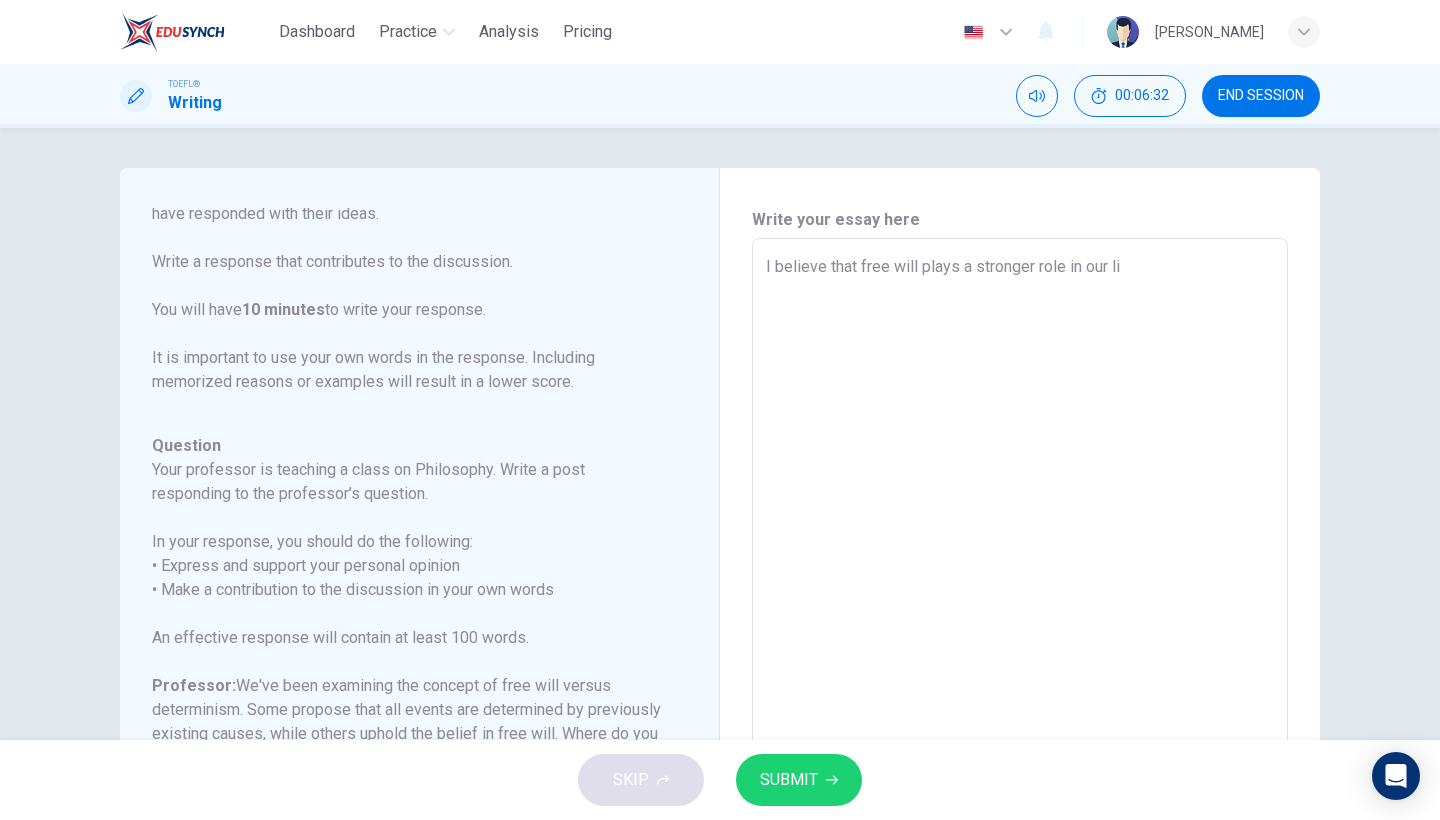 type on "x" 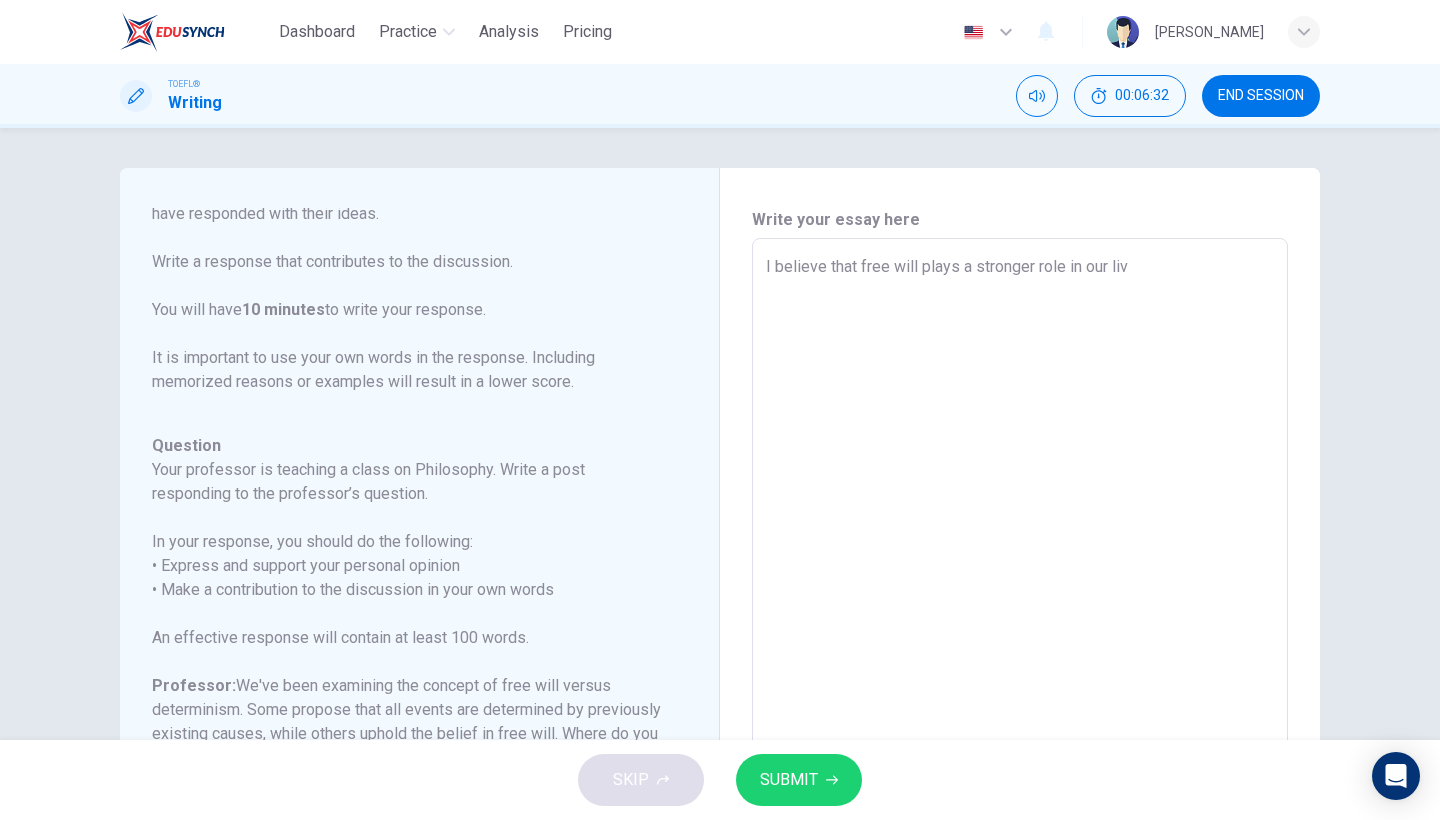 type on "x" 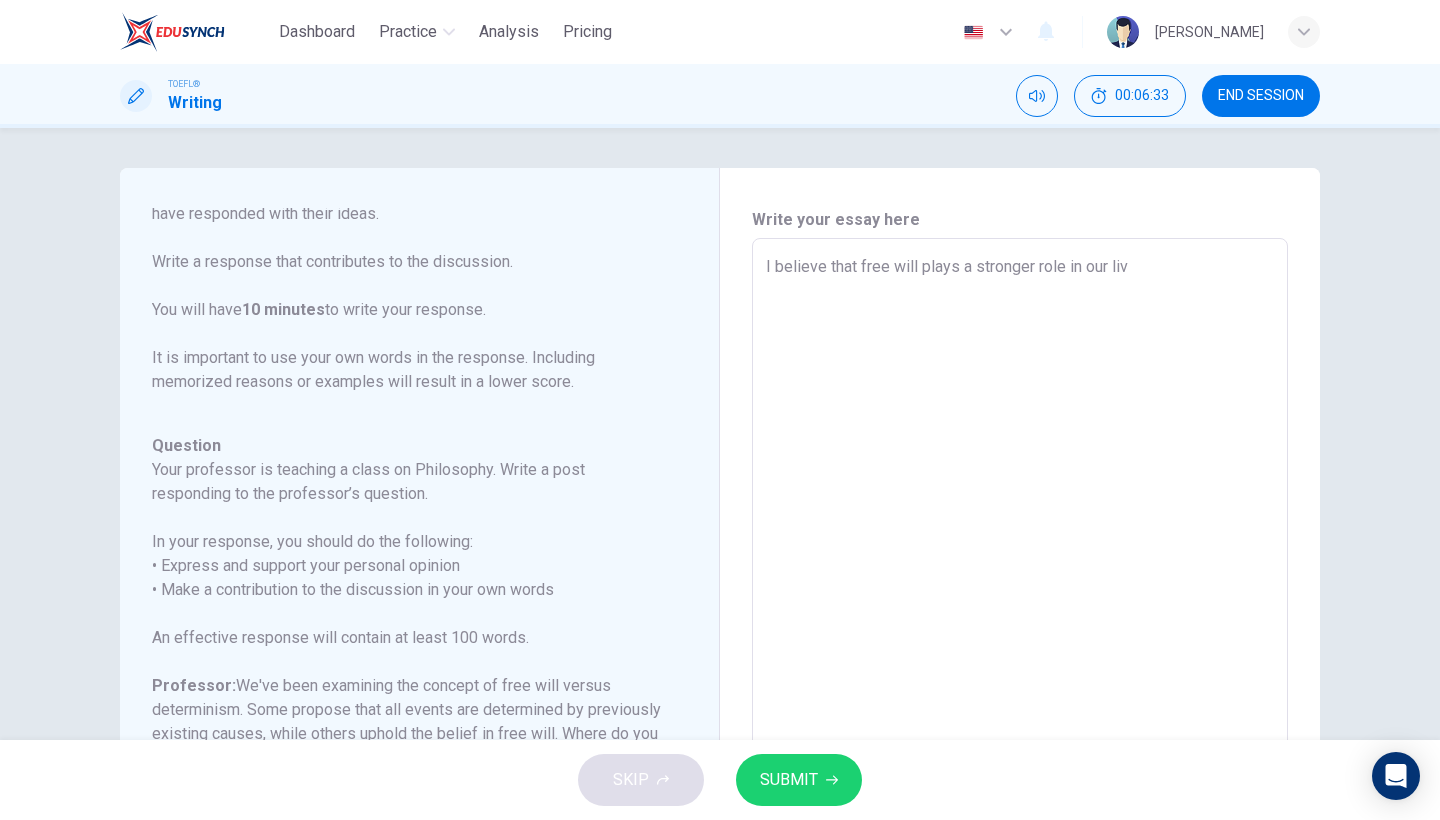 type on "I believe that free will plays a stronger role in our live" 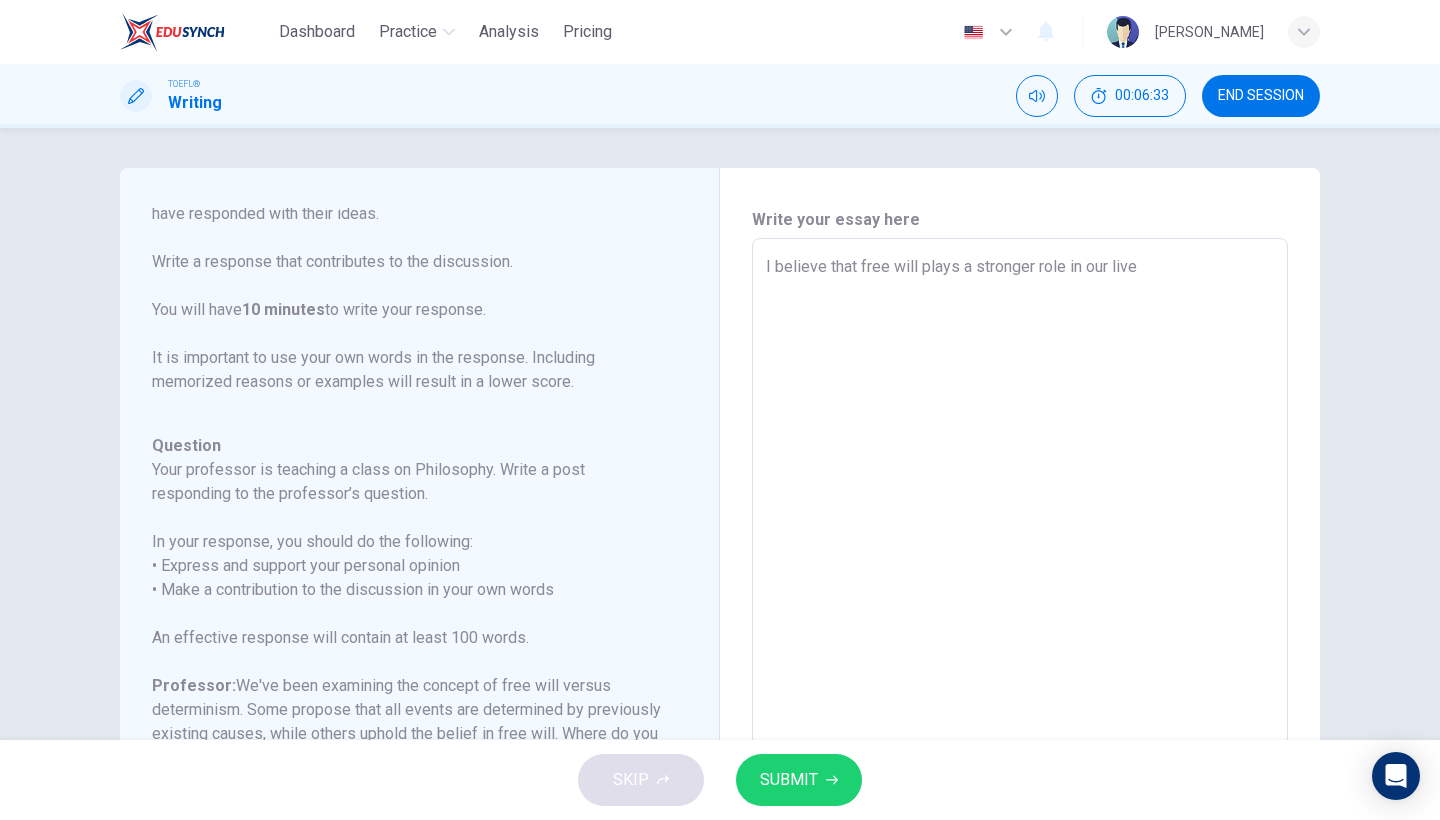 type on "x" 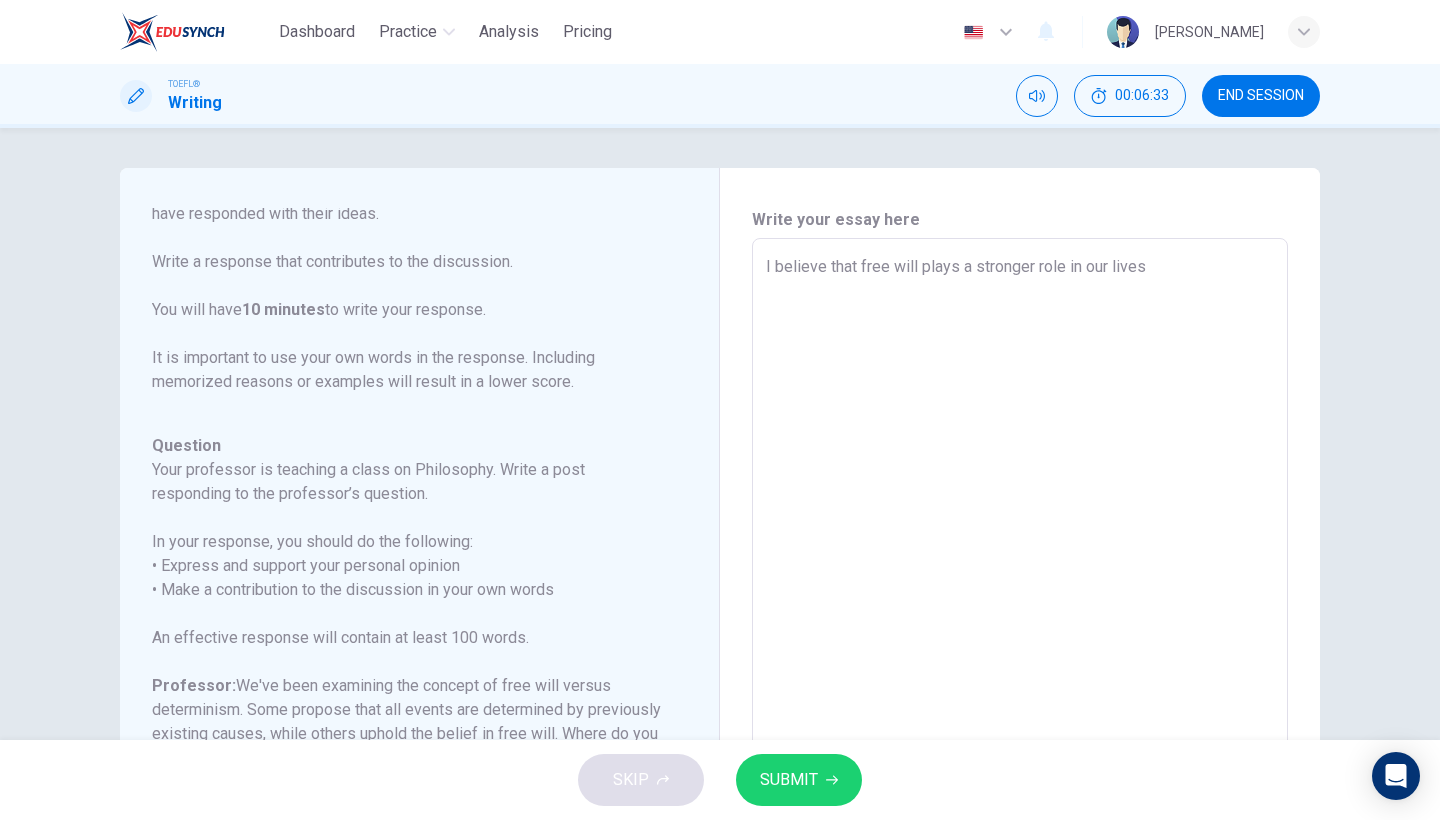 type on "x" 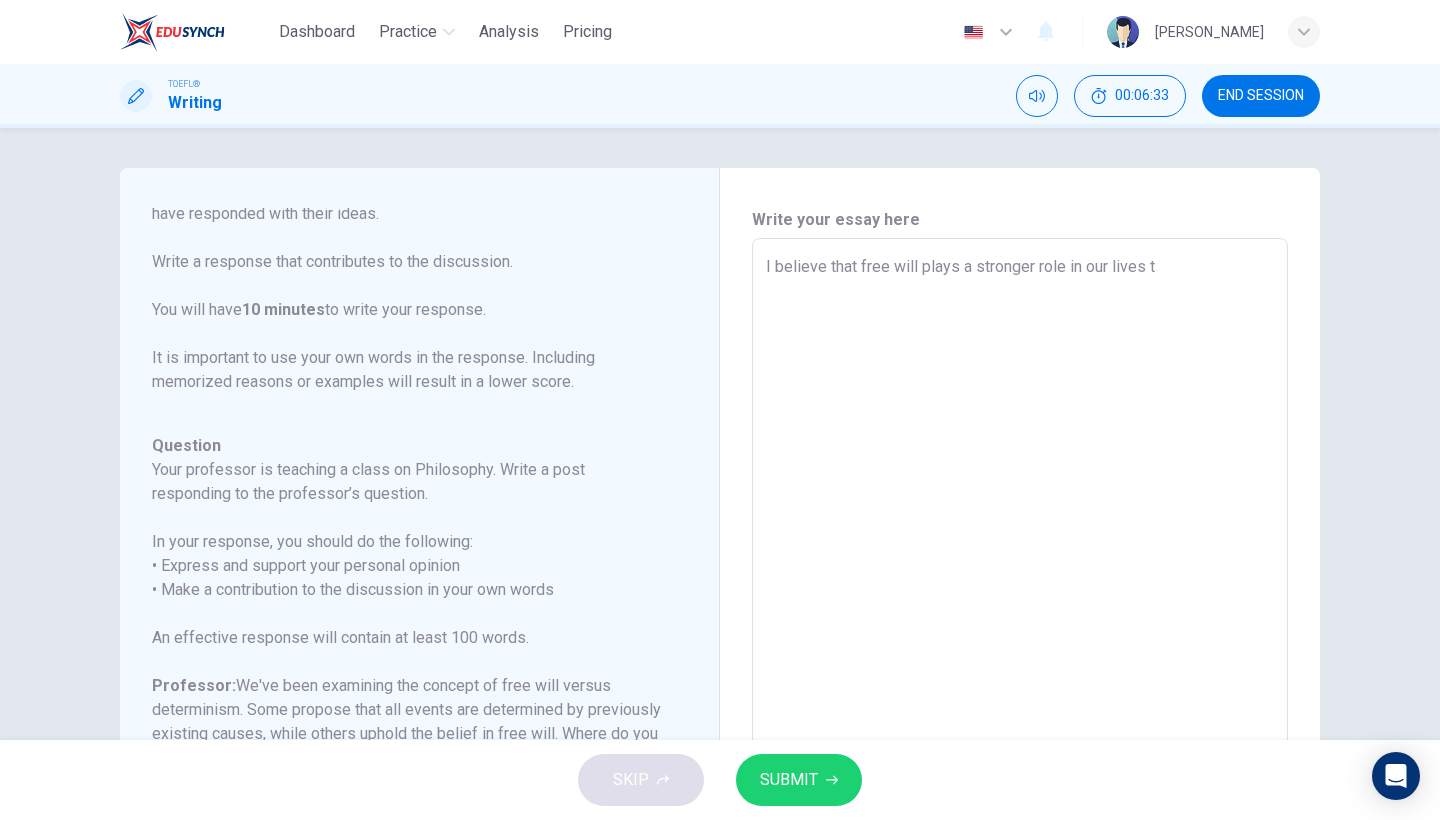 type on "x" 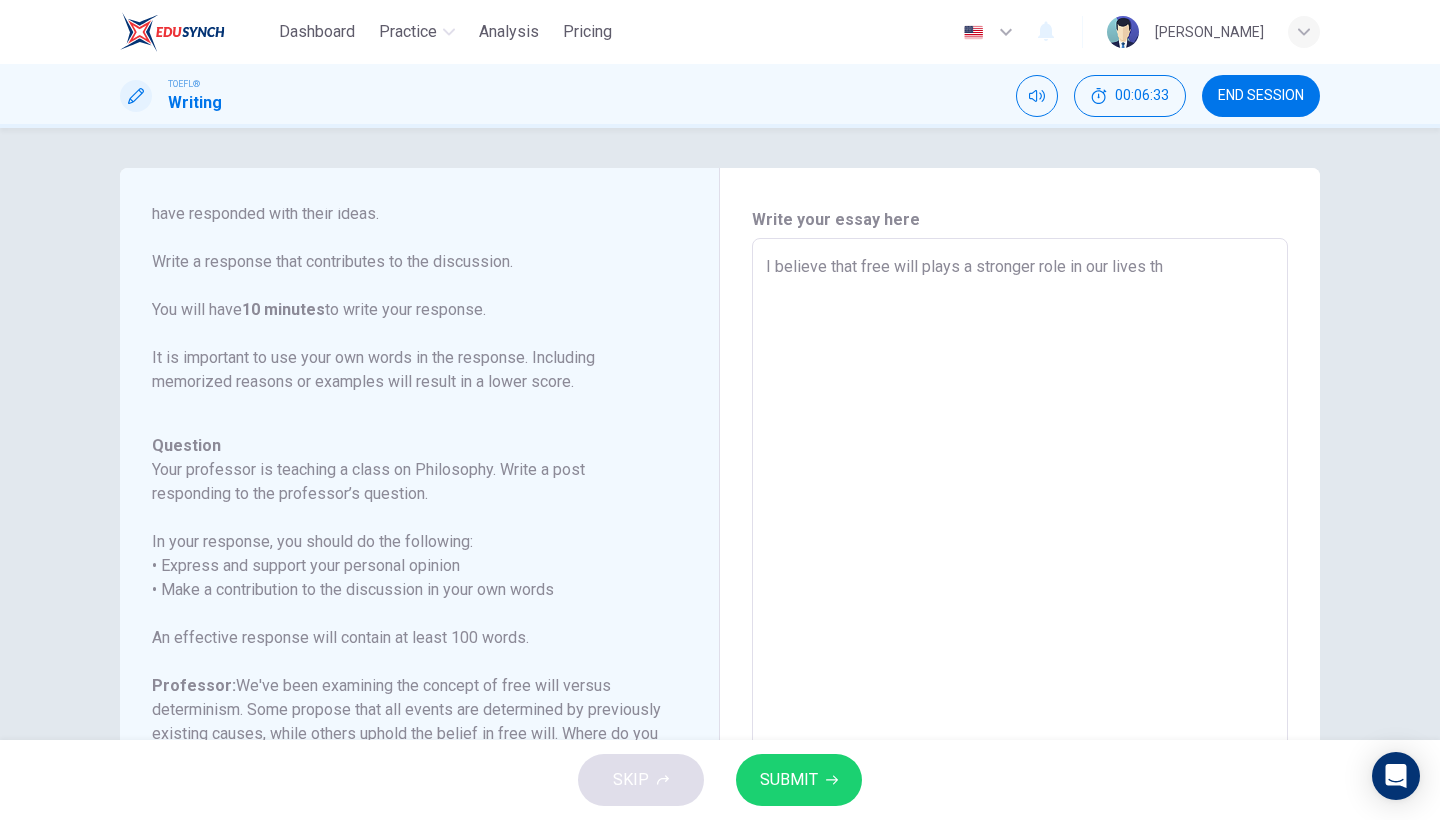 type on "x" 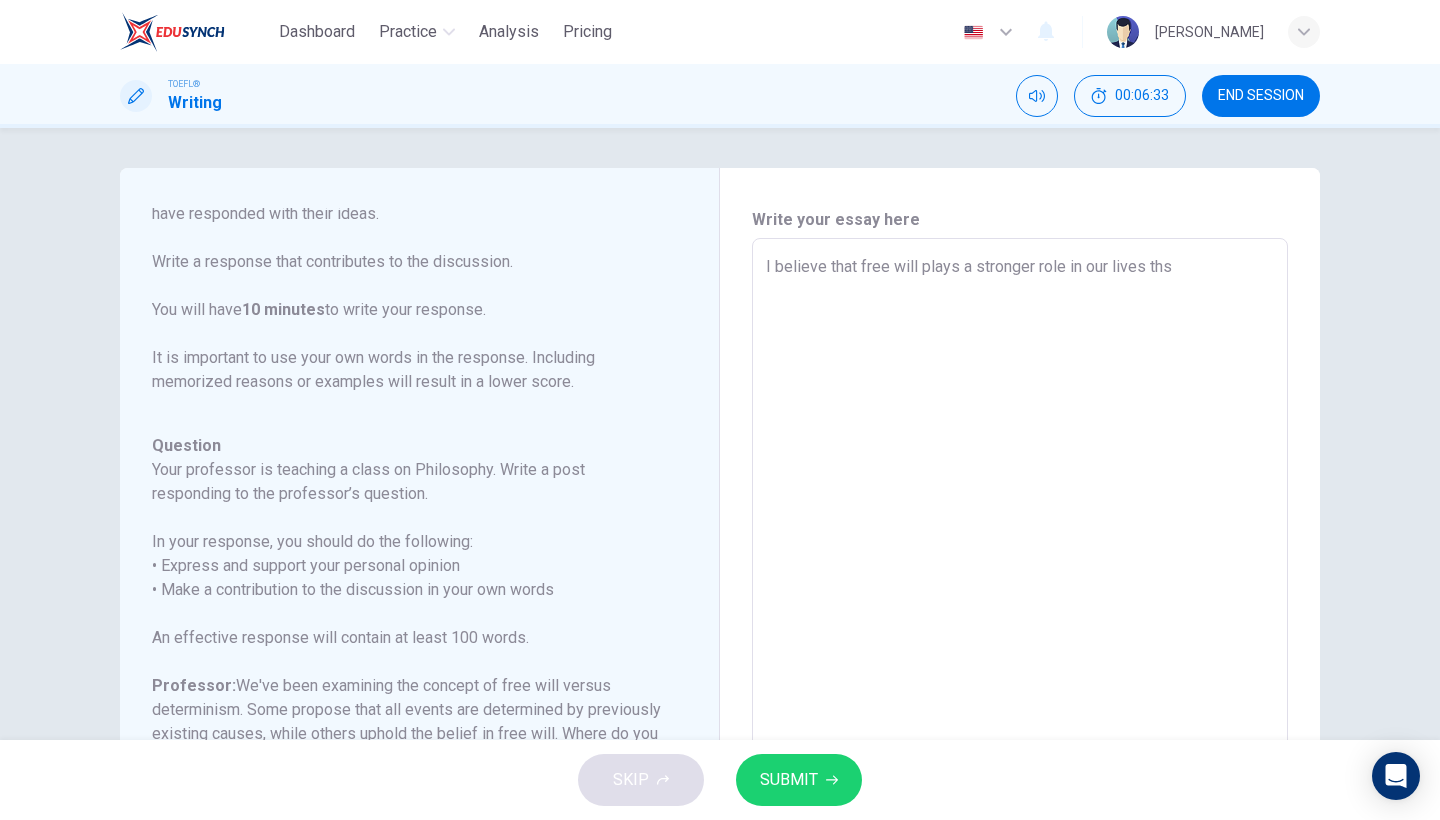 type on "x" 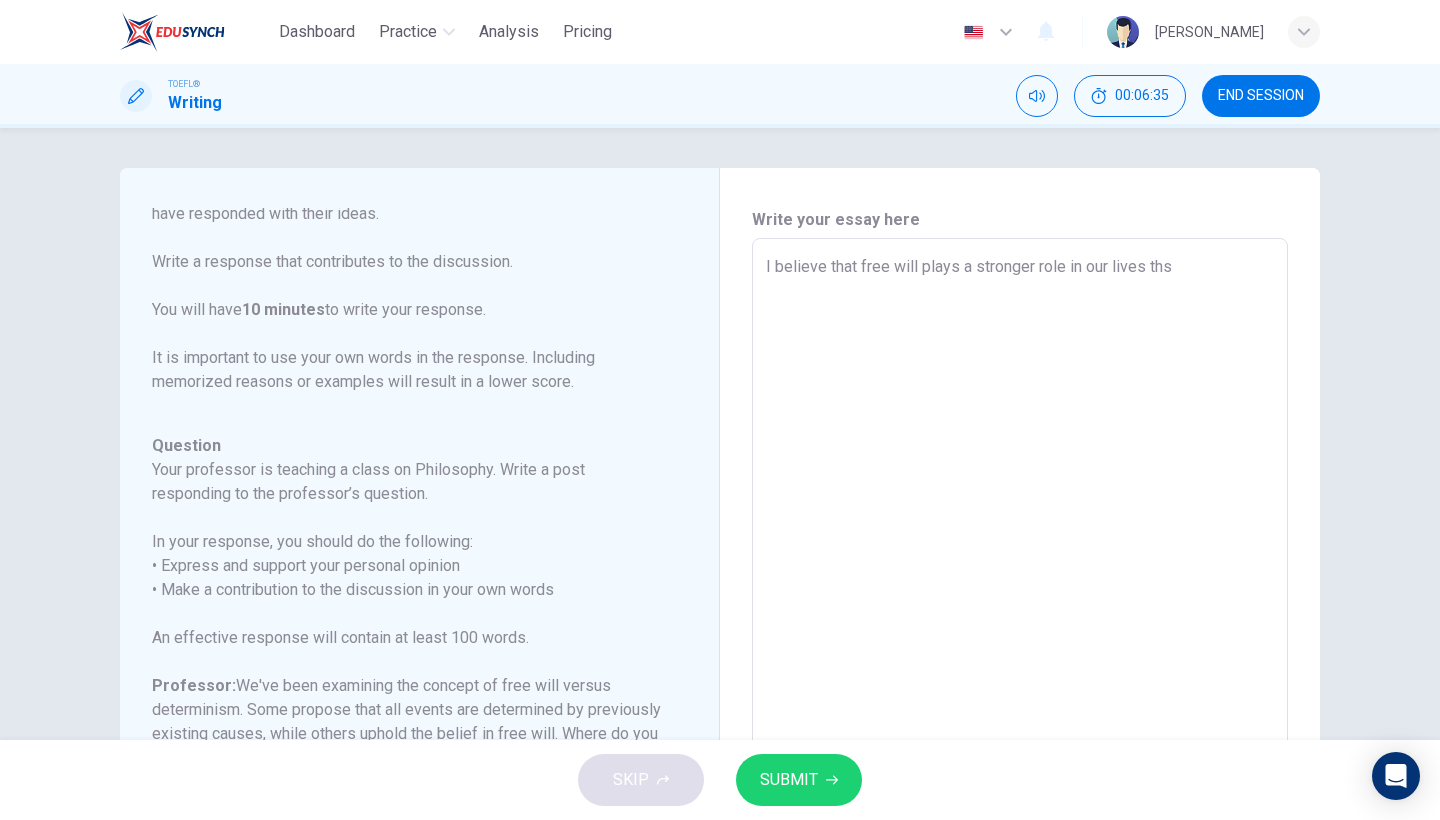 type on "I believe that free will plays a stronger role in our lives thsn" 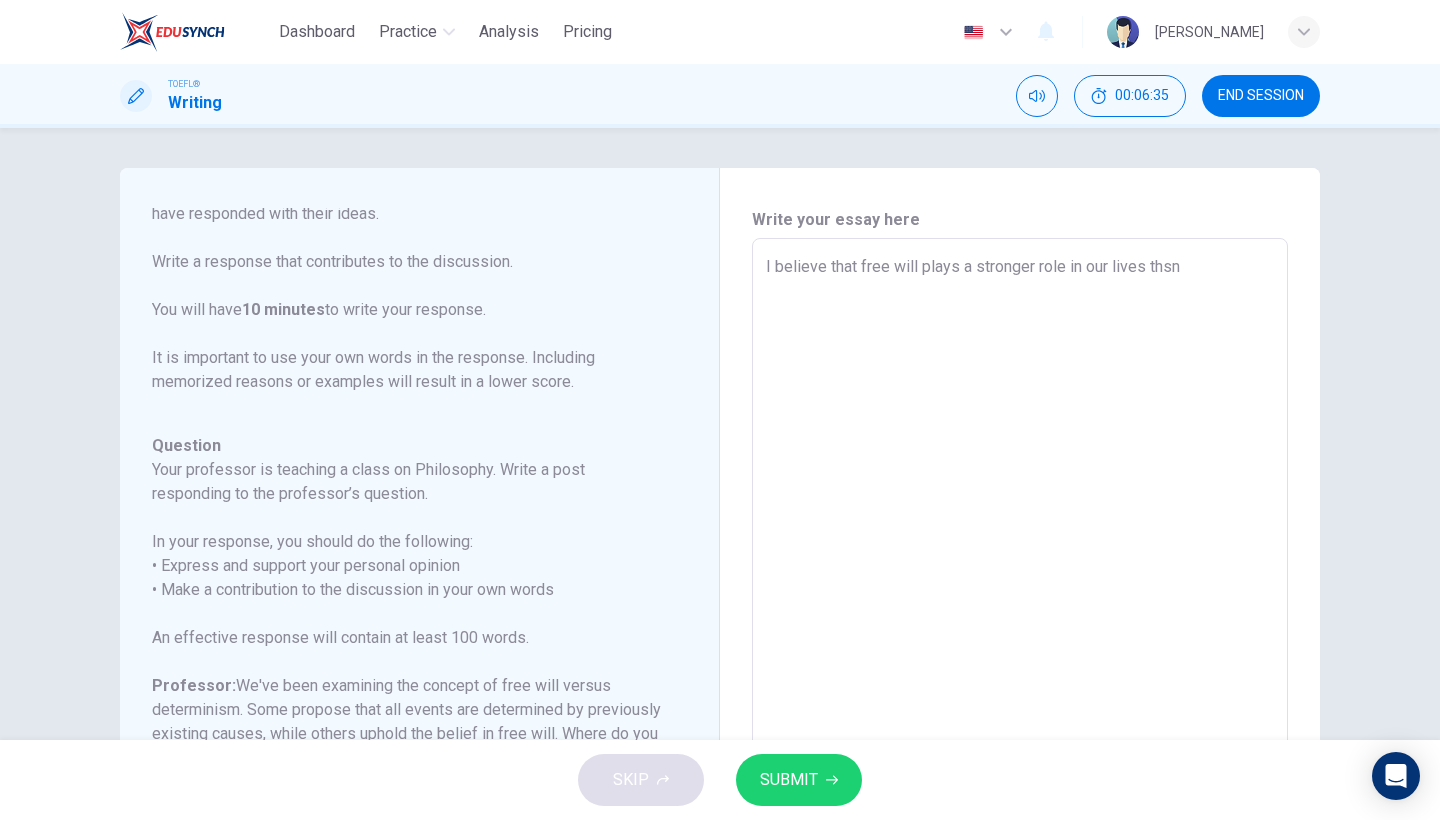 type on "x" 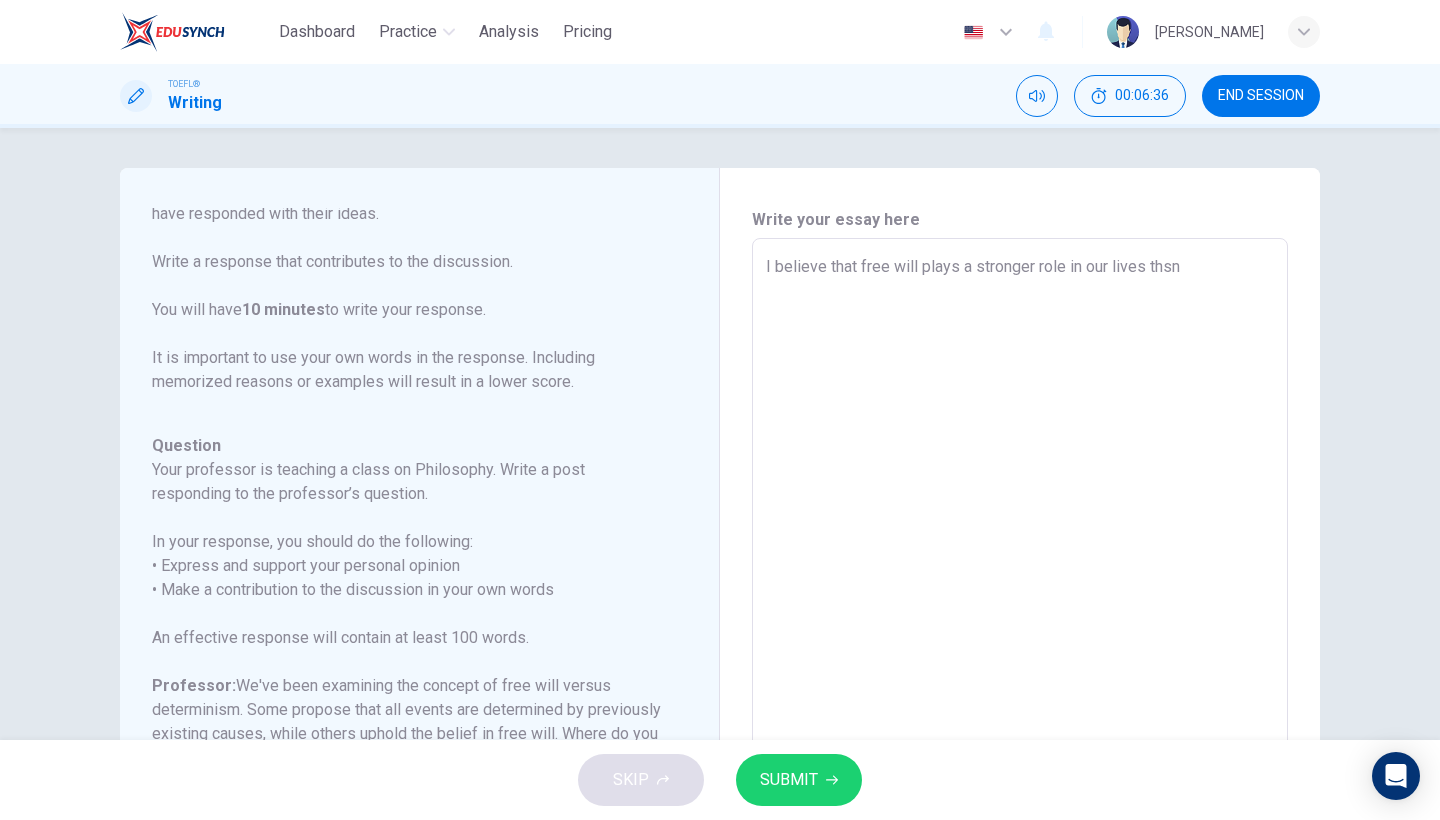 type on "I believe that free will plays a stronger role in our lives thsn" 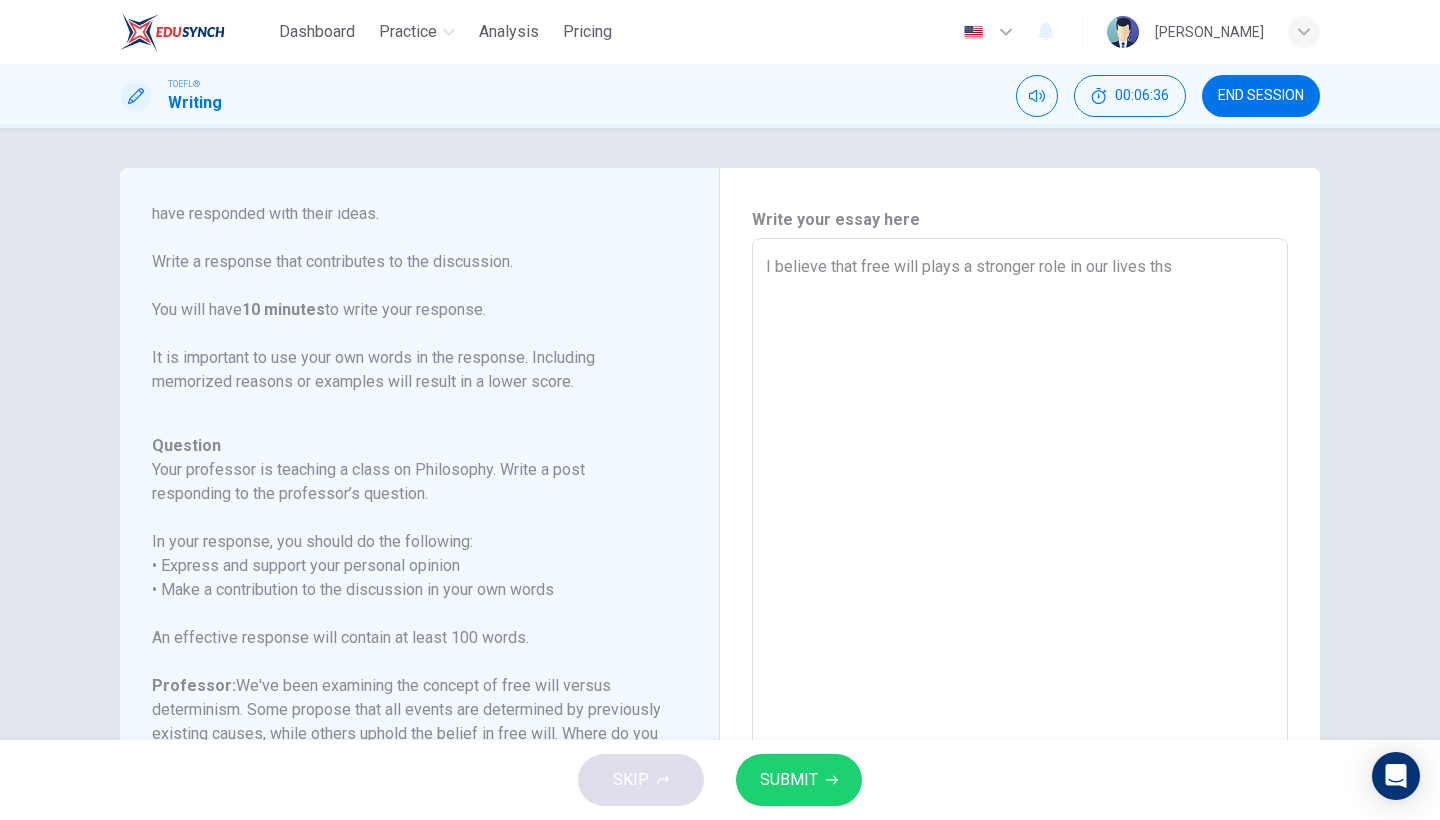 type on "x" 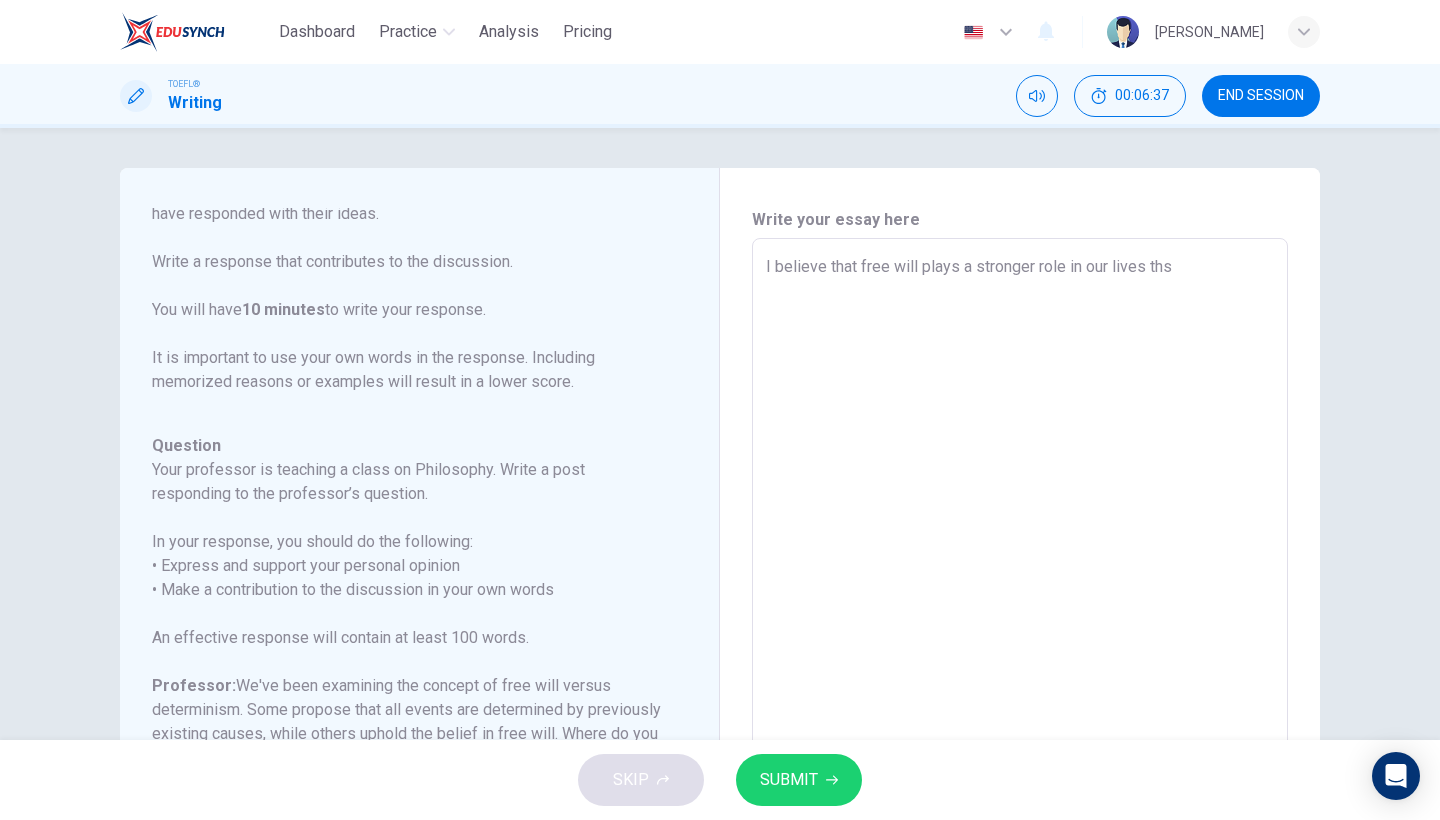 type on "I believe that free will plays a stronger role in our lives th" 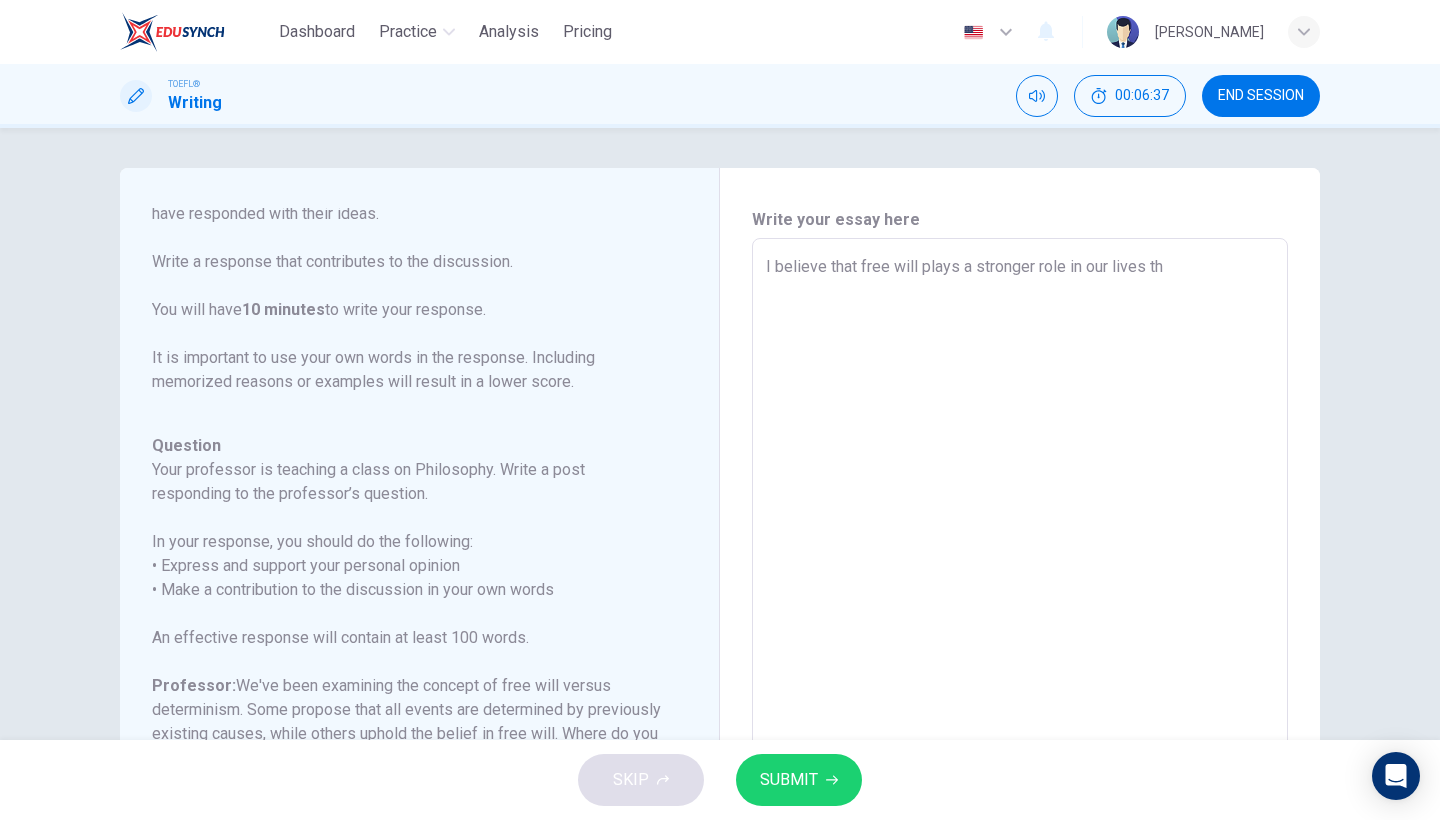 type on "x" 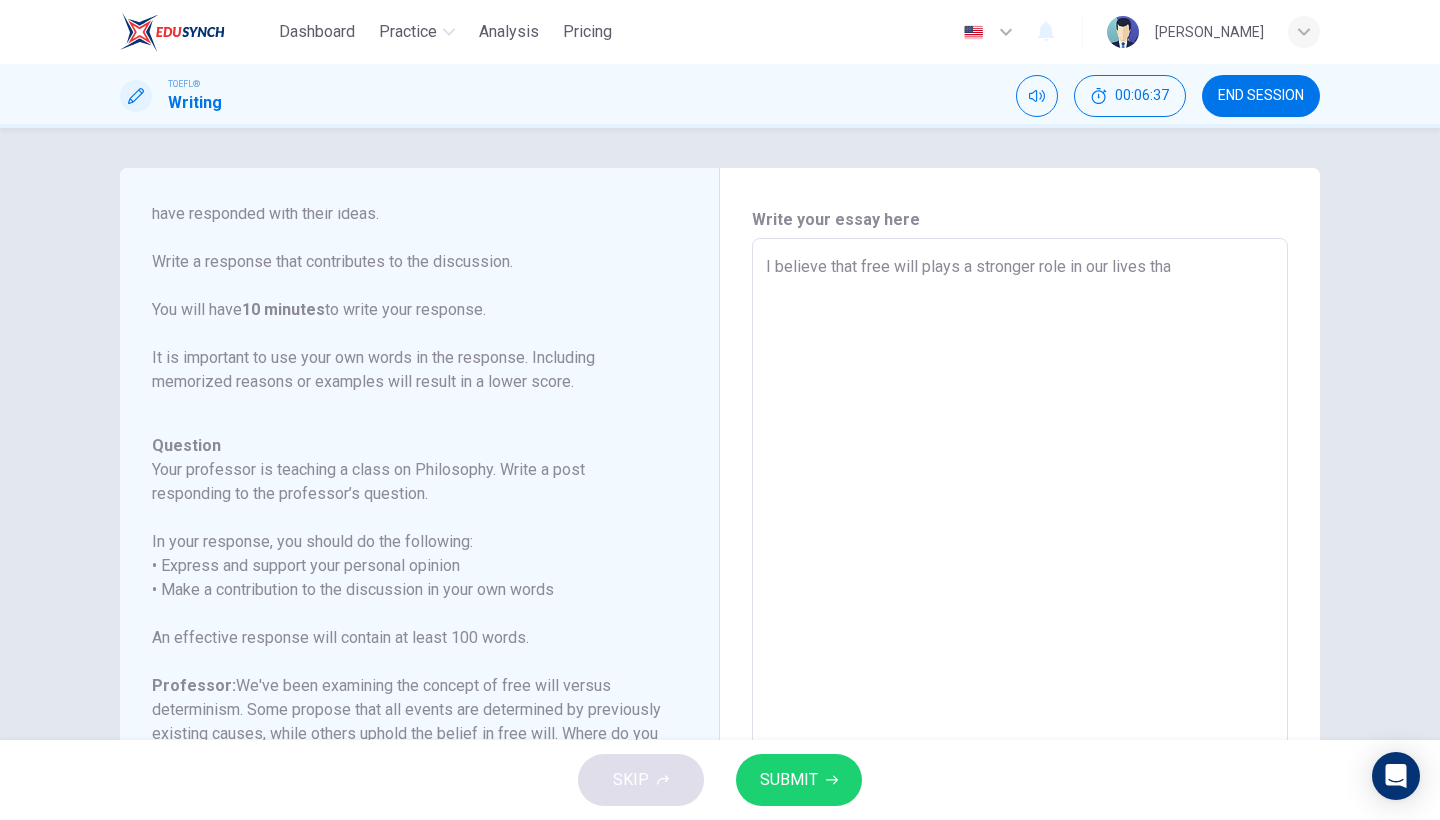 type on "x" 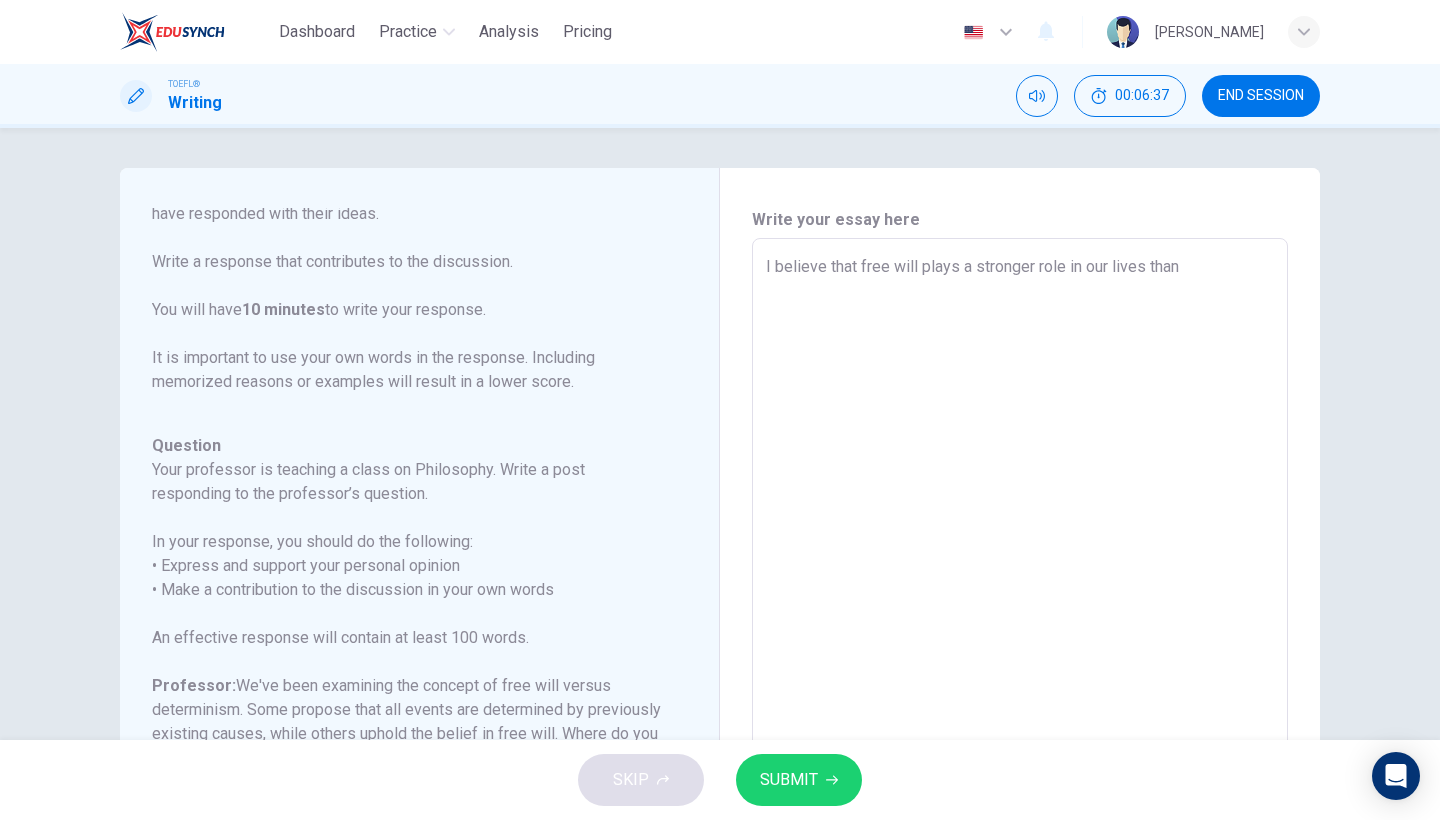 type on "x" 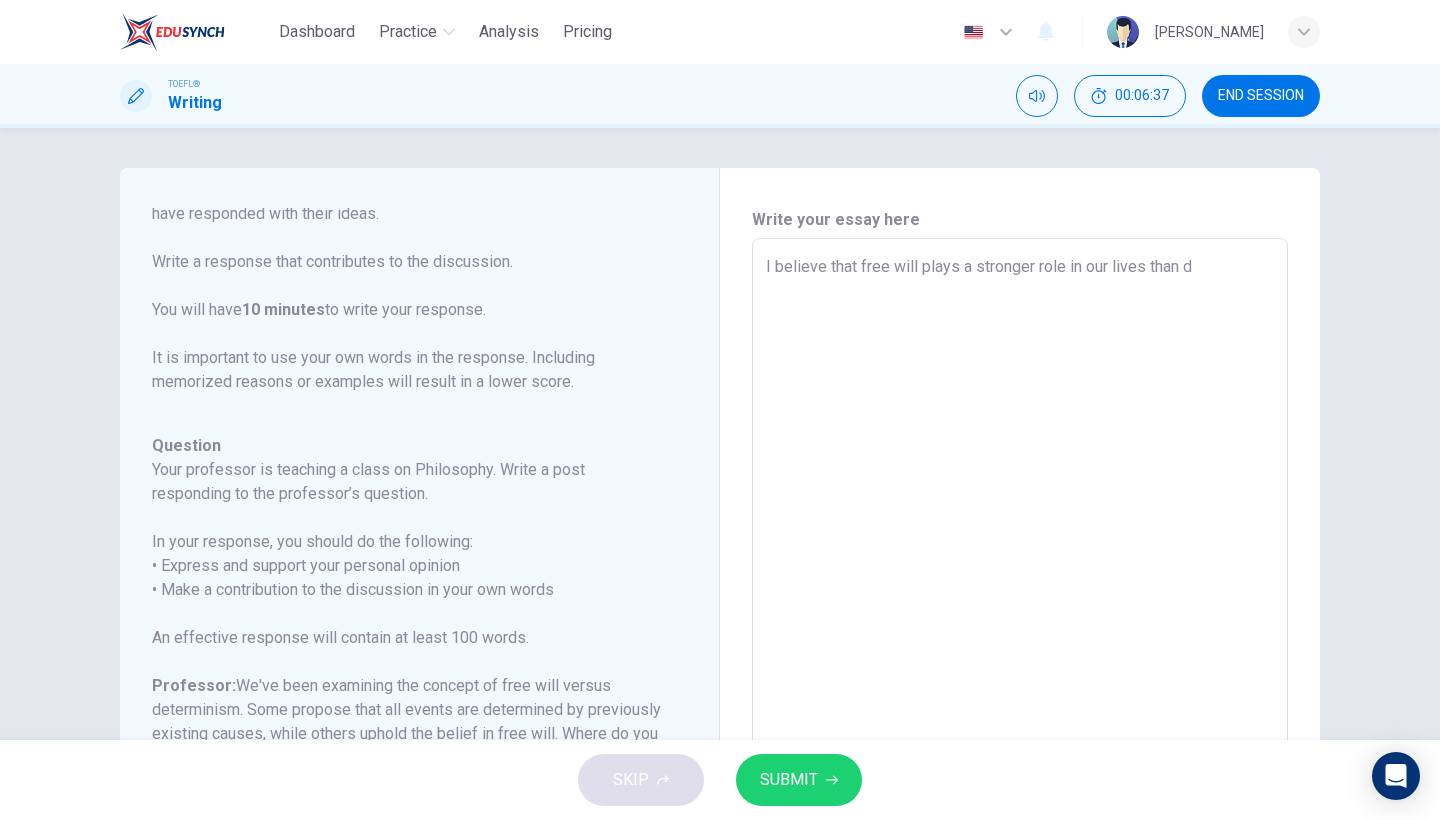 type on "x" 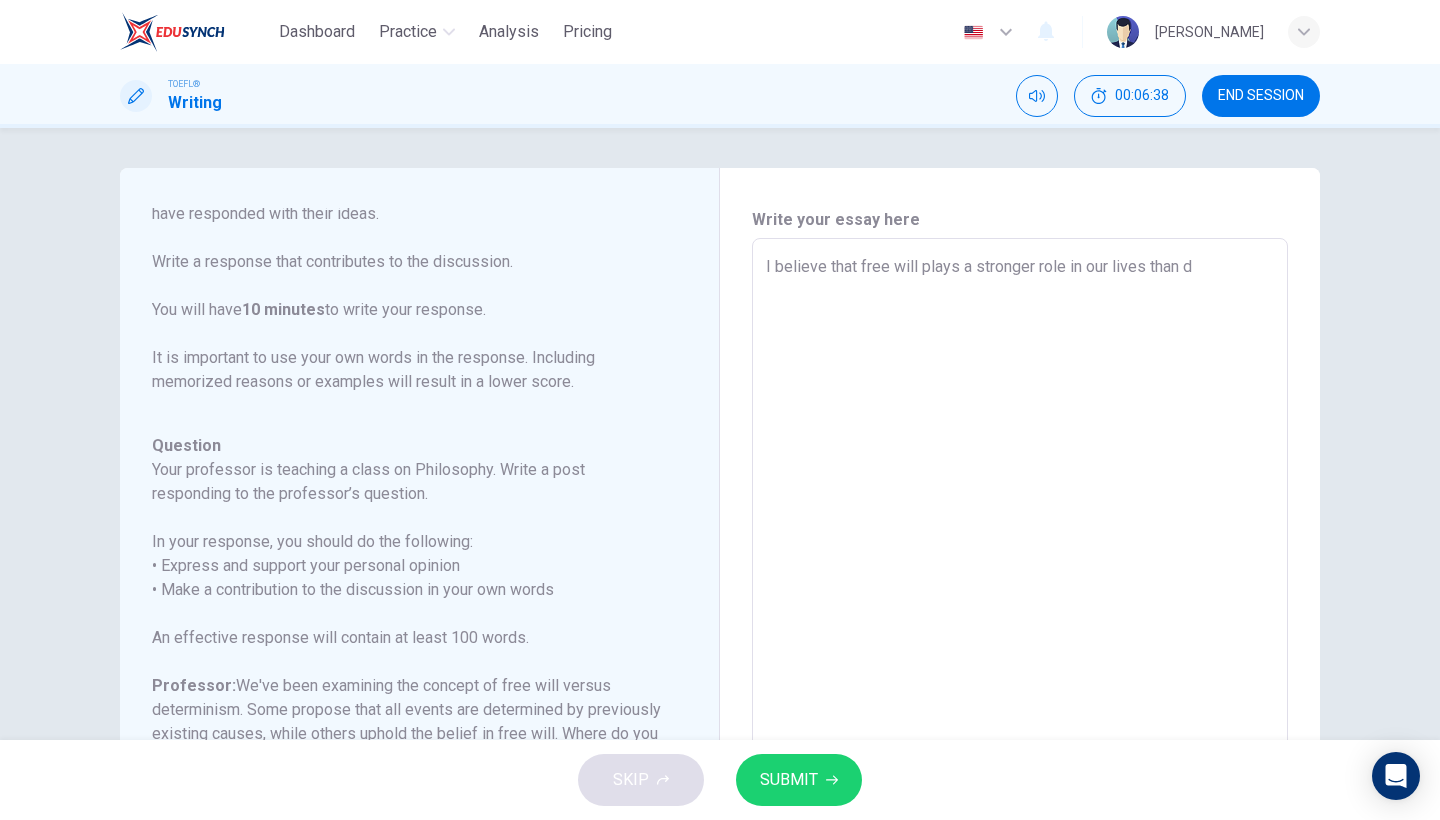 type on "I believe that free will plays a stronger role in our lives than de" 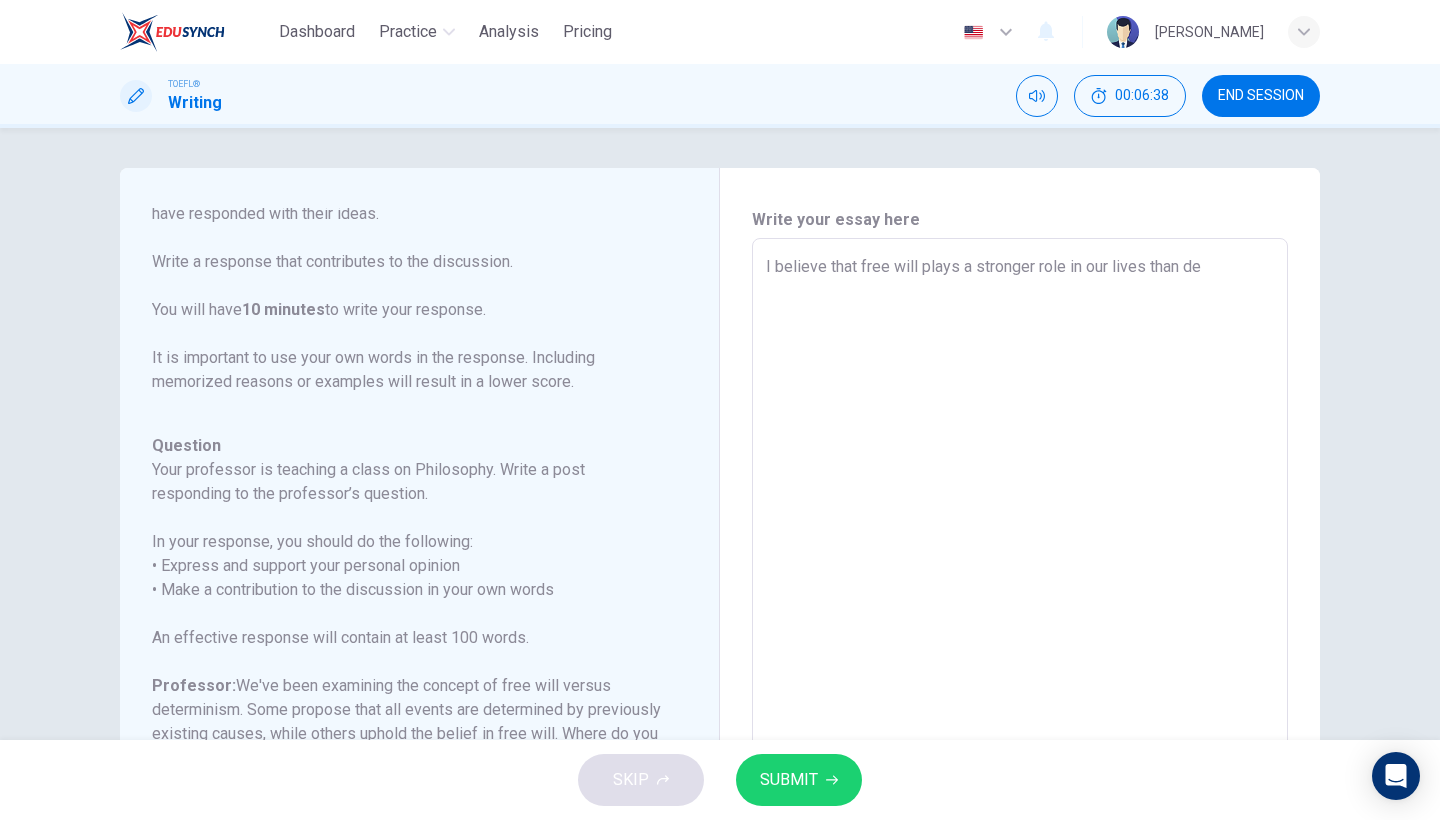 type on "x" 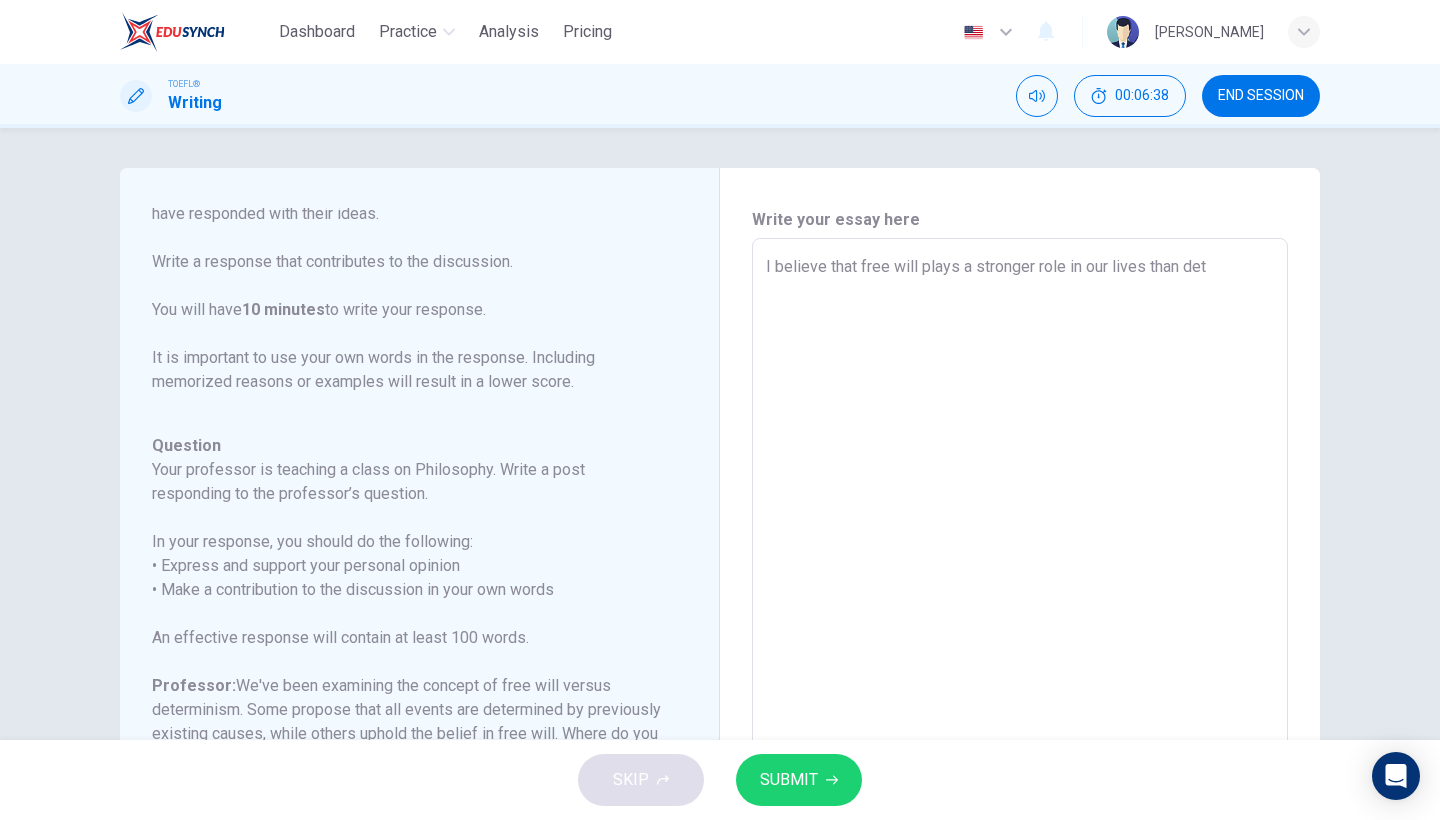 type on "x" 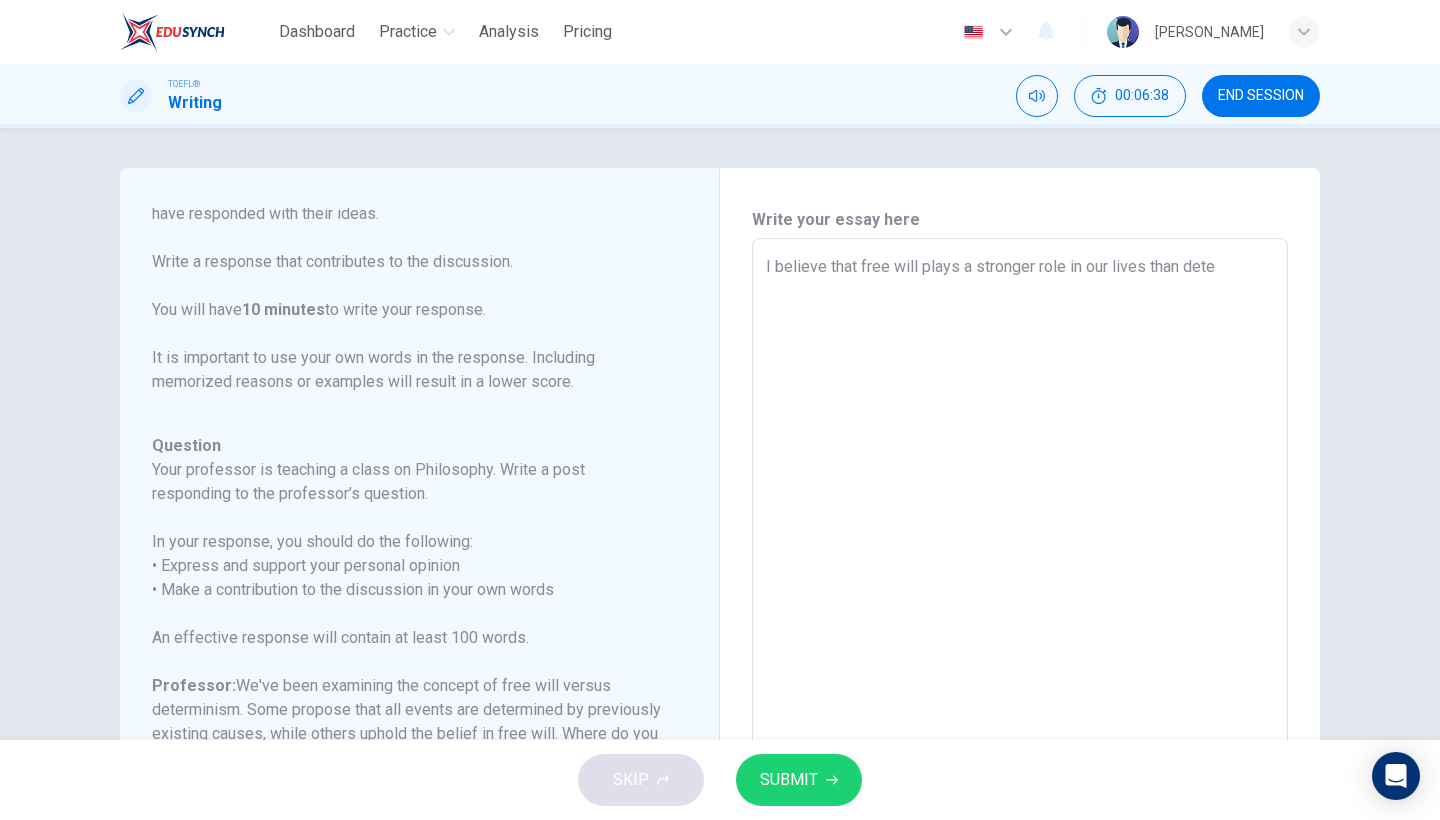 type on "x" 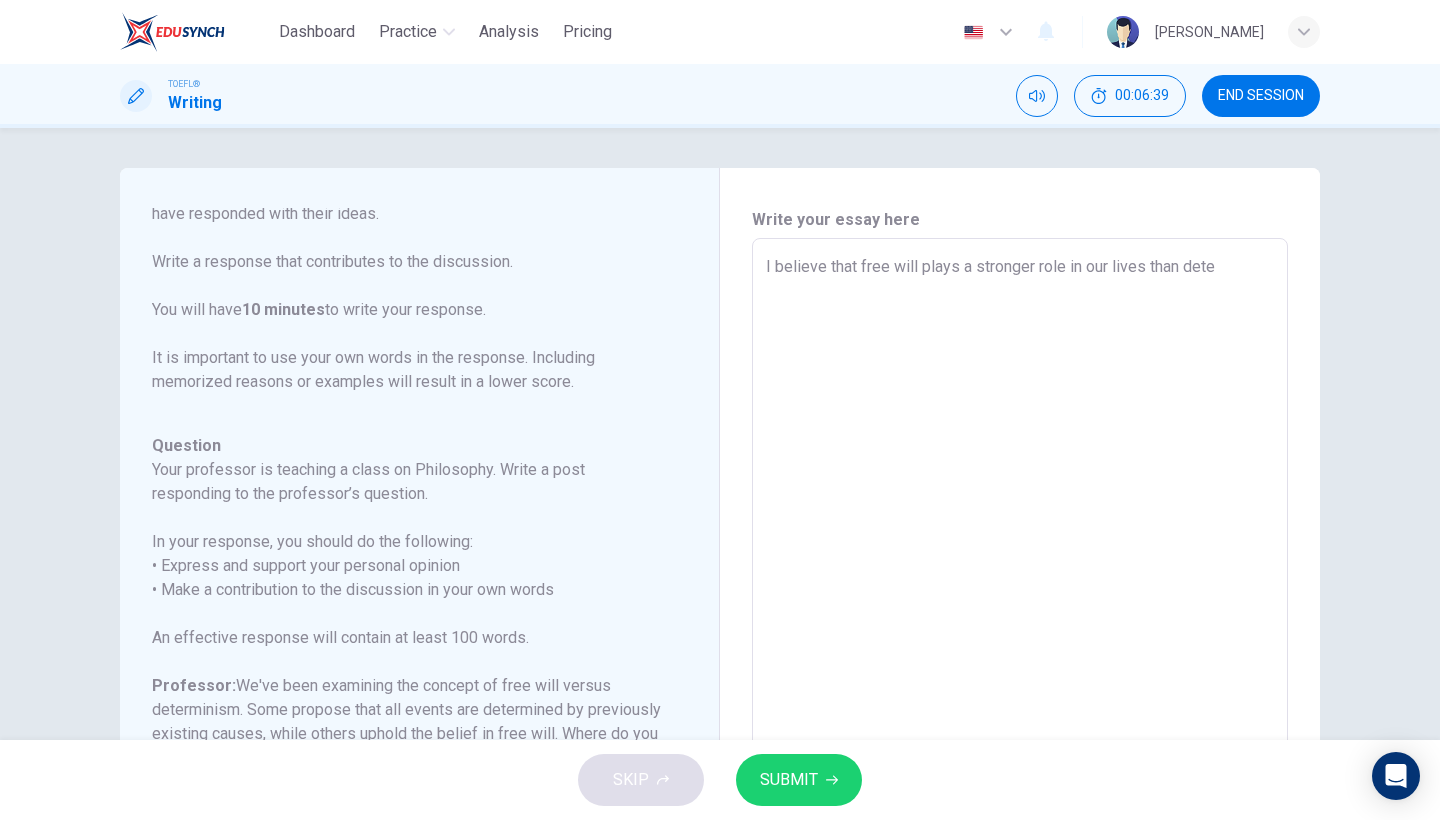 type on "I believe that free will plays a stronger role in our lives than deter" 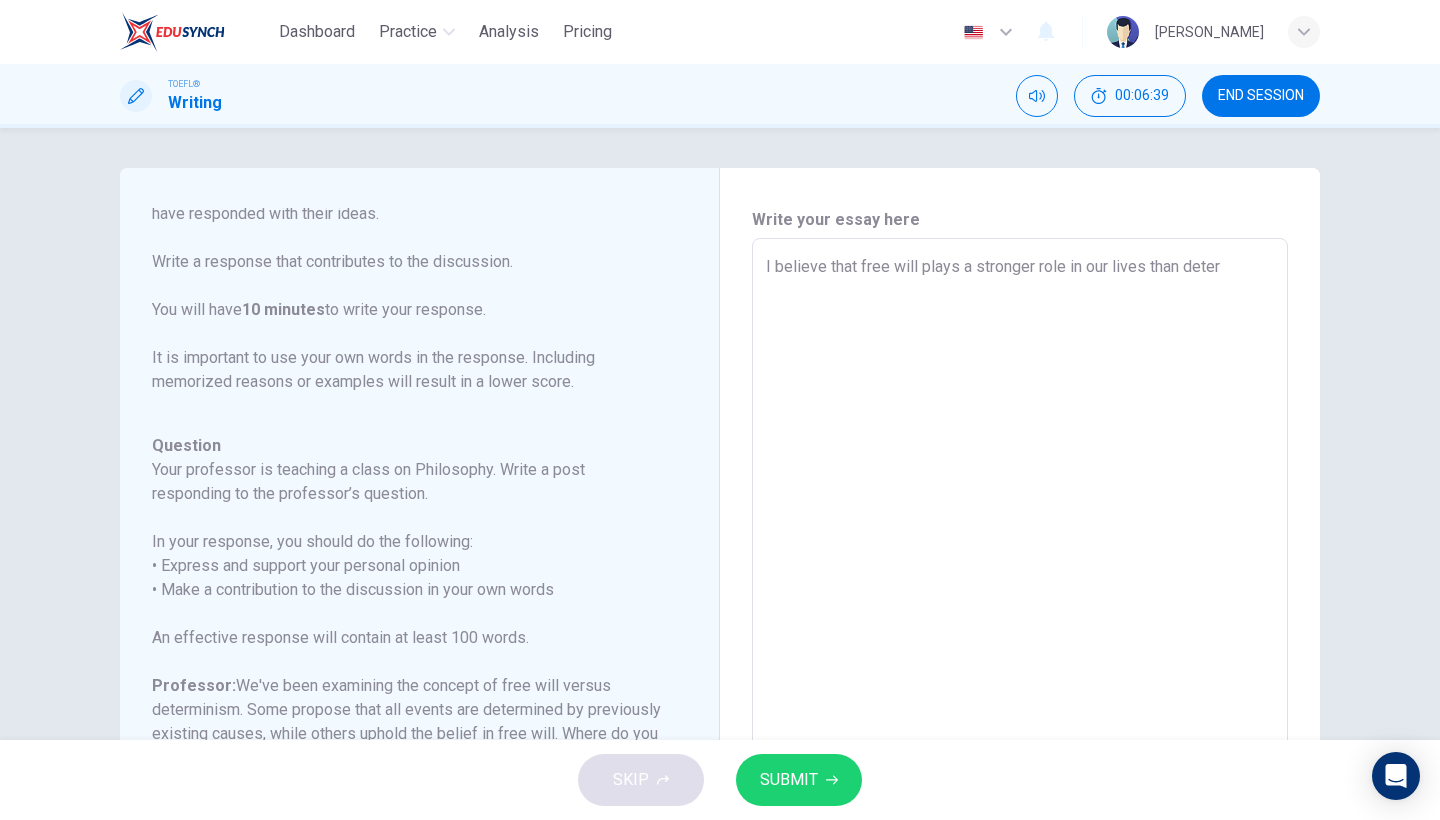 type on "x" 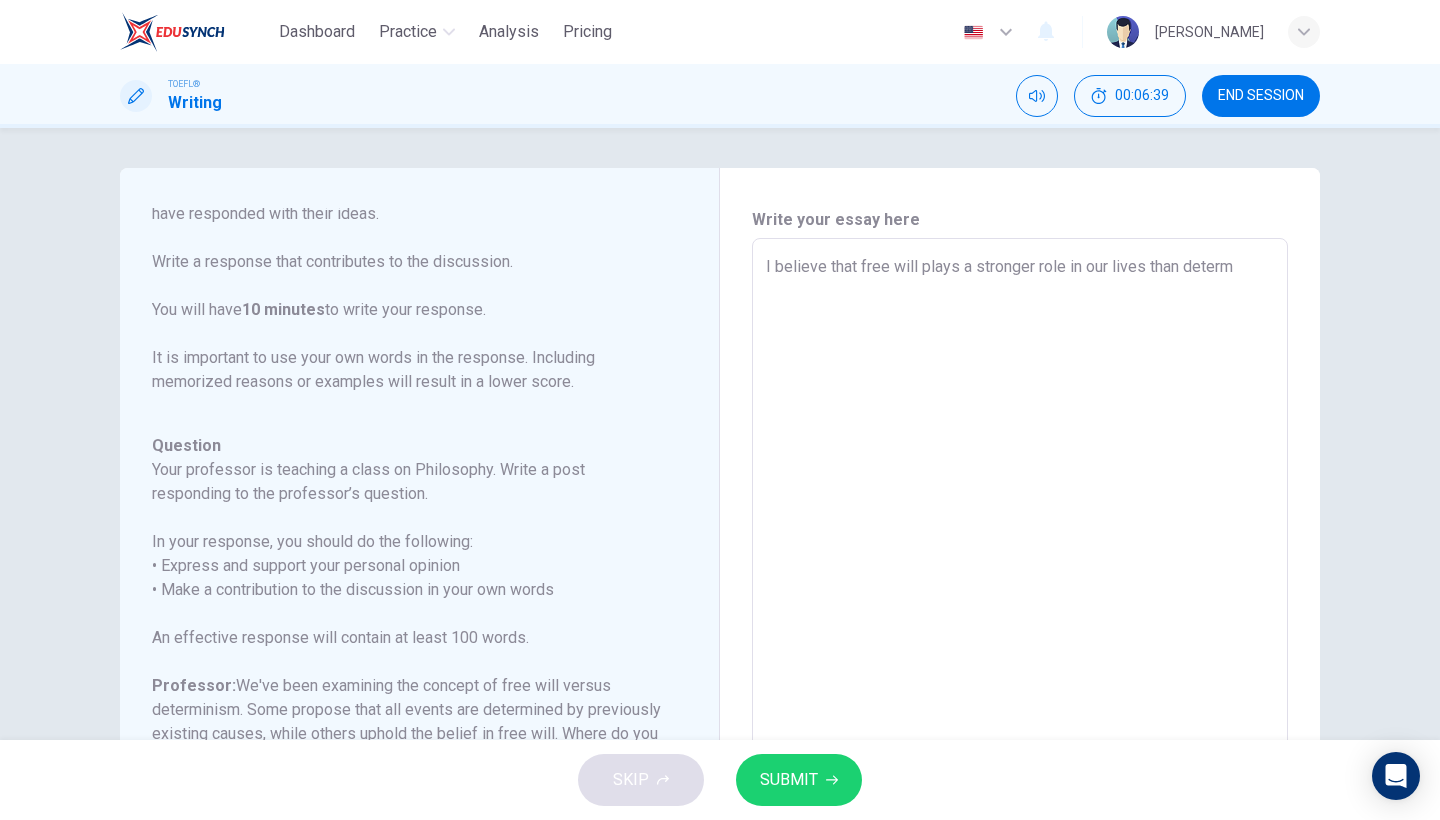 type on "x" 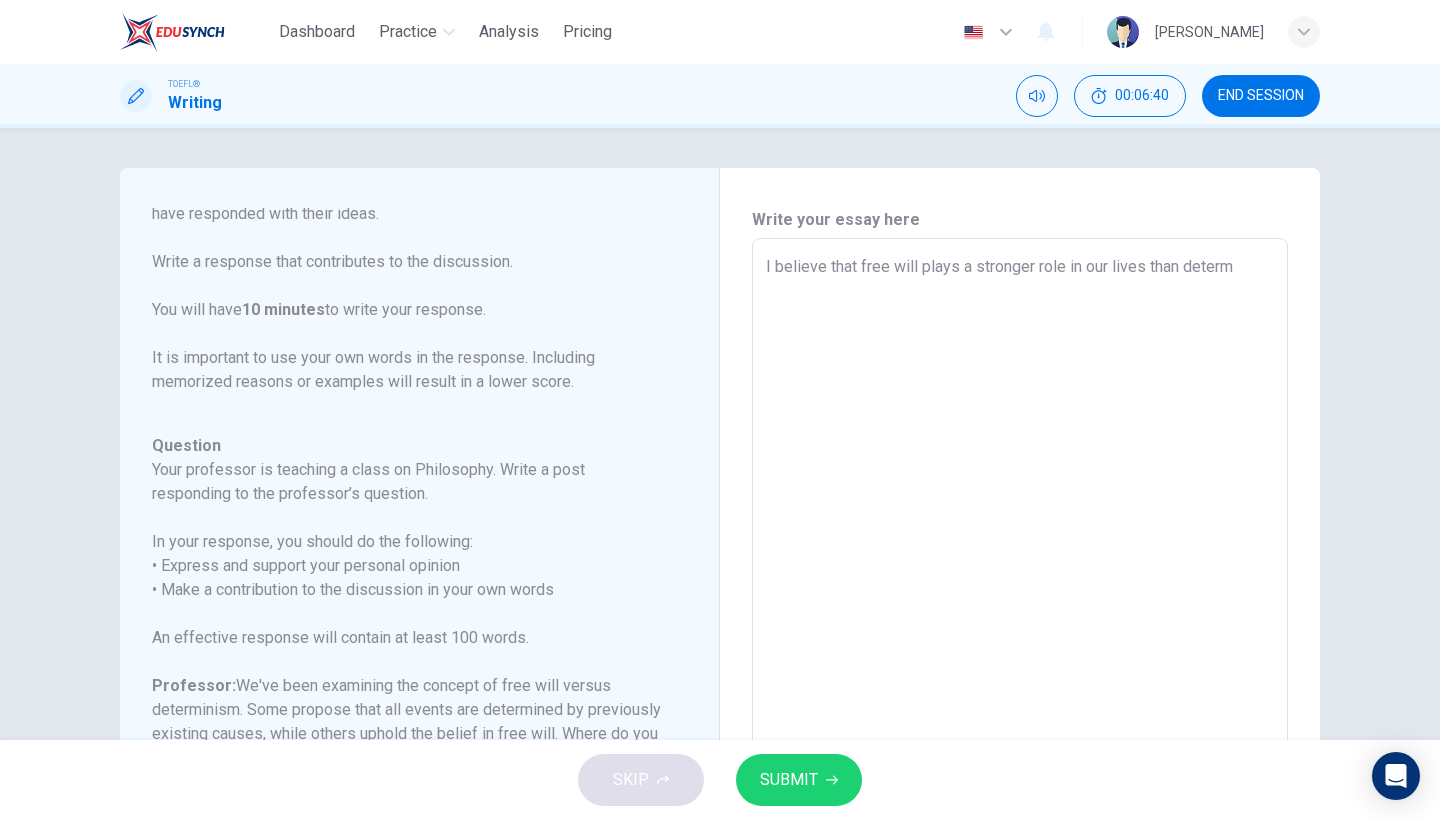 type on "I believe that free will plays a stronger role in our lives than determi" 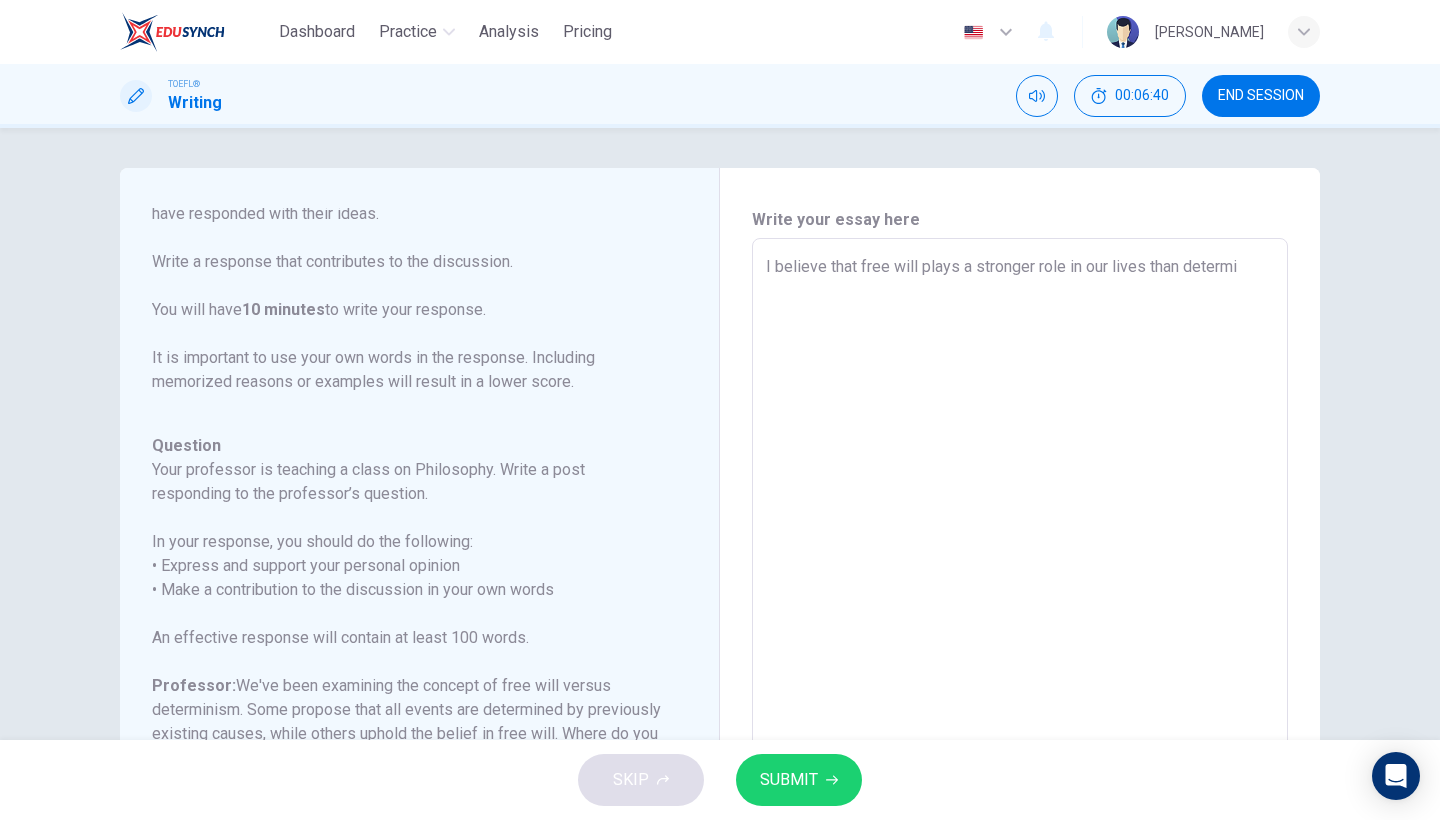 type on "x" 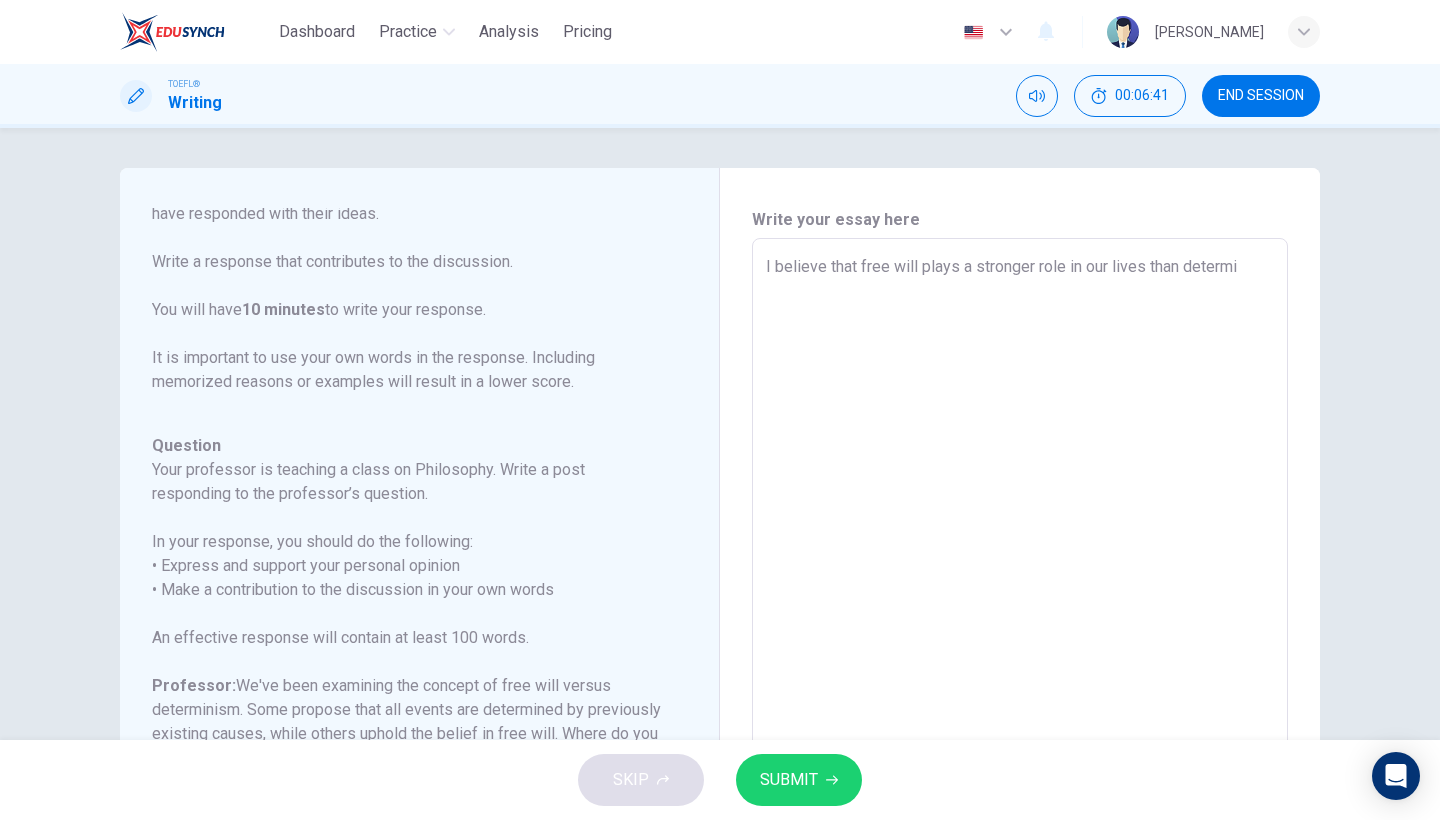 type on "I believe that free will plays a stronger role in our lives than determin" 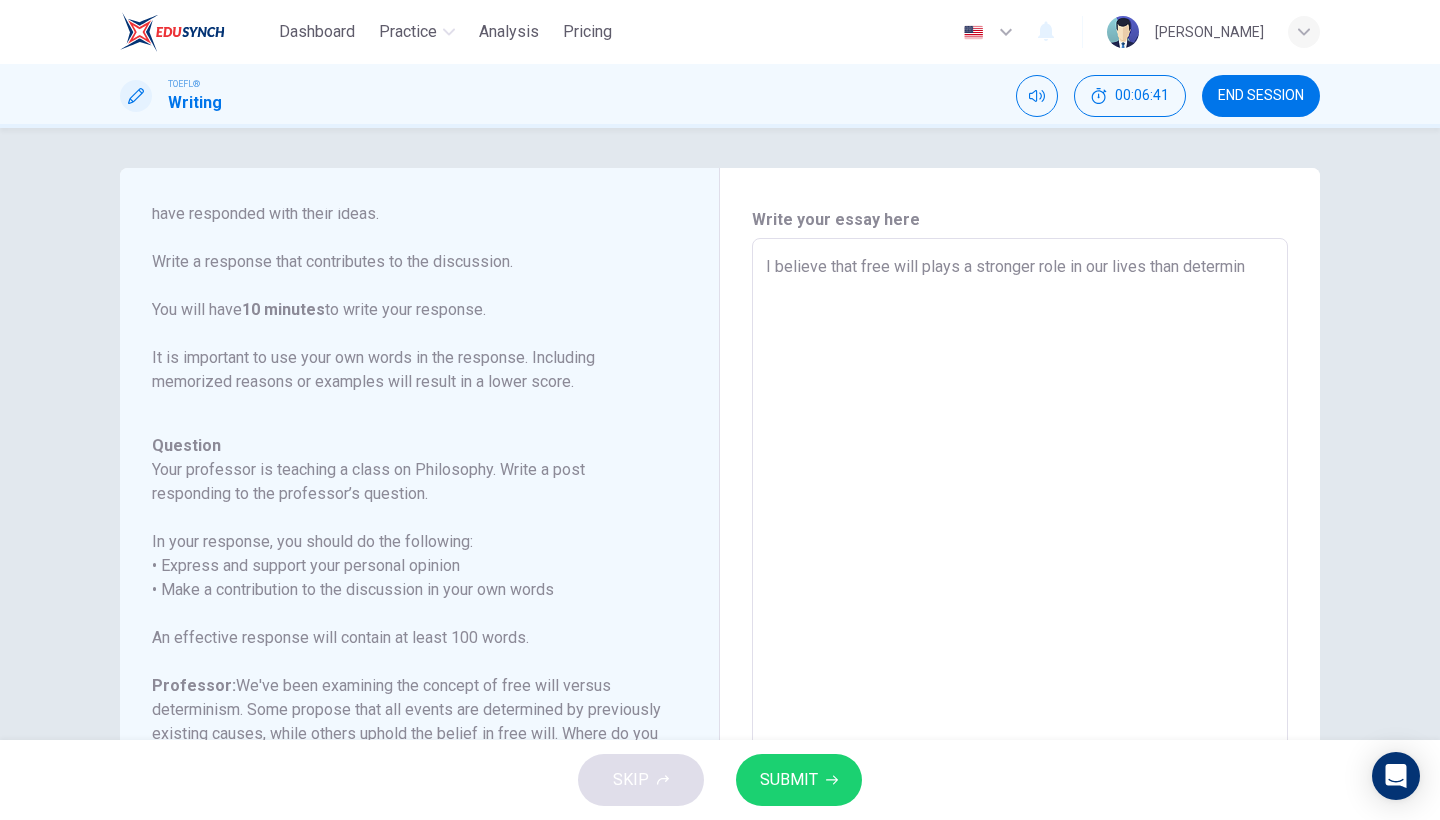 type on "x" 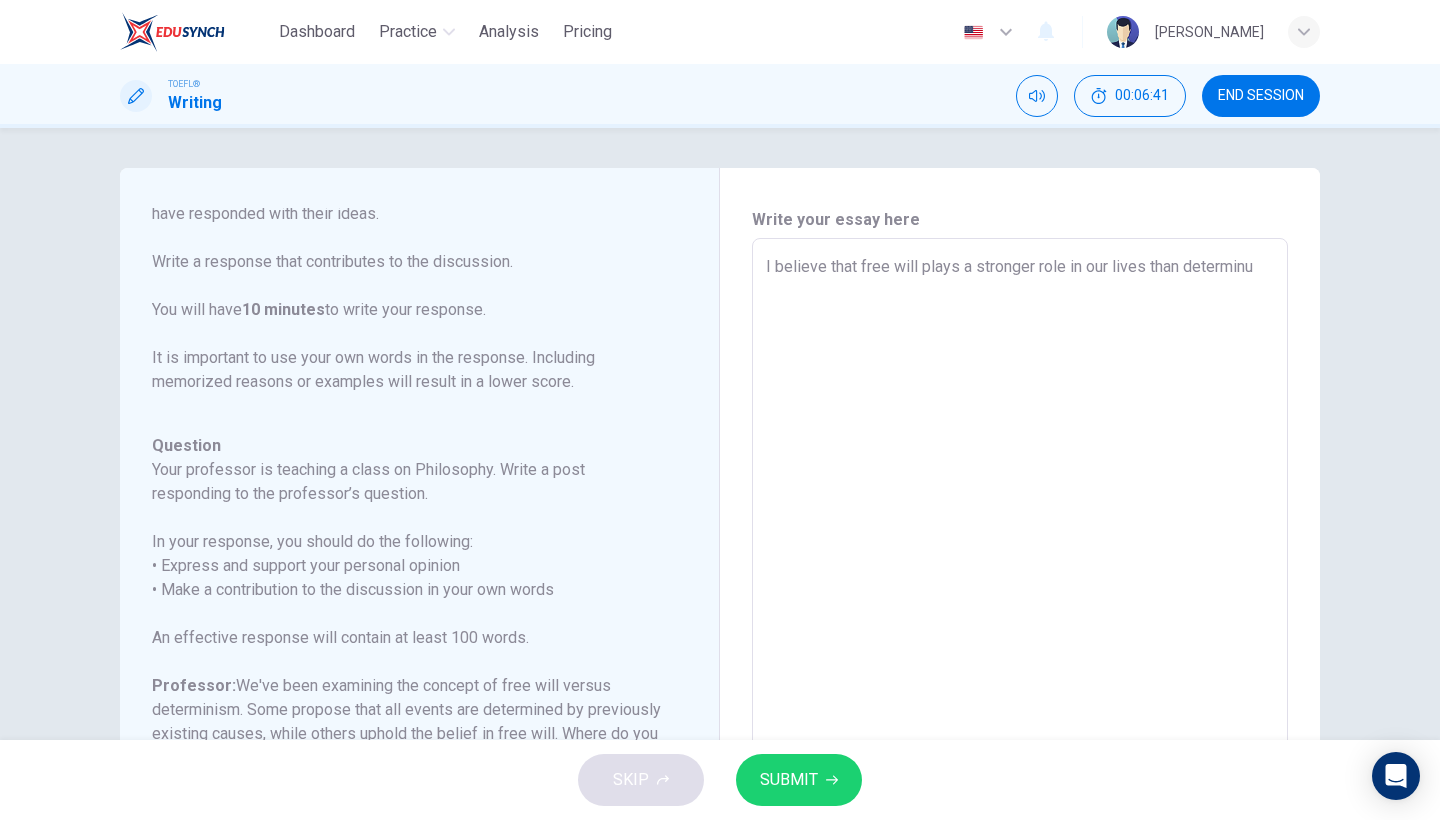 type on "x" 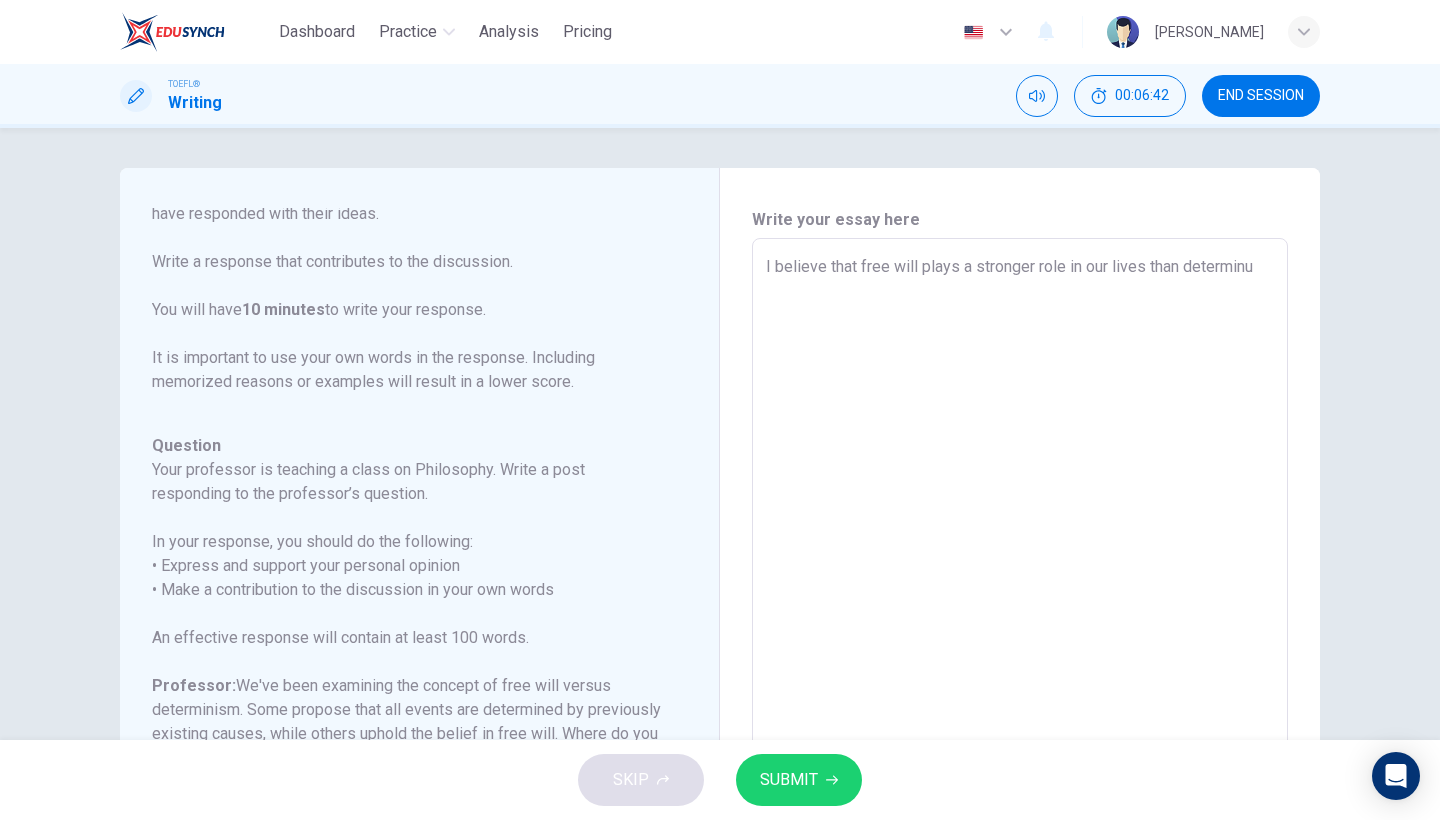type on "I believe that free will plays a stronger role in our lives than determin" 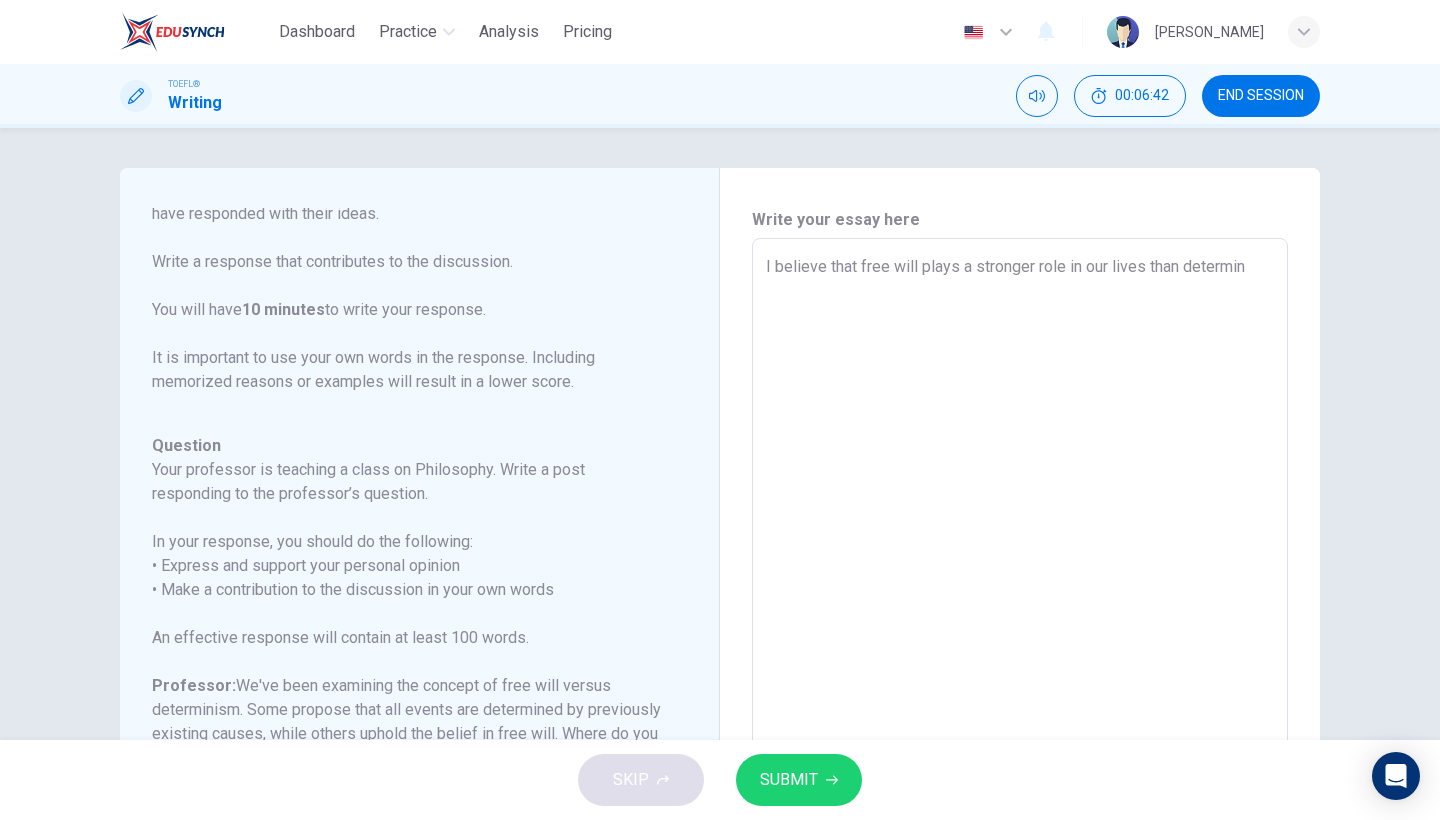 type on "x" 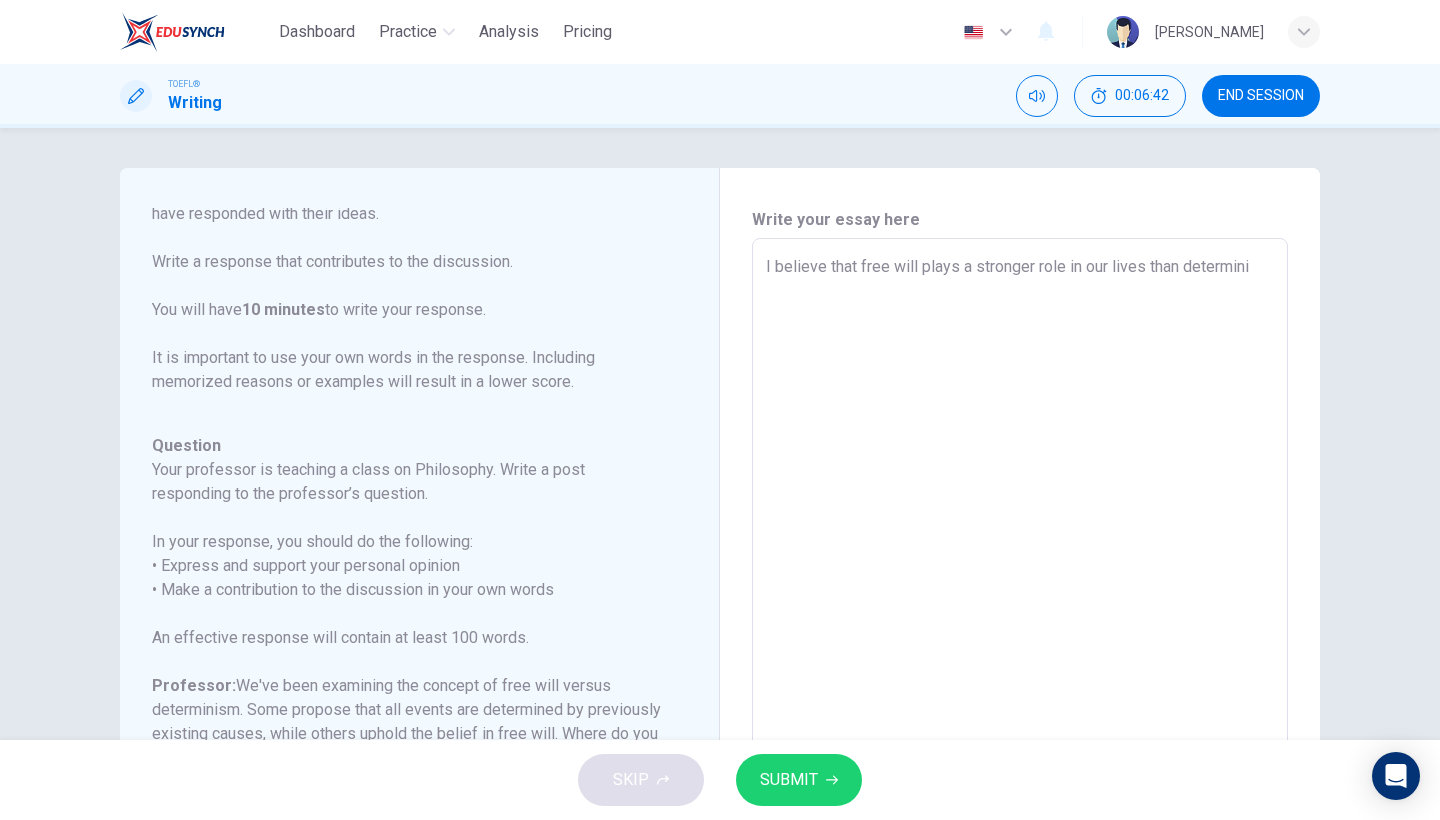 type on "x" 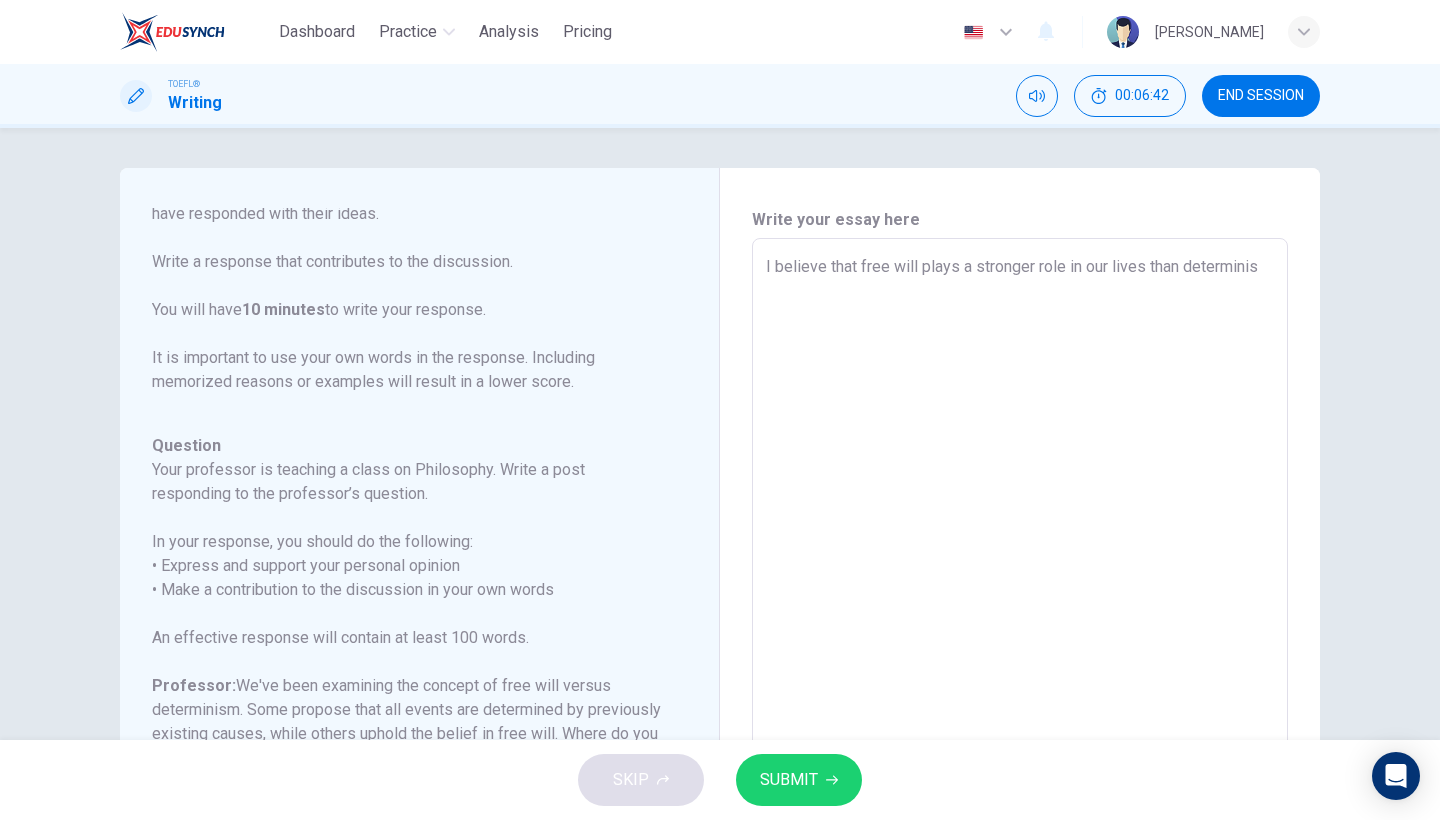 type on "x" 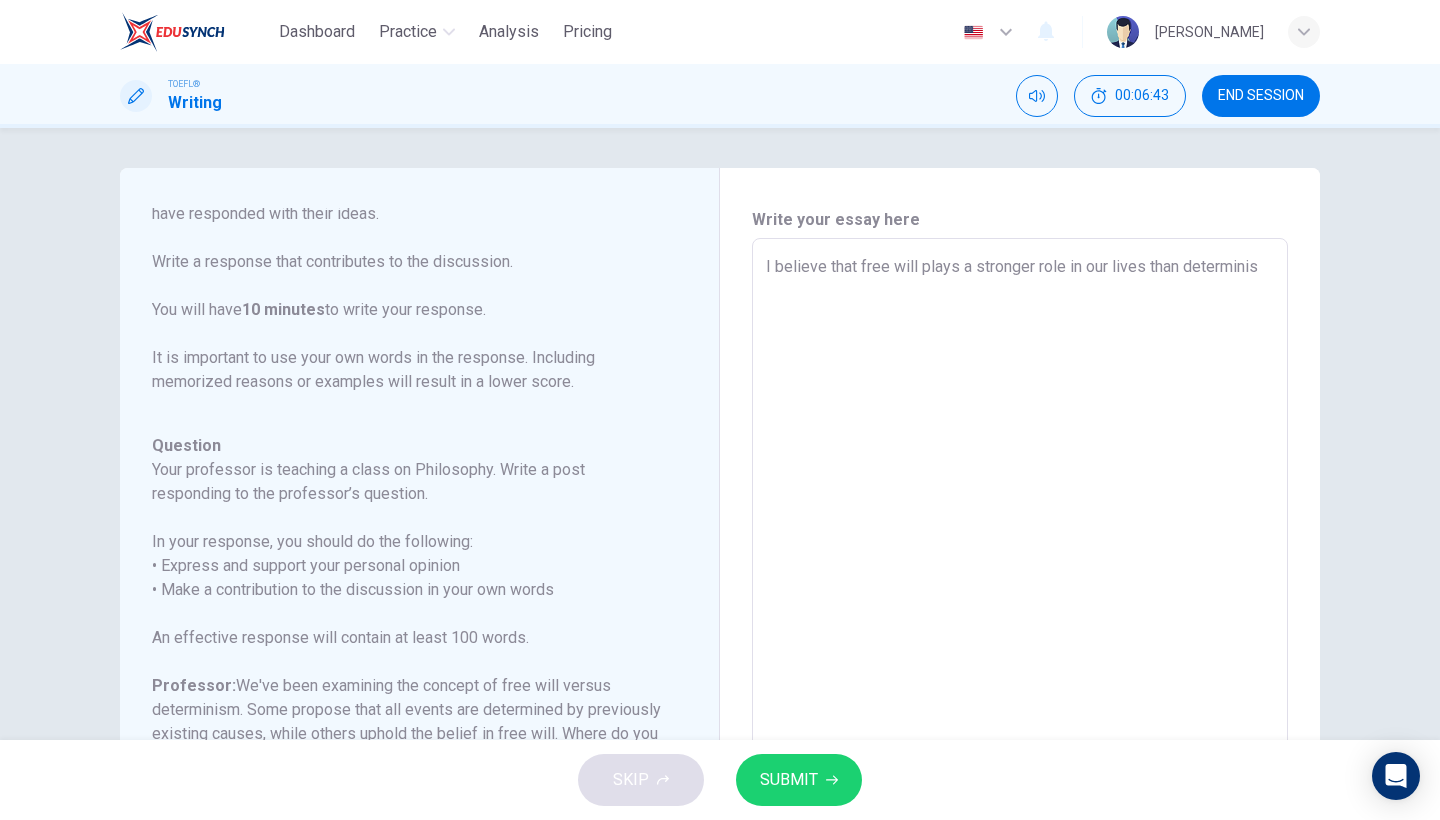 type on "I believe that free will plays a stronger role in our lives than determinism" 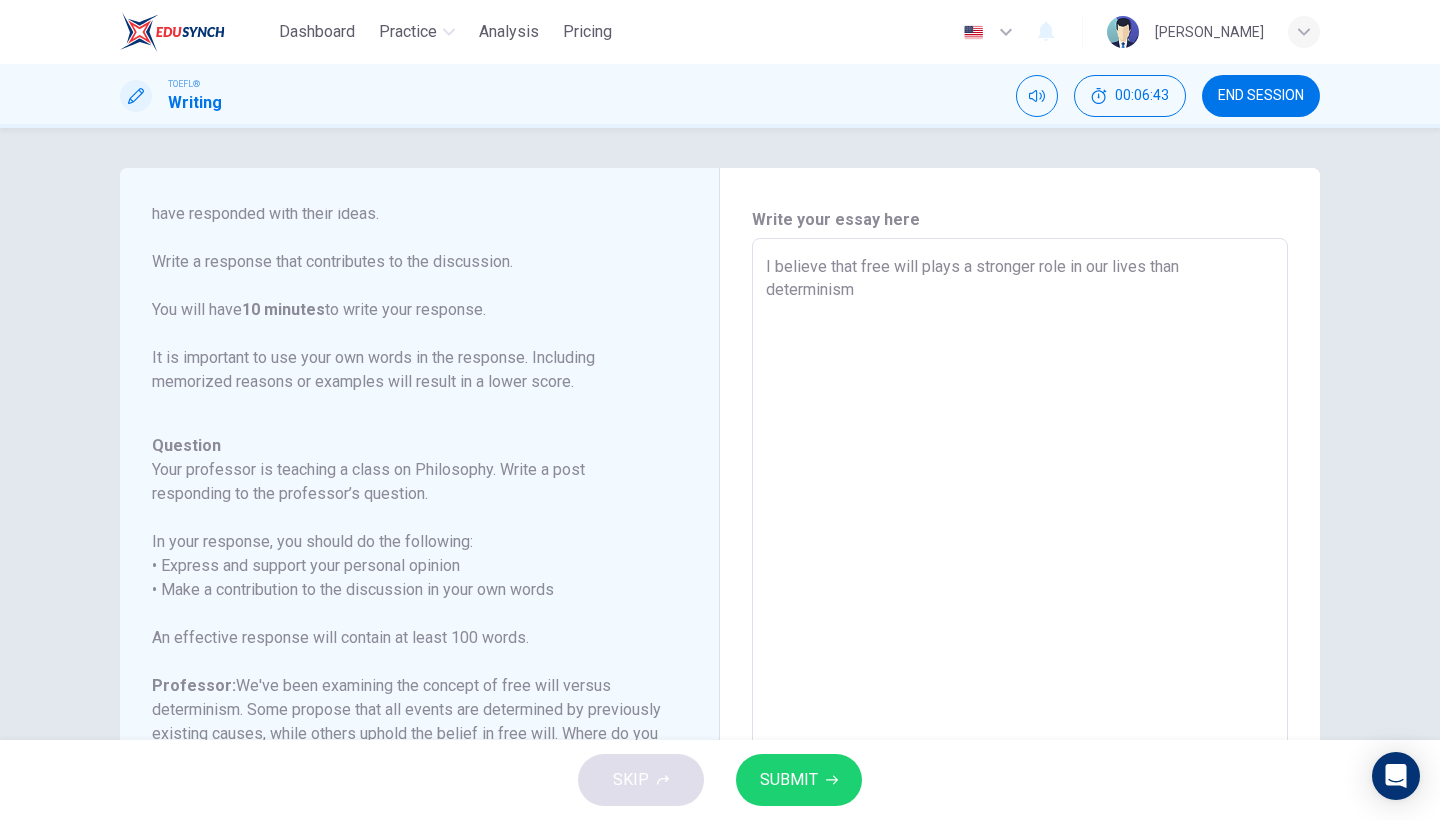 type on "x" 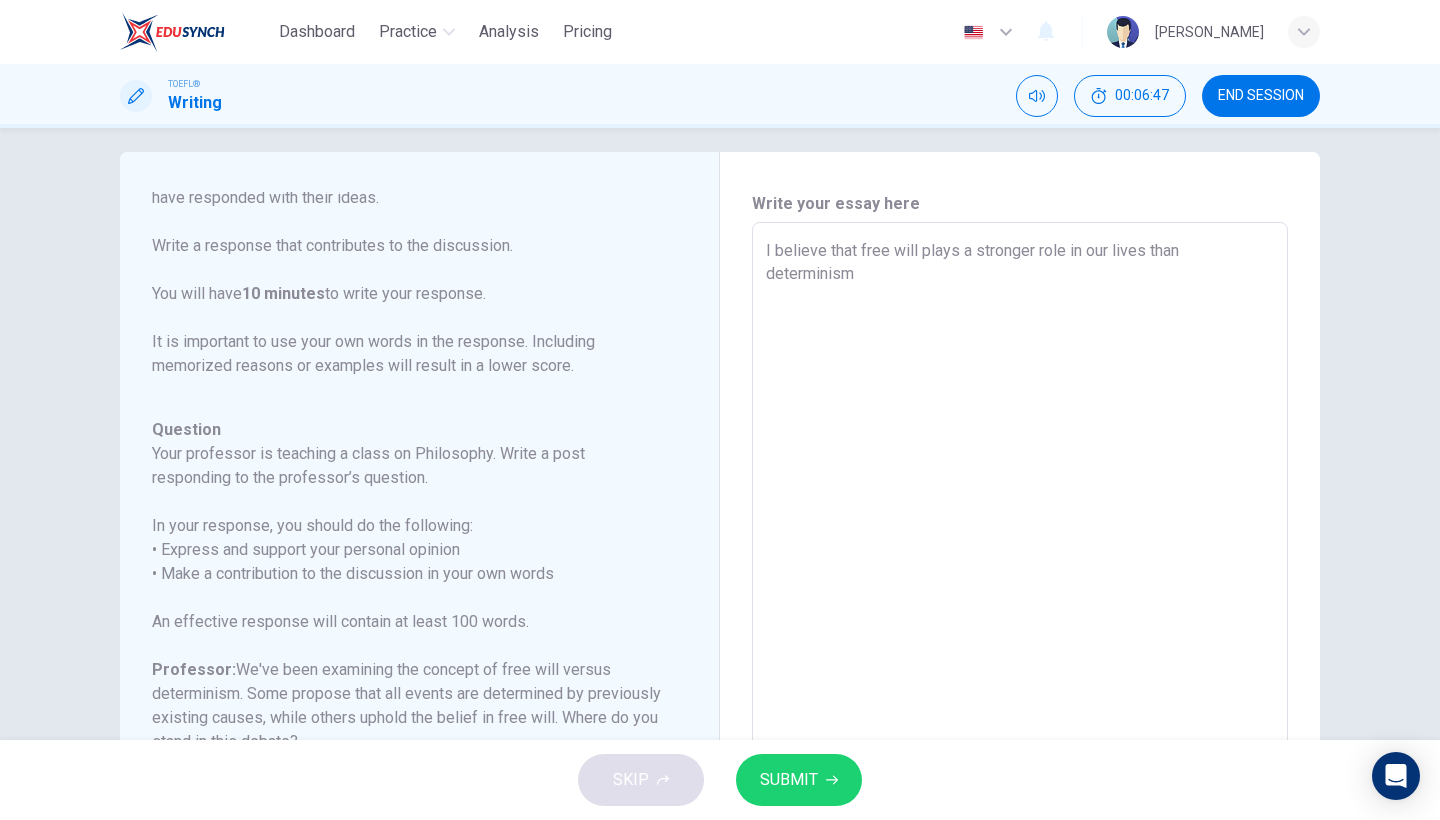 scroll, scrollTop: 0, scrollLeft: 0, axis: both 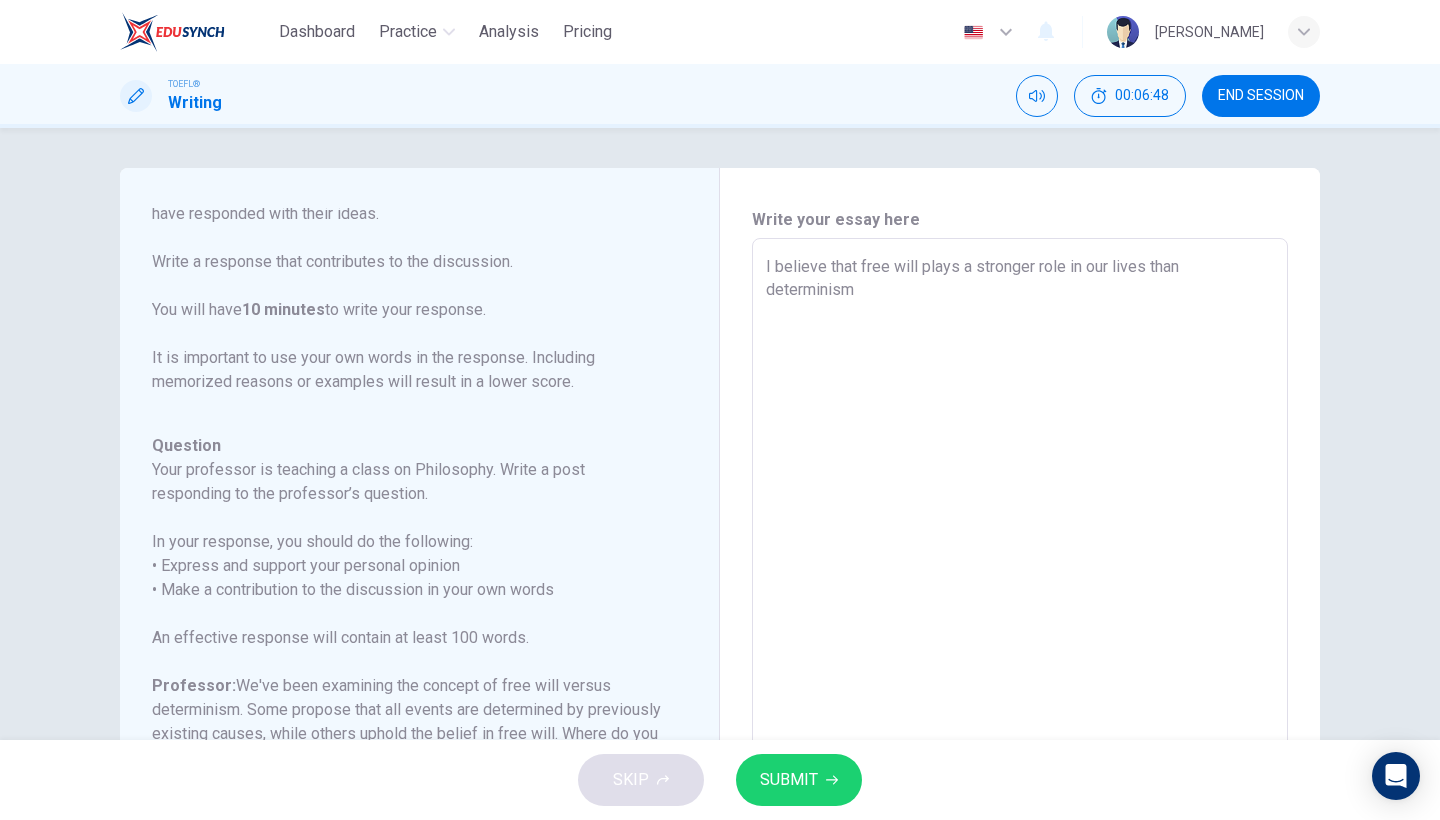 type on "I believe that free will plays a stronger role in our lives than determinism." 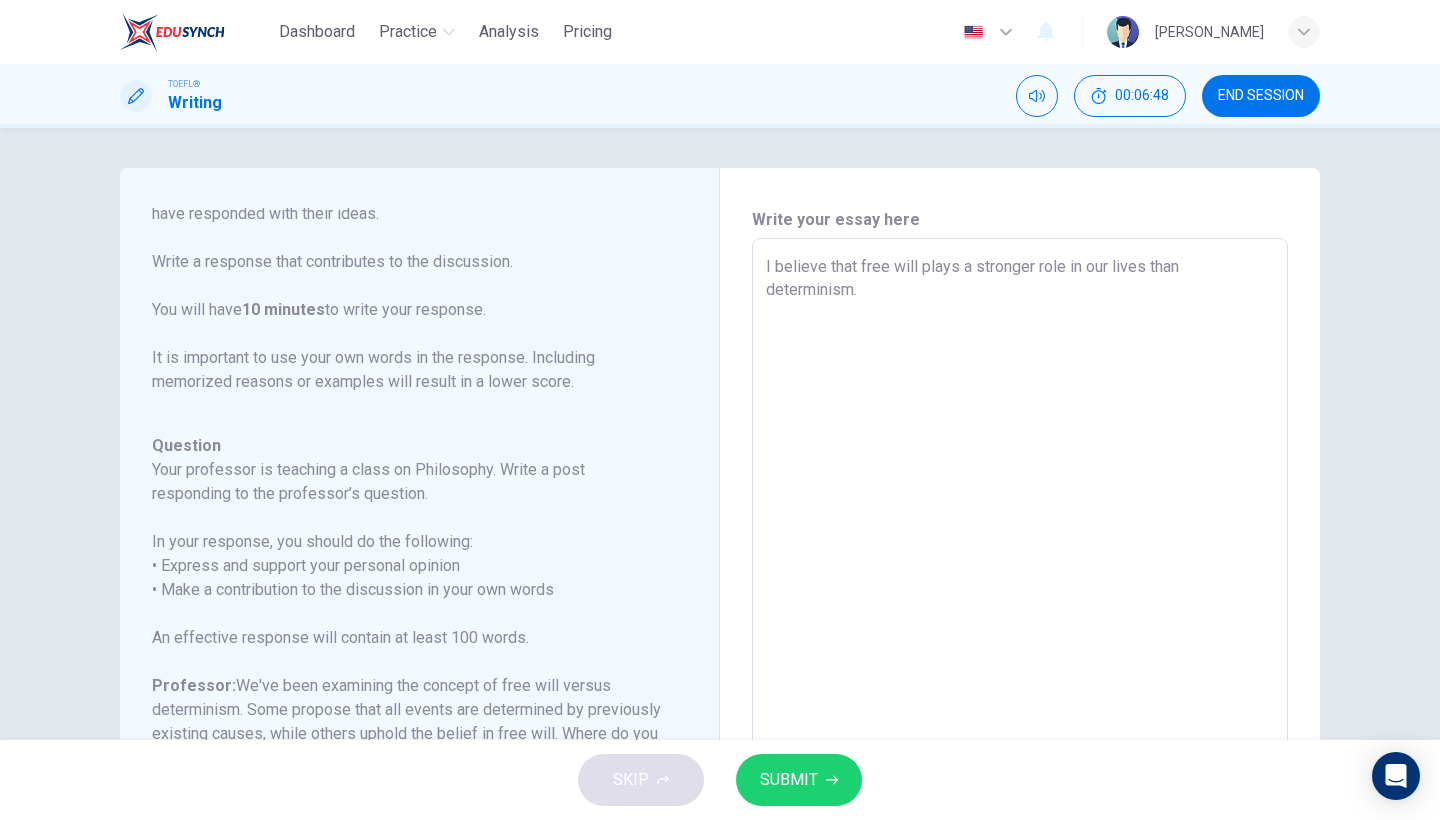 type on "x" 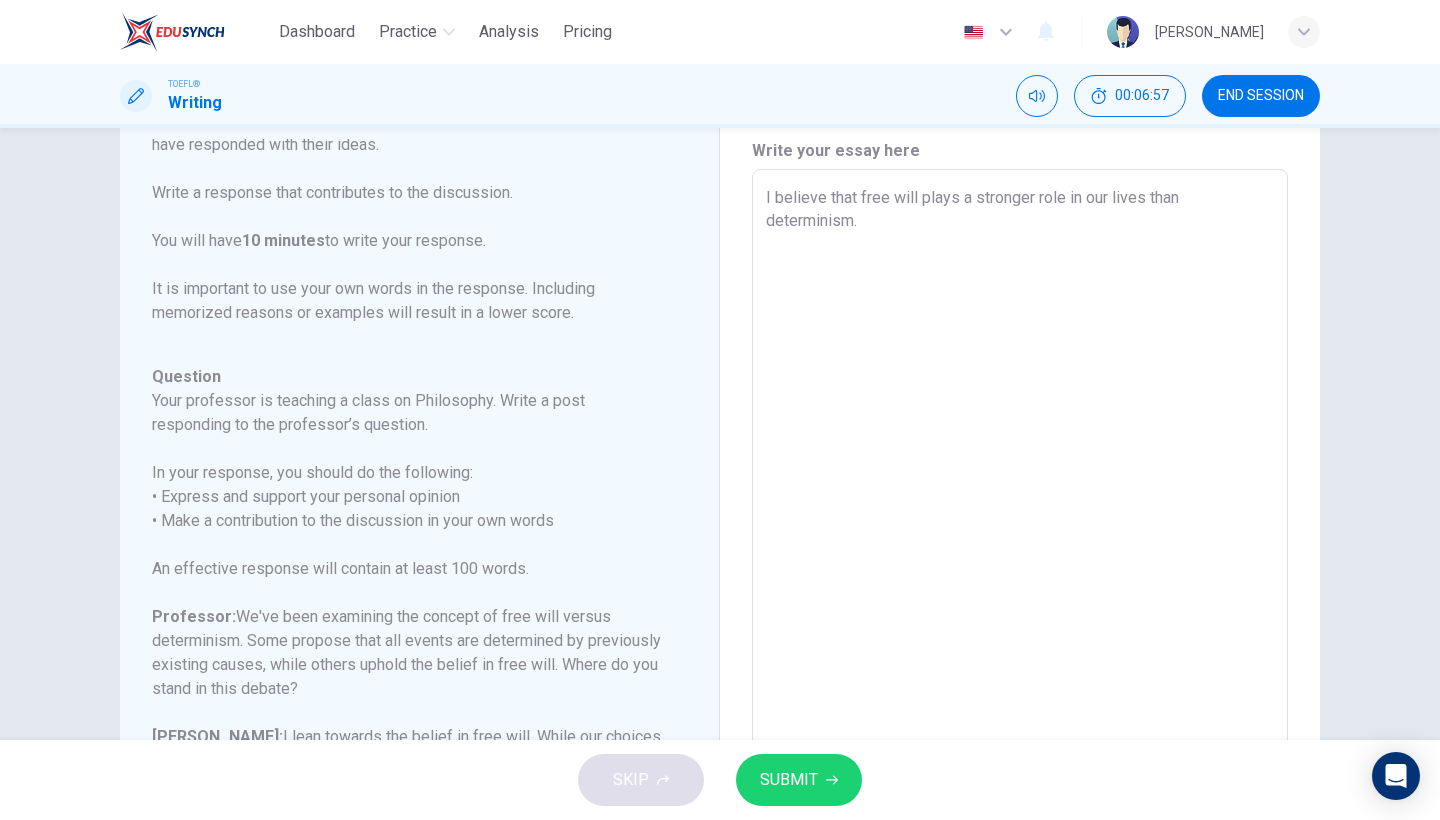 scroll, scrollTop: 72, scrollLeft: 0, axis: vertical 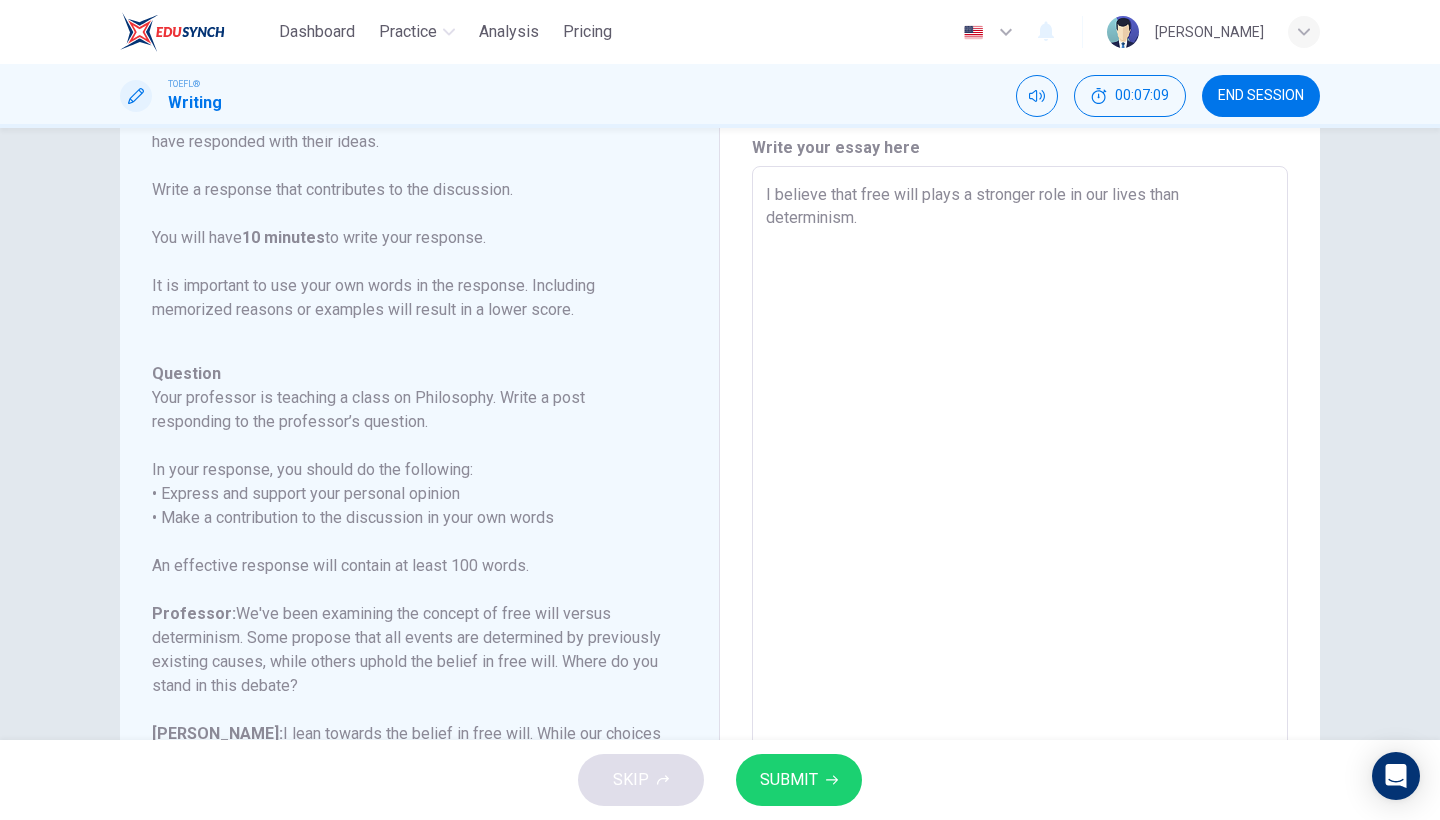 type on "I believe that free will plays a stronger role in our lives than determinism." 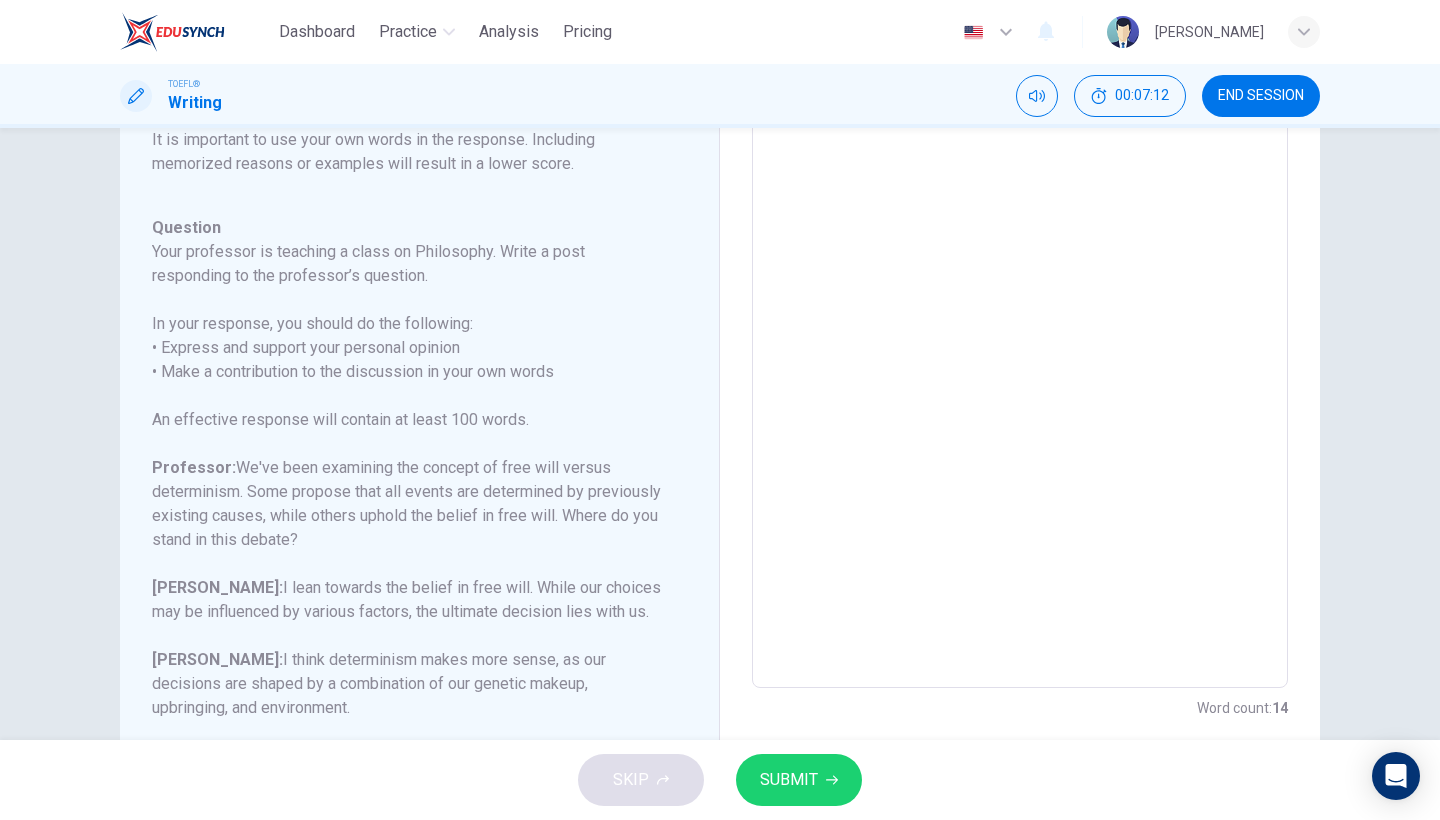 scroll, scrollTop: 230, scrollLeft: 0, axis: vertical 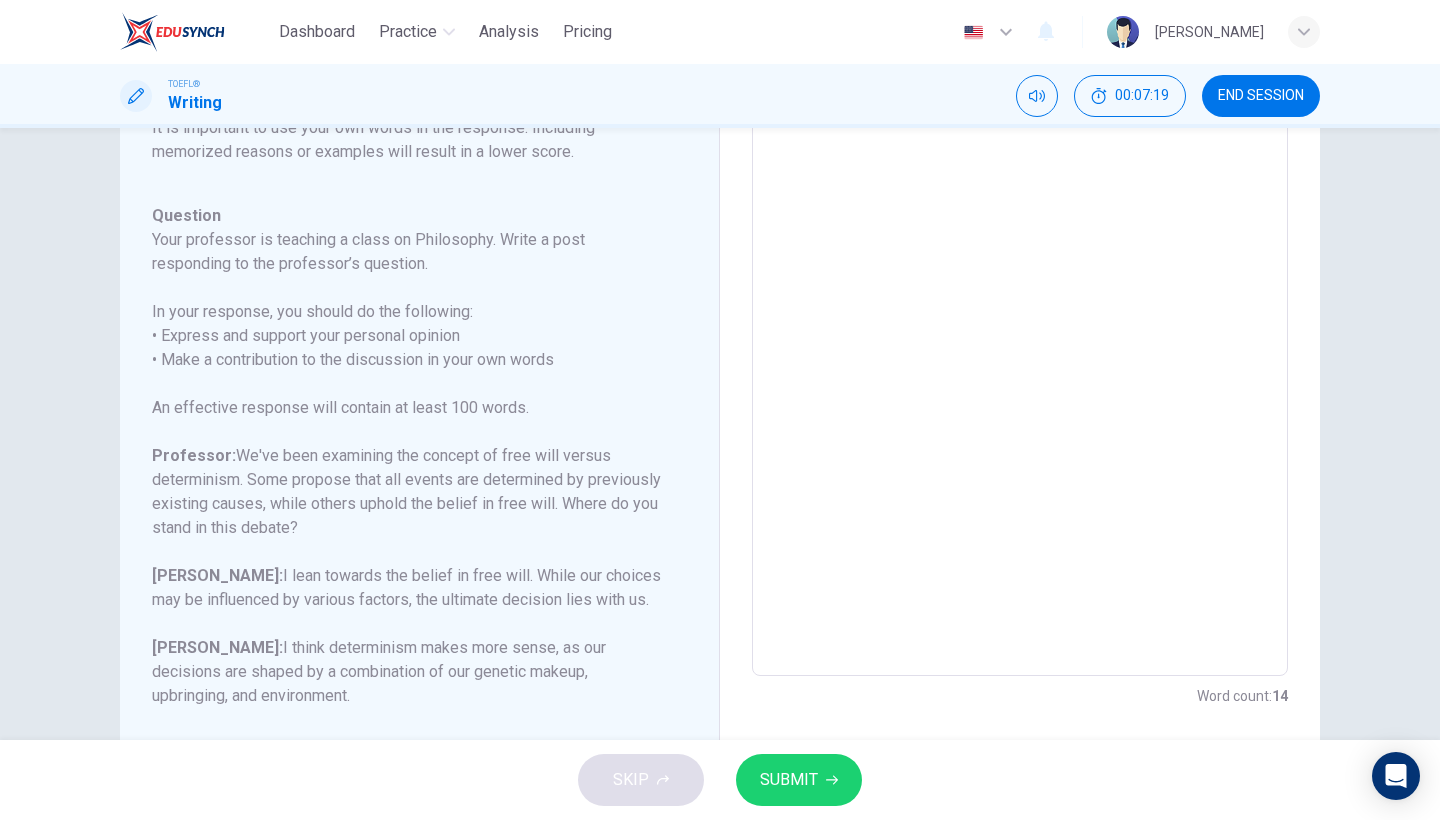 type on "I believe that free will plays a stronger role in our lives than determinism." 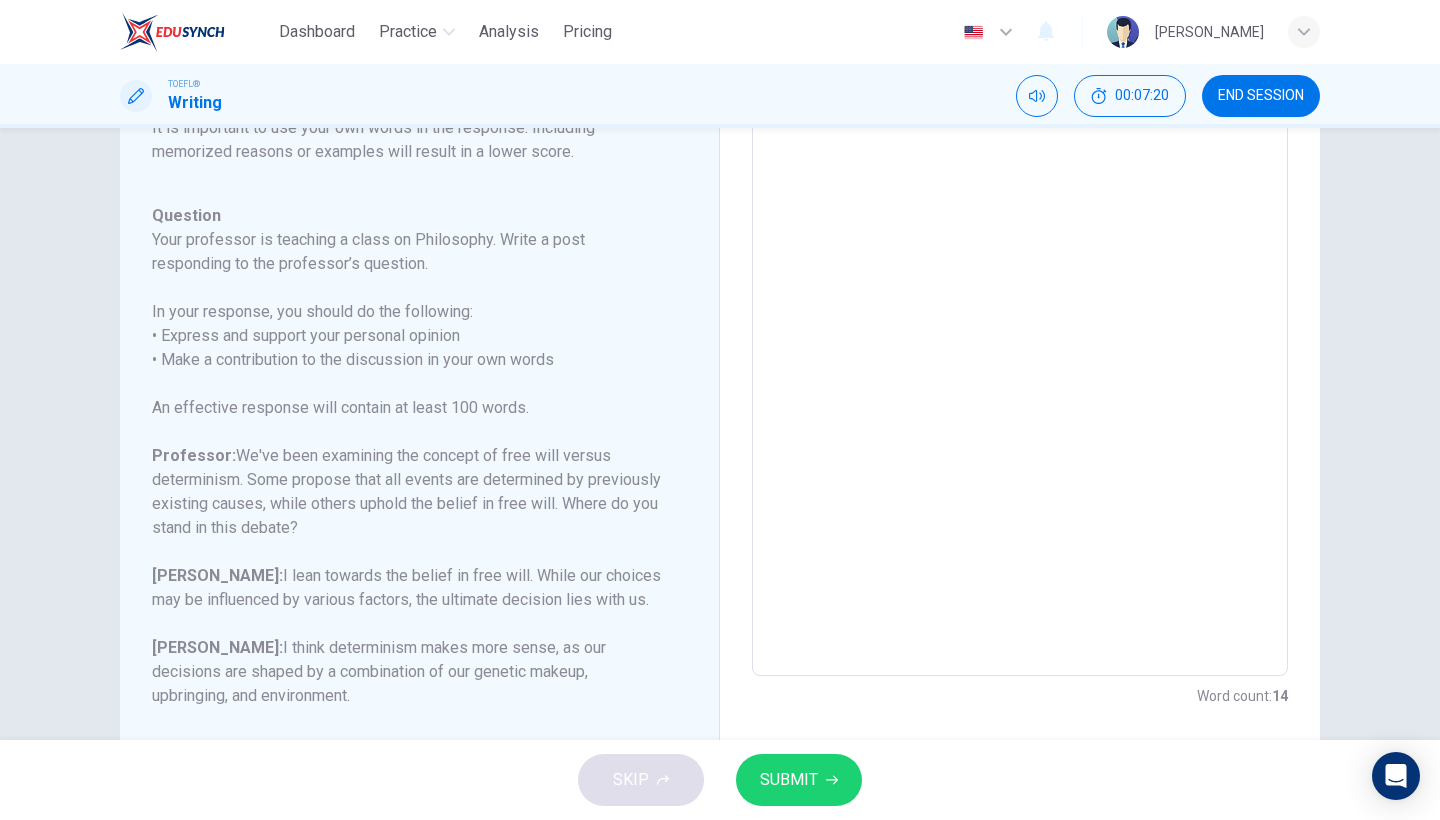 drag, startPoint x: 308, startPoint y: 602, endPoint x: 516, endPoint y: 602, distance: 208 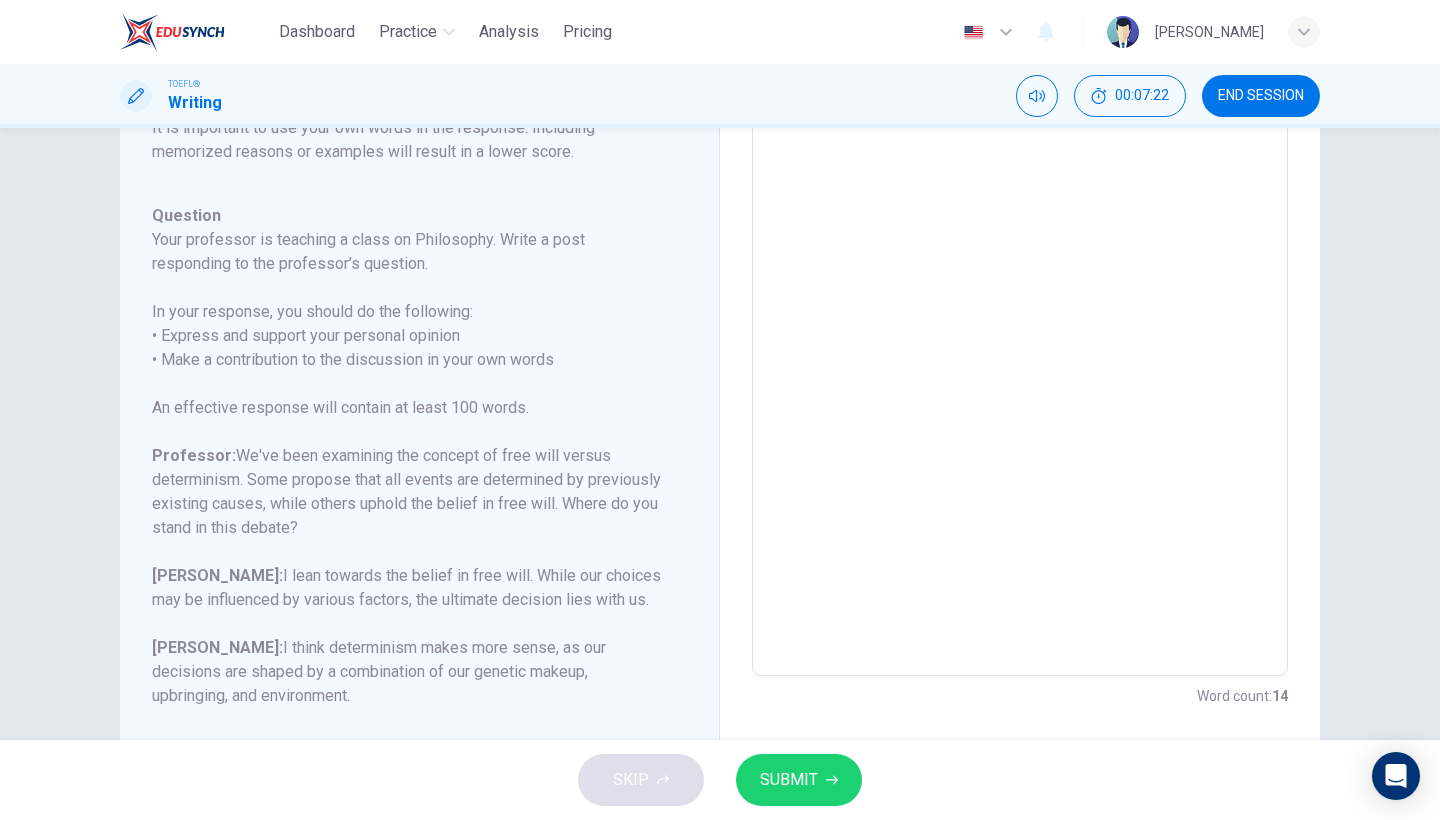 scroll, scrollTop: 198, scrollLeft: 0, axis: vertical 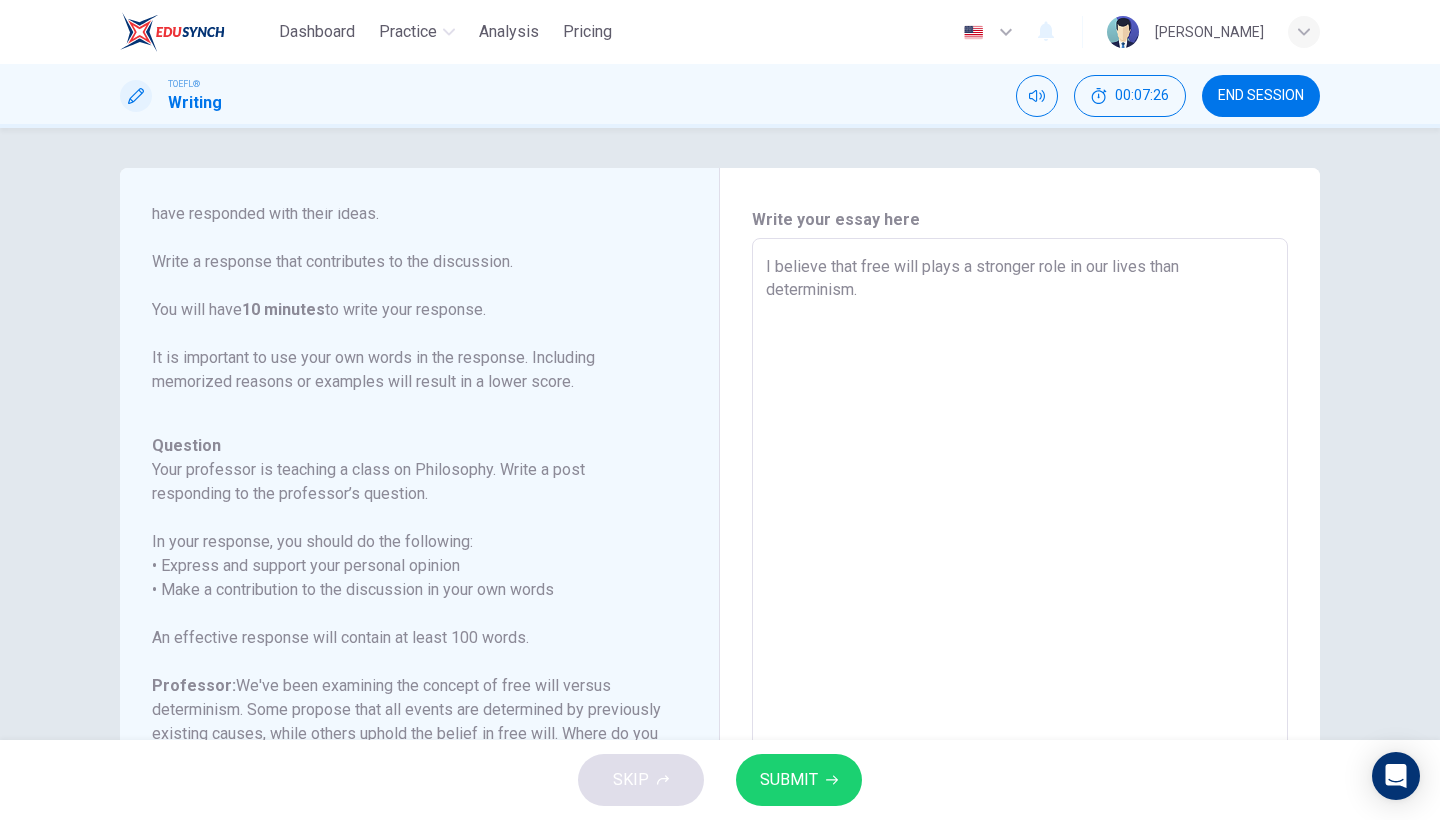 type on "x" 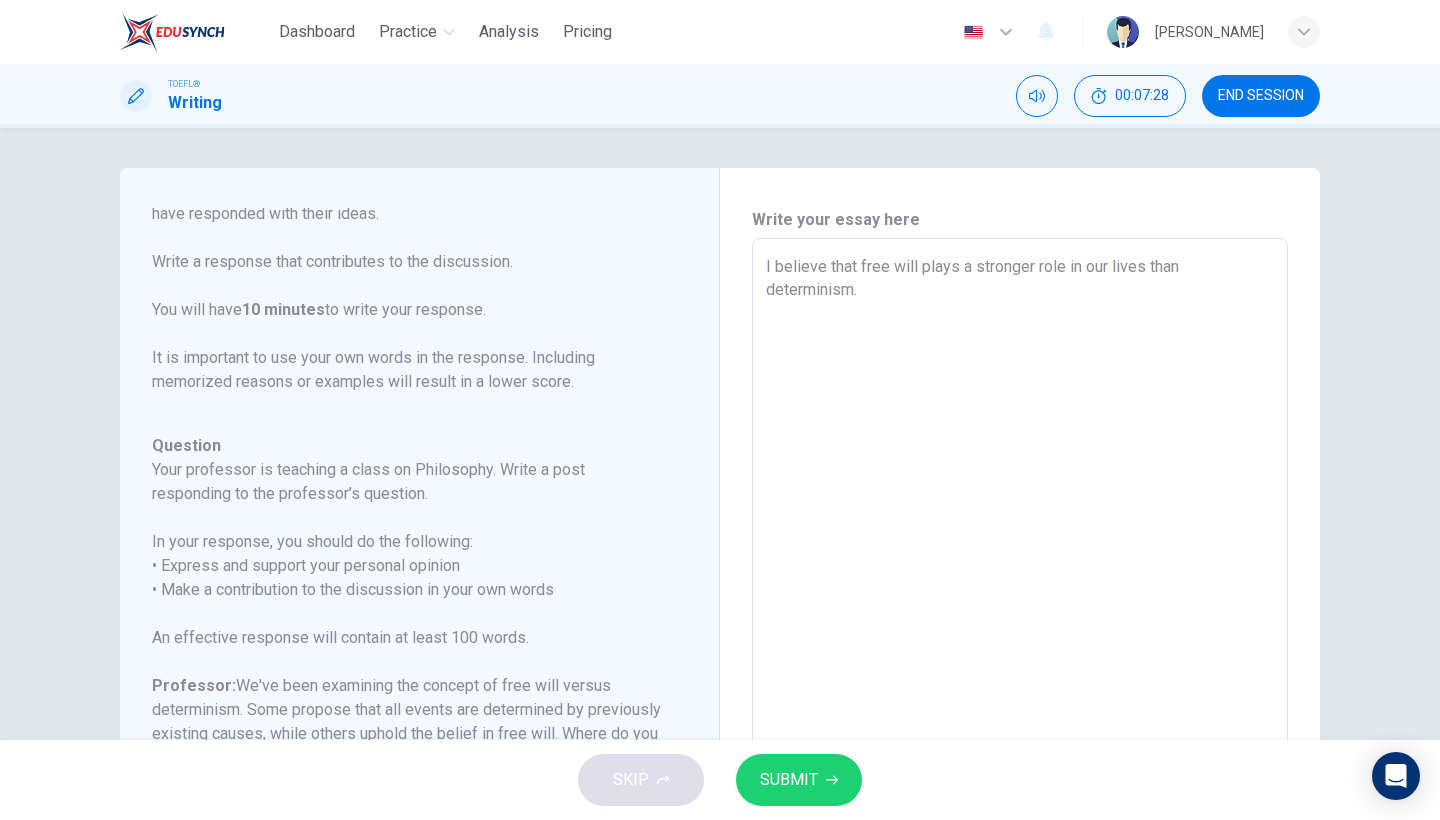 type on "I believe that free will plays a stronger role in our lives than determinism. W" 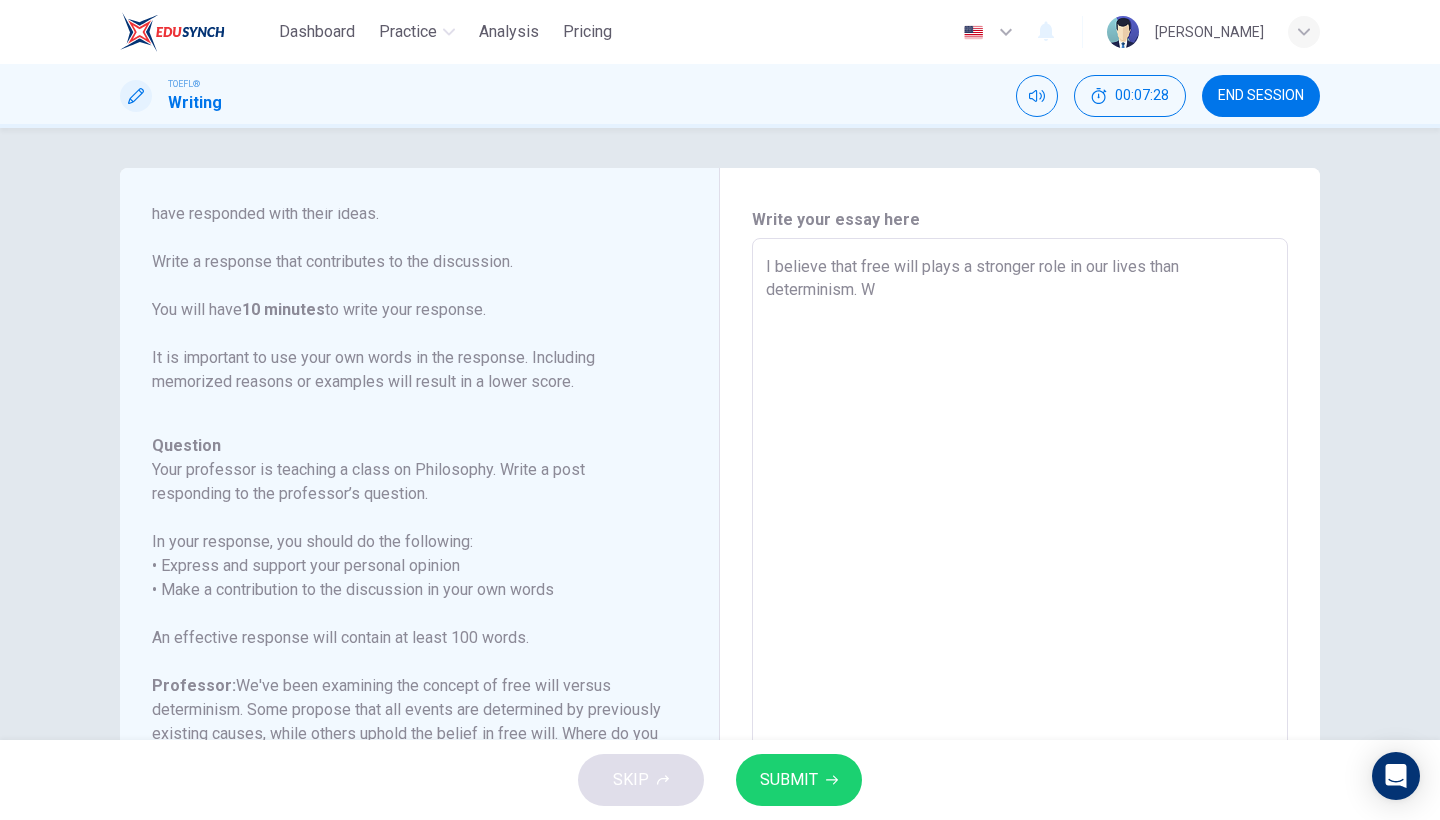 type on "x" 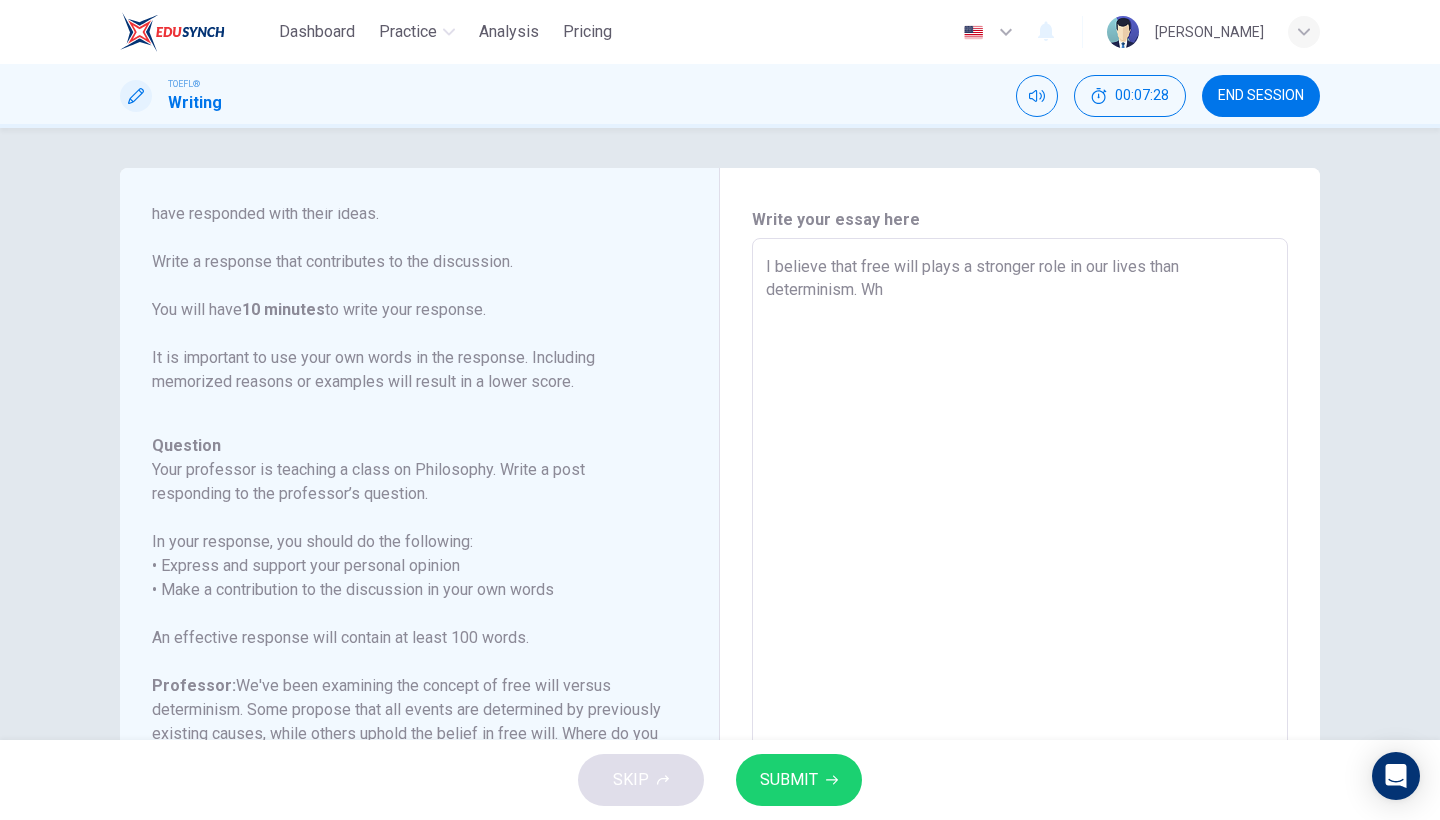 type on "x" 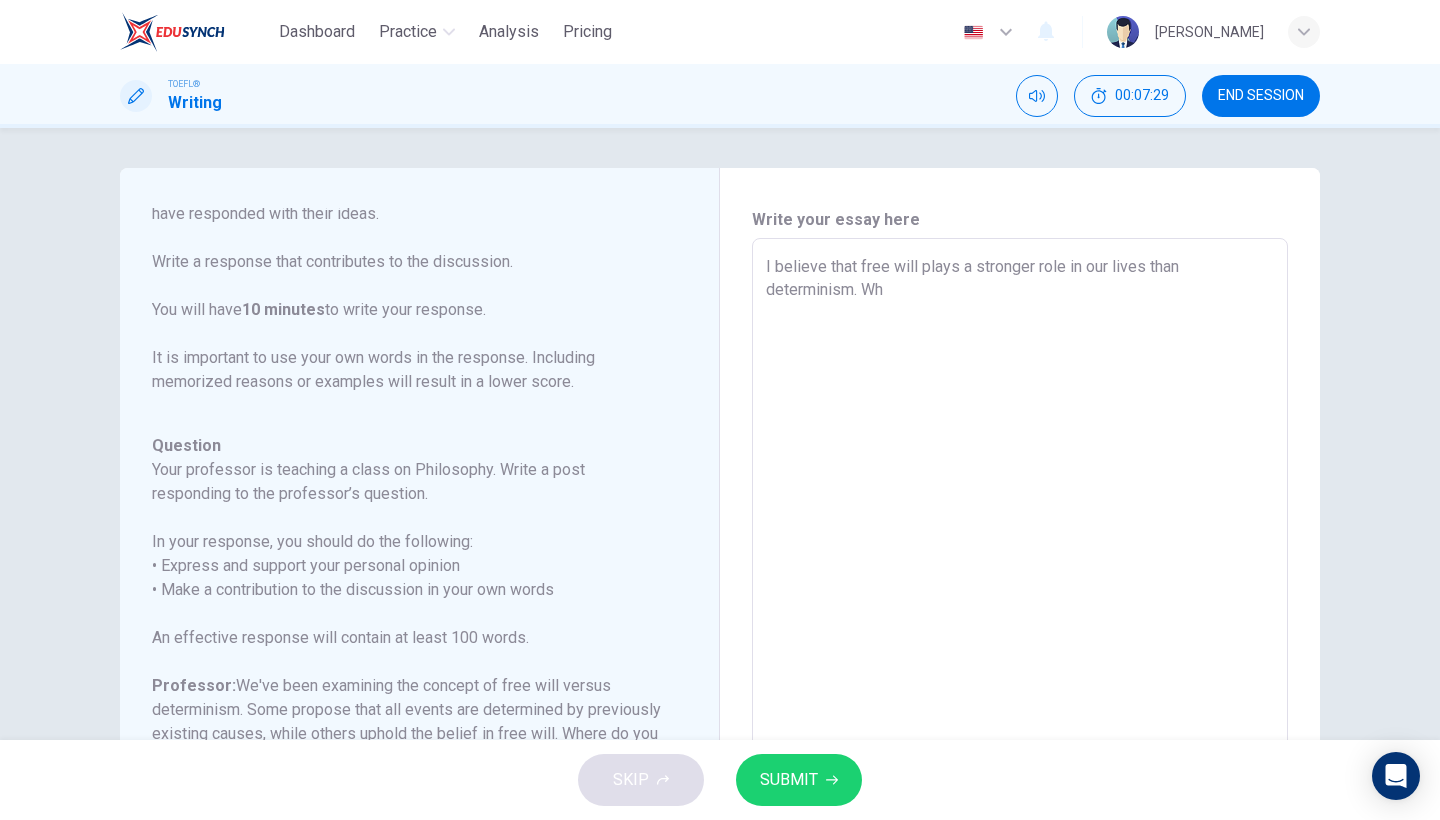 type on "I believe that free will plays a stronger role in our lives than determinism. Whi" 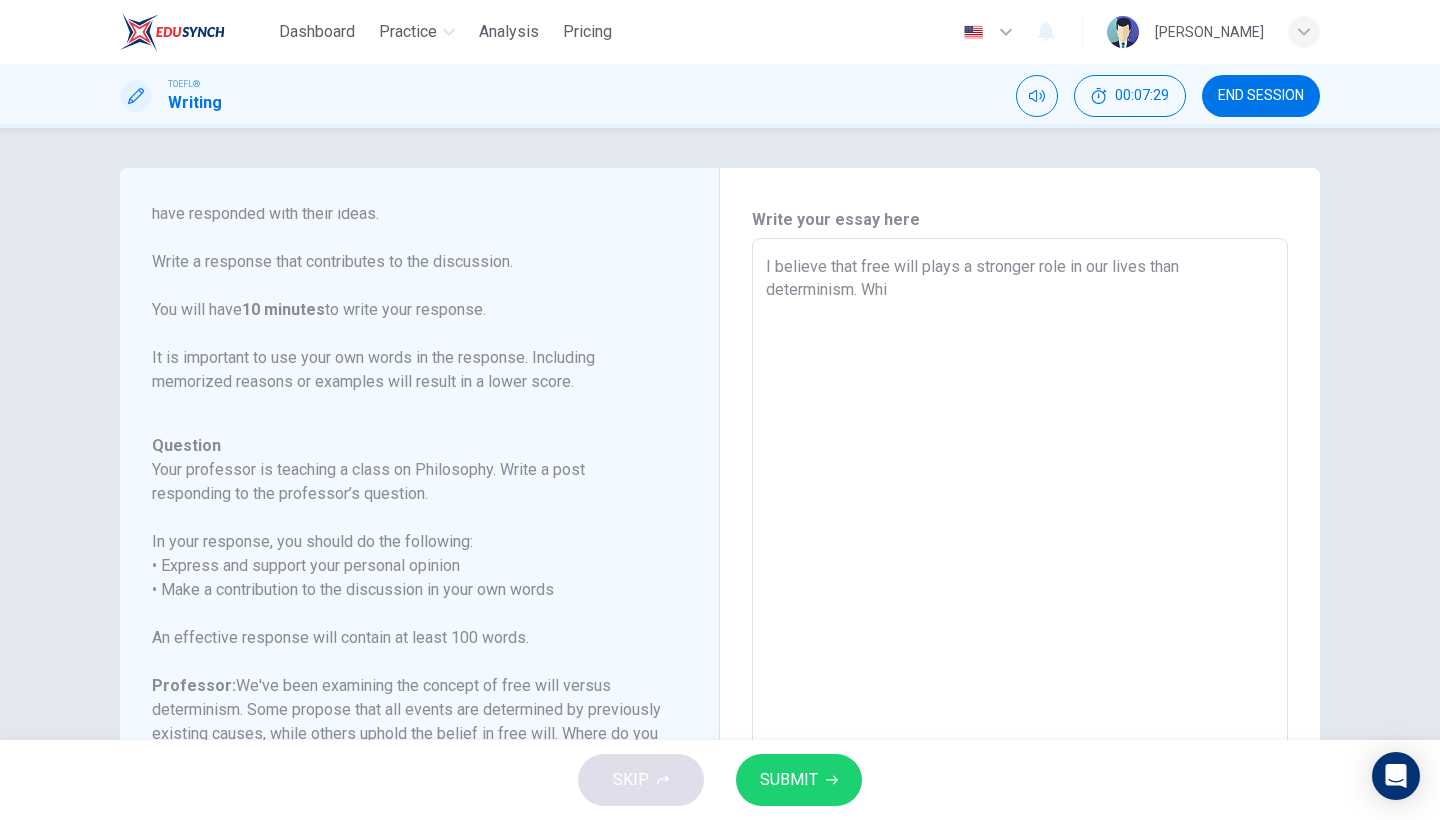 type on "x" 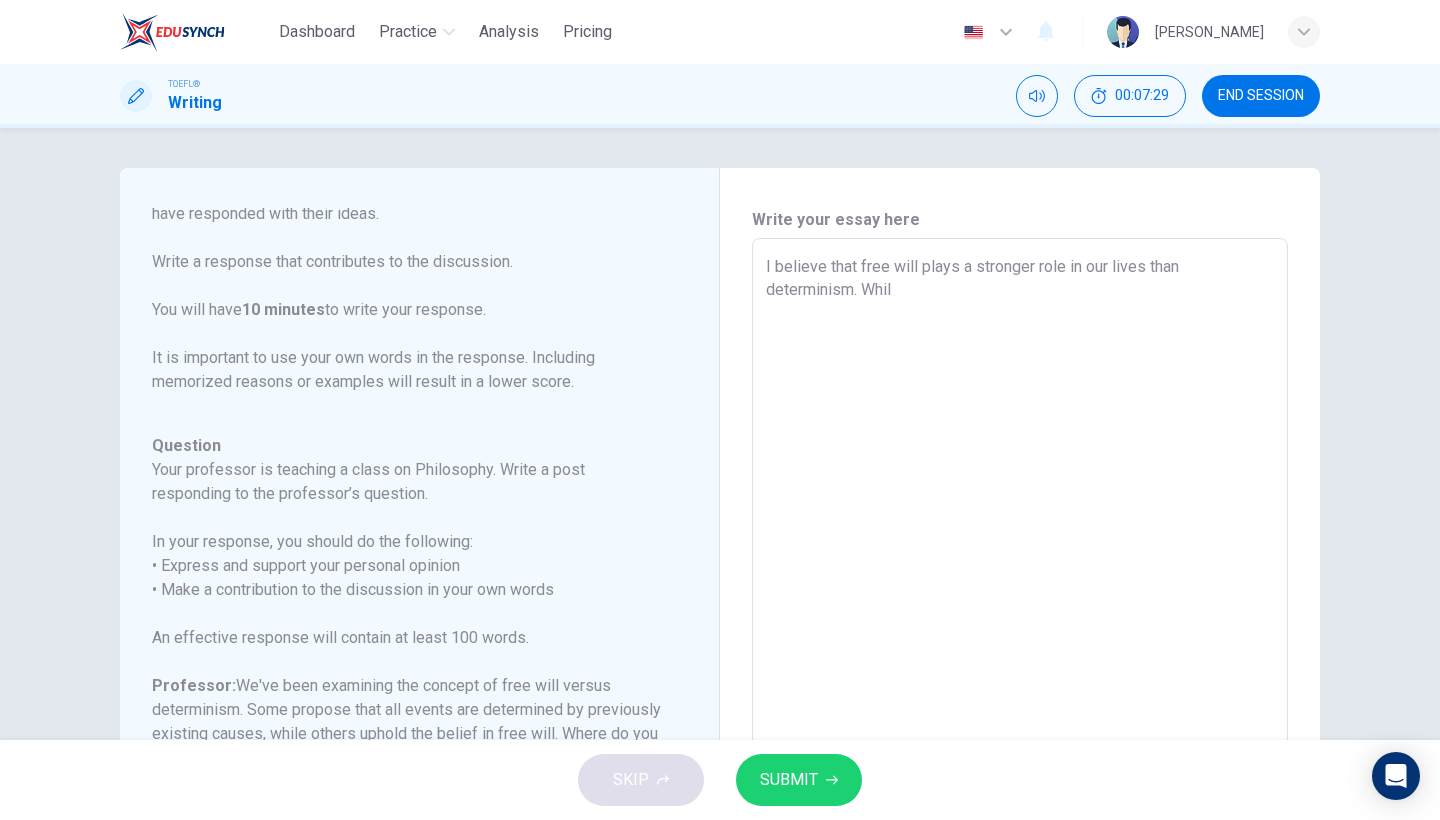 type on "x" 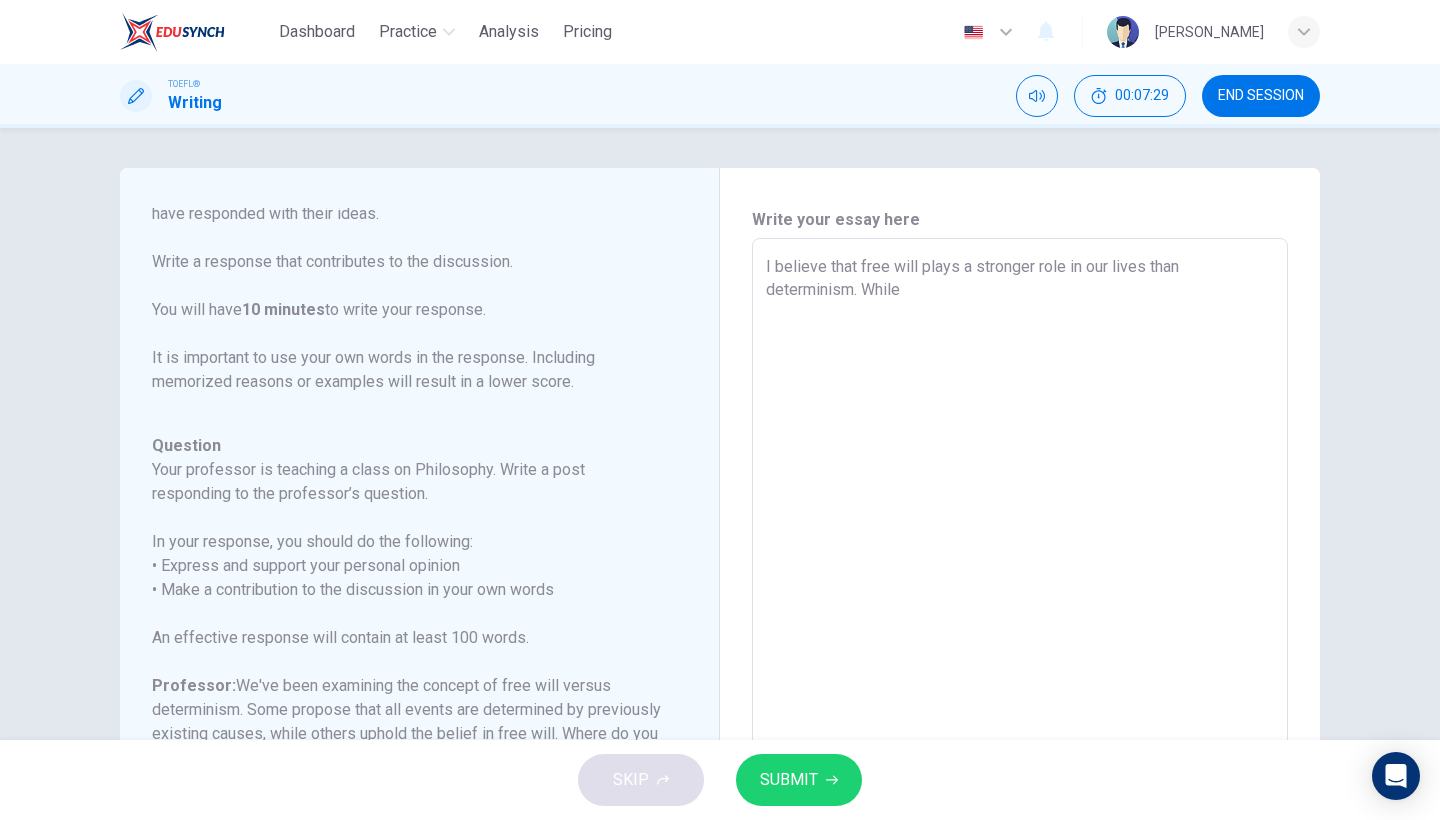 type on "x" 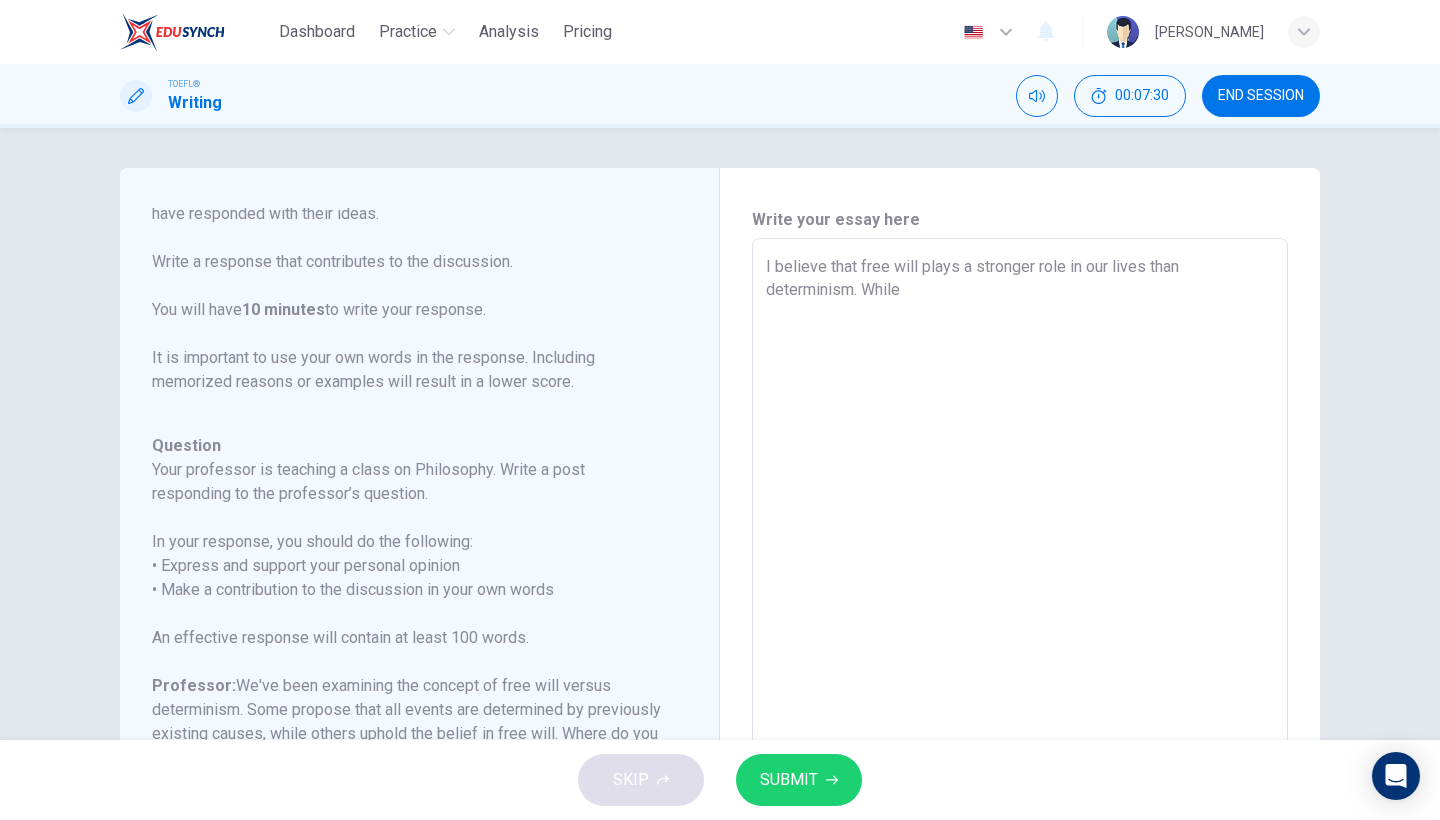 type on "I believe that free will plays a stronger role in our lives than determinism. While i" 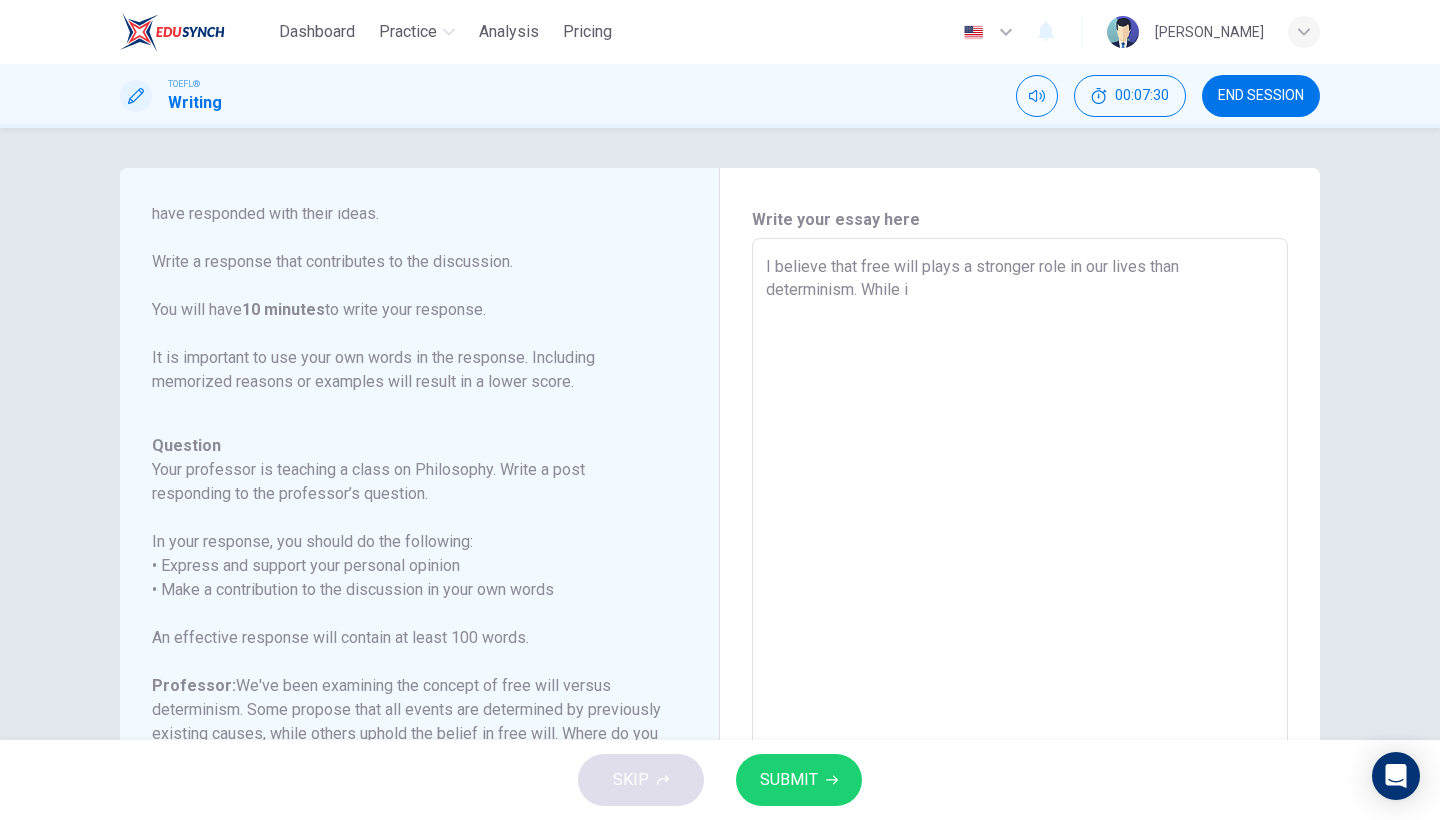 type on "x" 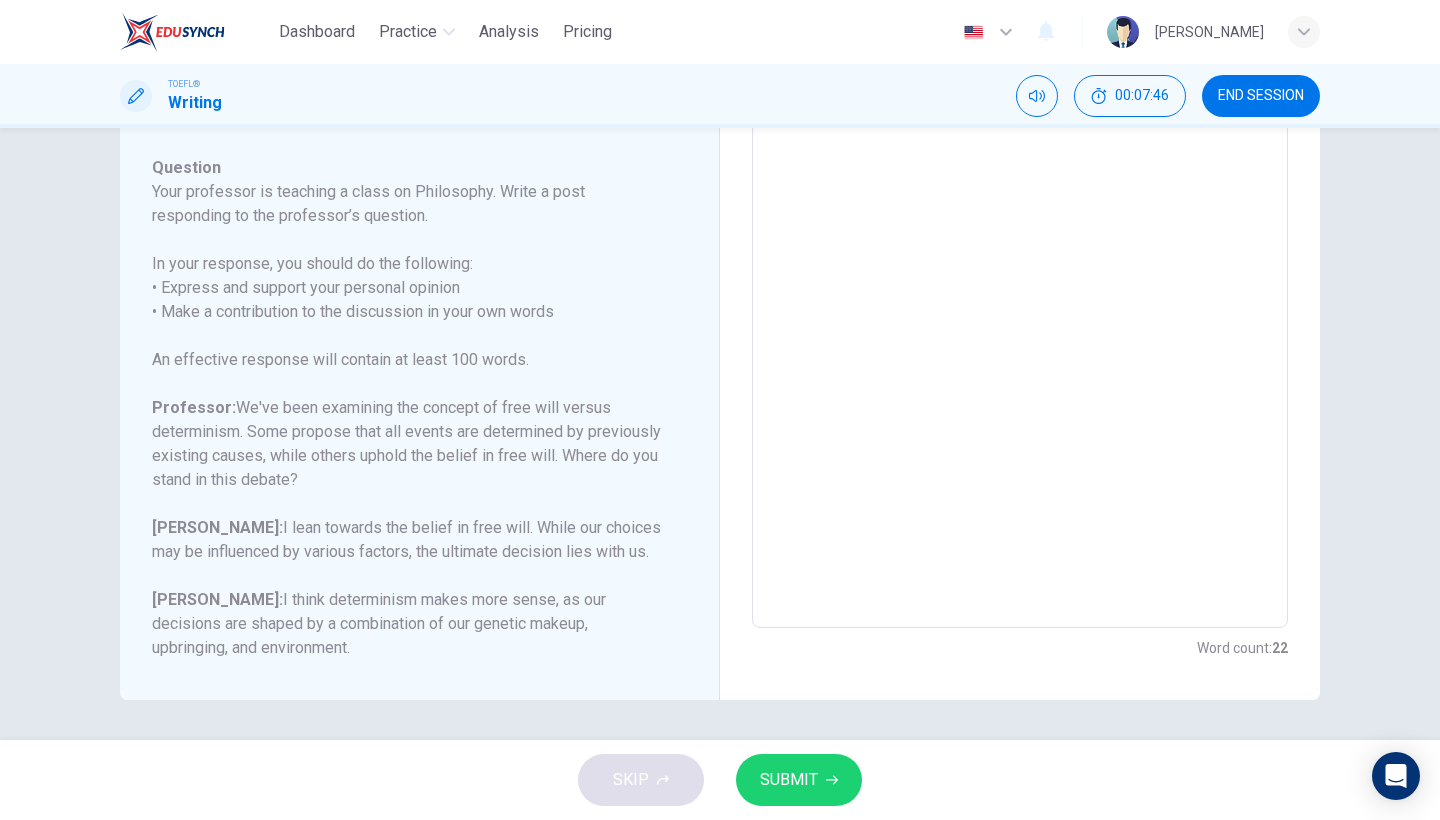 scroll, scrollTop: 278, scrollLeft: 0, axis: vertical 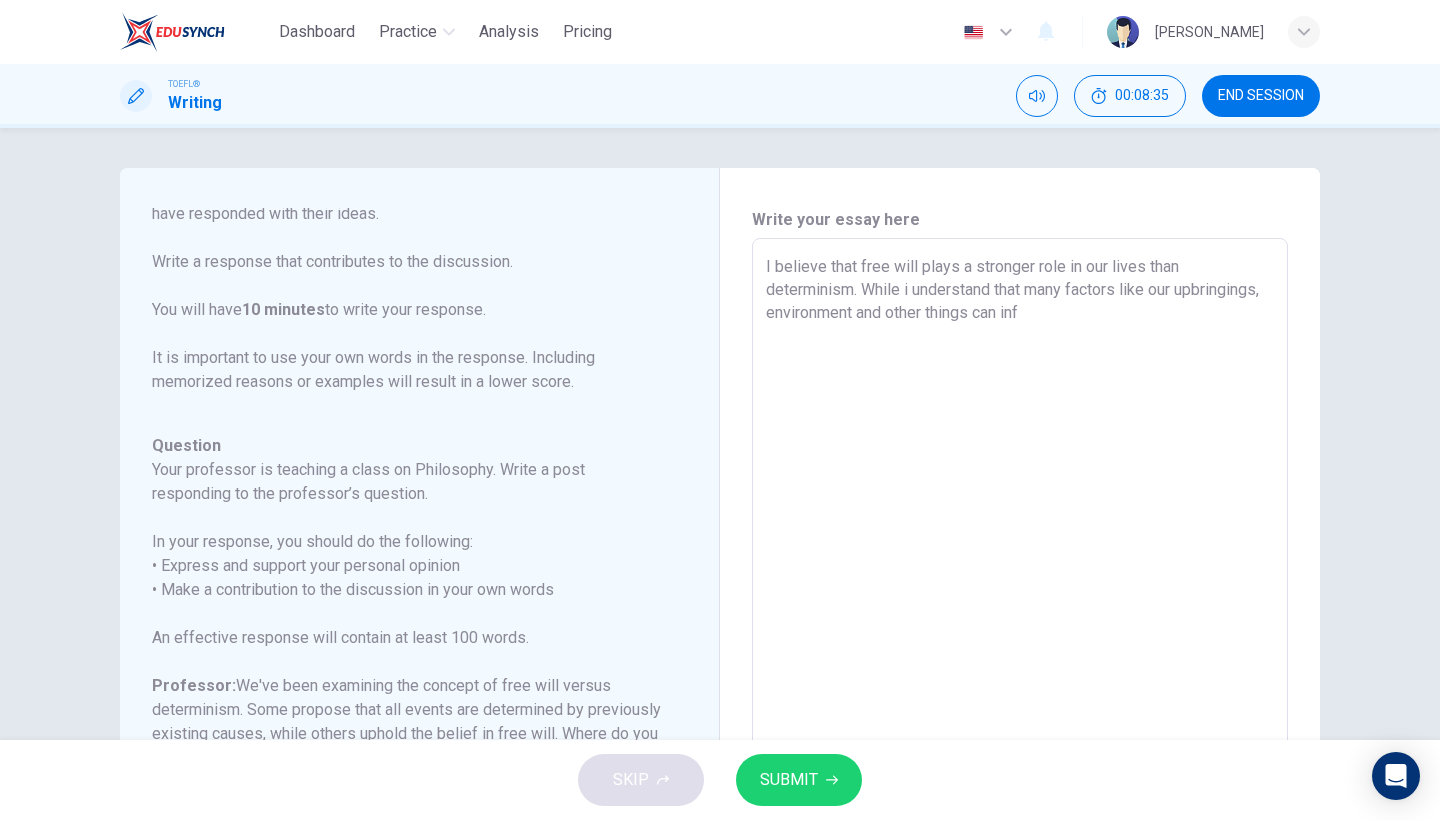 drag, startPoint x: 1089, startPoint y: 313, endPoint x: 1026, endPoint y: 309, distance: 63.126858 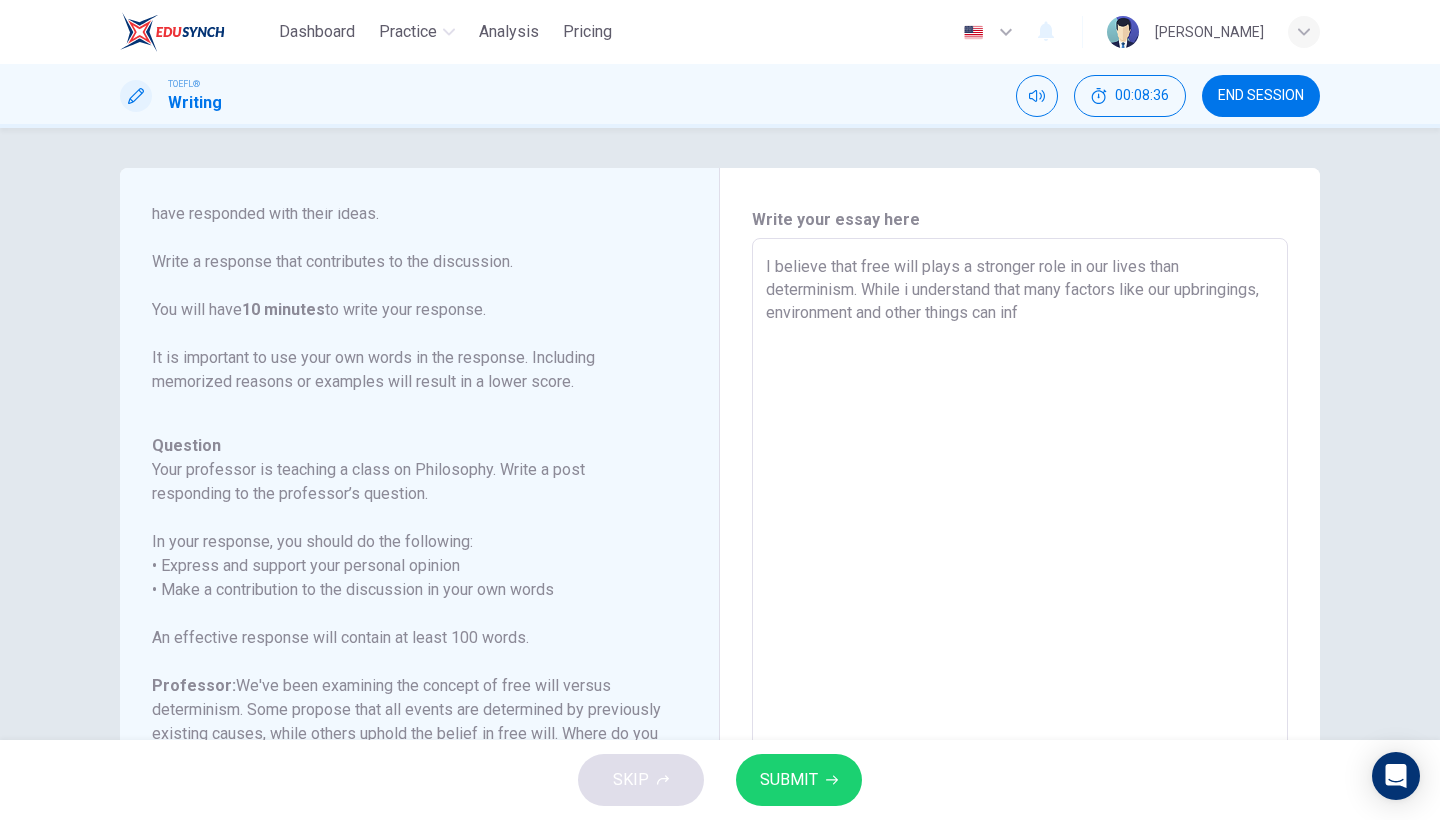 click on "I believe that free will plays a stronger role in our lives than determinism. While i understand that many factors like our upbringings, environment and other things can inf" at bounding box center [1020, 572] 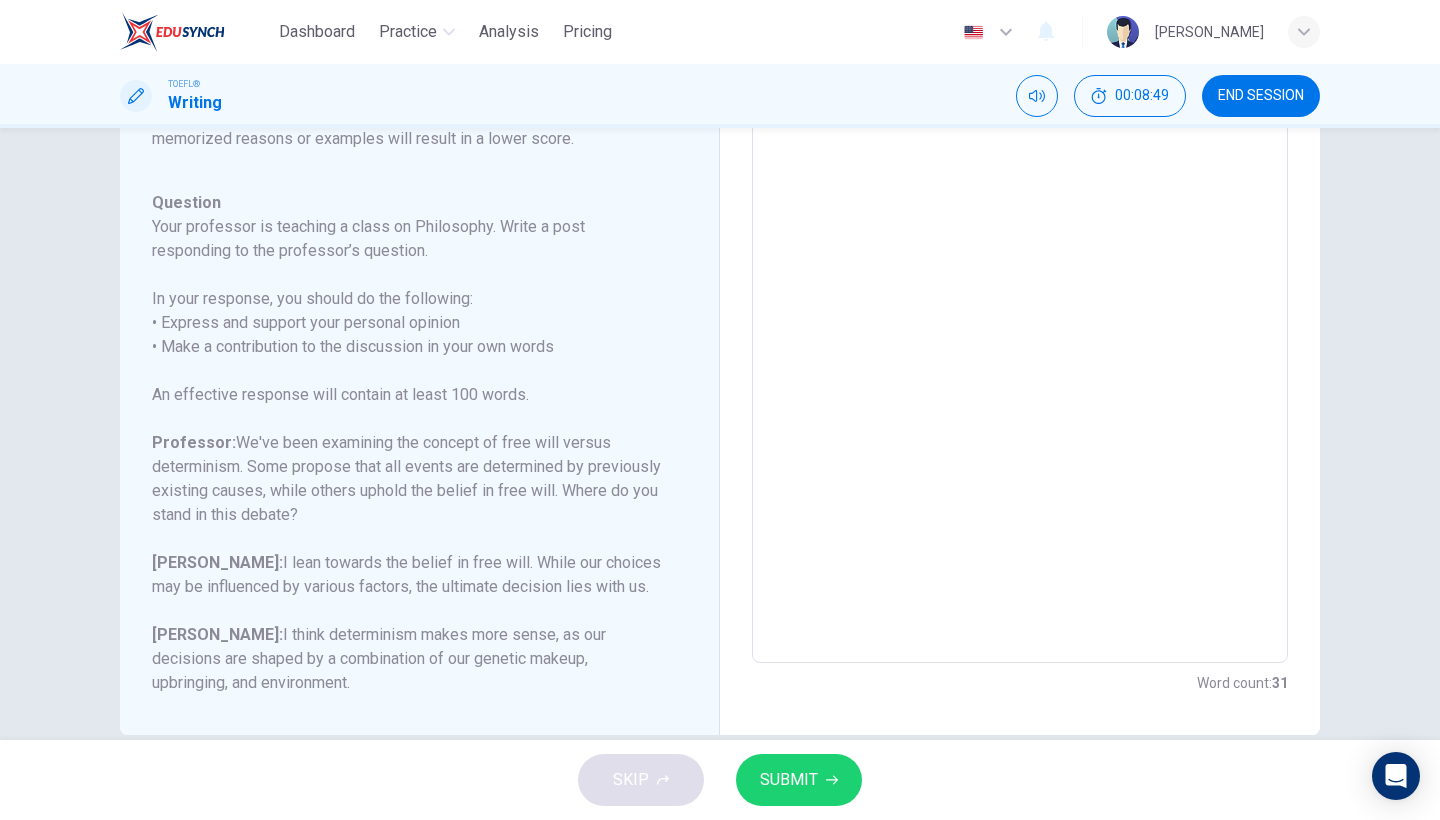 scroll, scrollTop: 247, scrollLeft: 0, axis: vertical 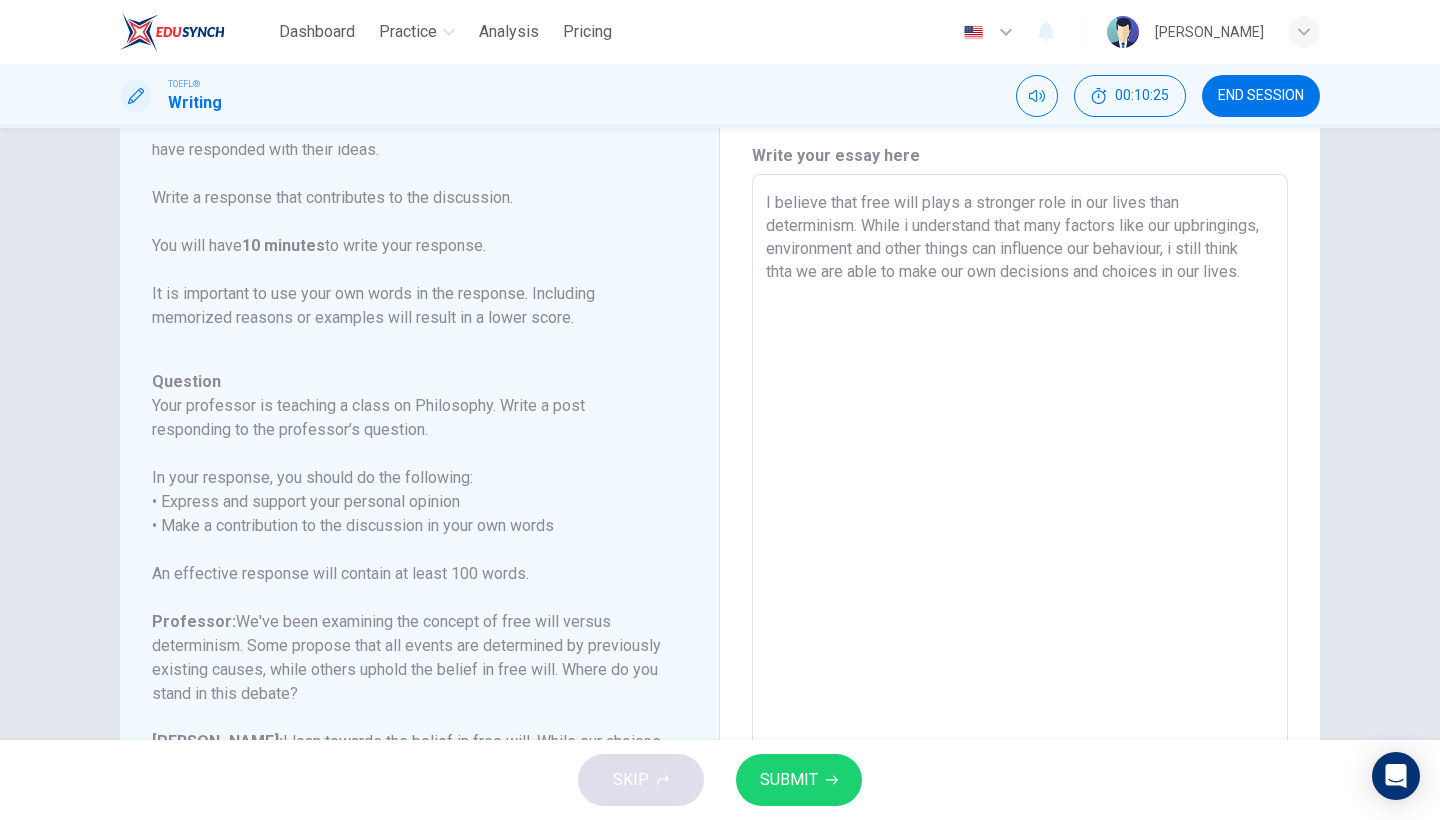 click on "I believe that free will plays a stronger role in our lives than determinism. While i understand that many factors like our upbringings, environment and other things can influence our behaviour, i still think thta we are able to make our own decisions and choices in our lives." at bounding box center [1020, 508] 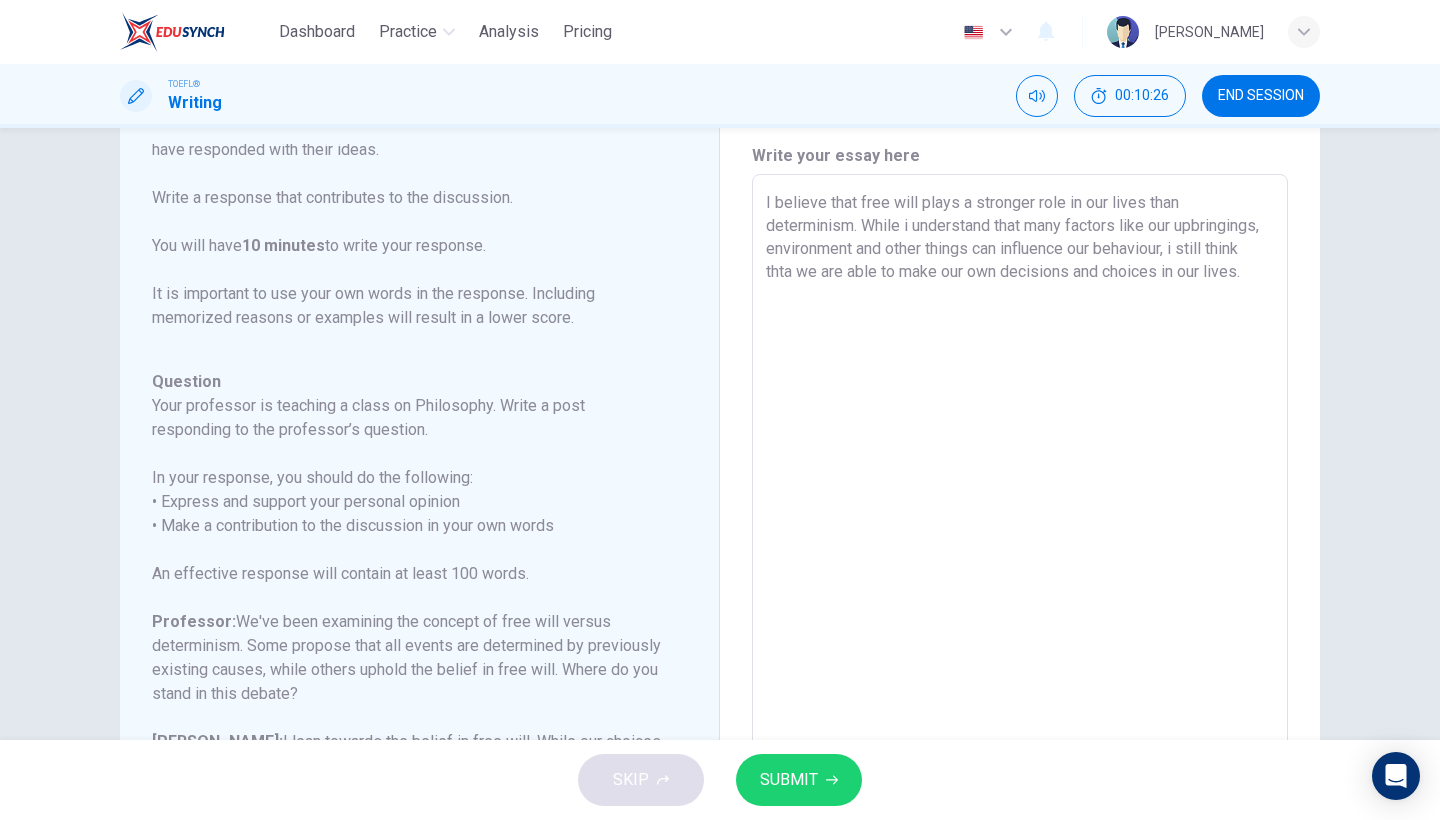 click on "I believe that free will plays a stronger role in our lives than determinism. While i understand that many factors like our upbringings, environment and other things can influence our behaviour, i still think thta we are able to make our own decisions and choices in our lives." at bounding box center [1020, 508] 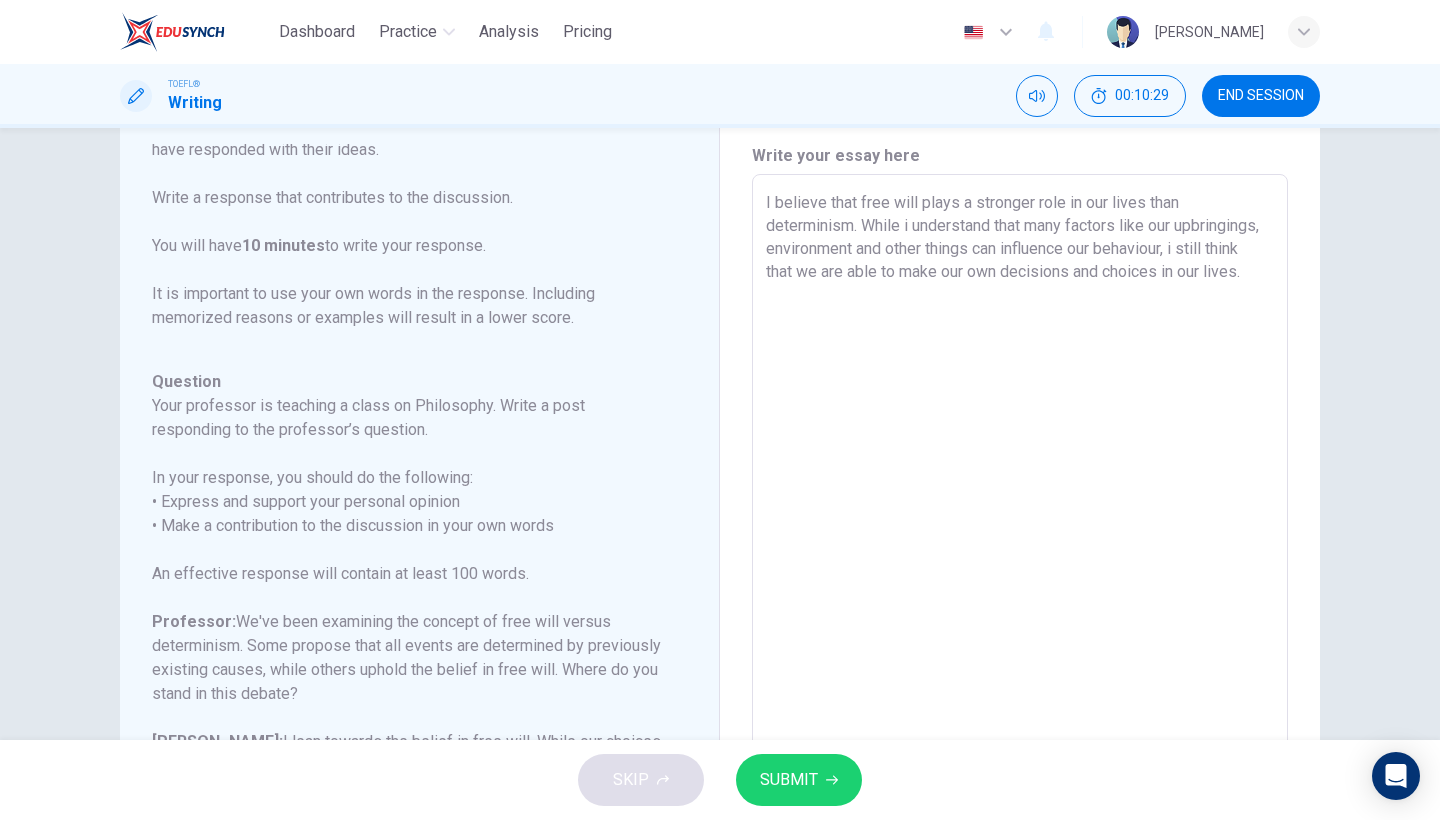 click on "I believe that free will plays a stronger role in our lives than determinism. While i understand that many factors like our upbringings, environment and other things can influence our behaviour, i still think that we are able to make our own decisions and choices in our lives." at bounding box center [1020, 508] 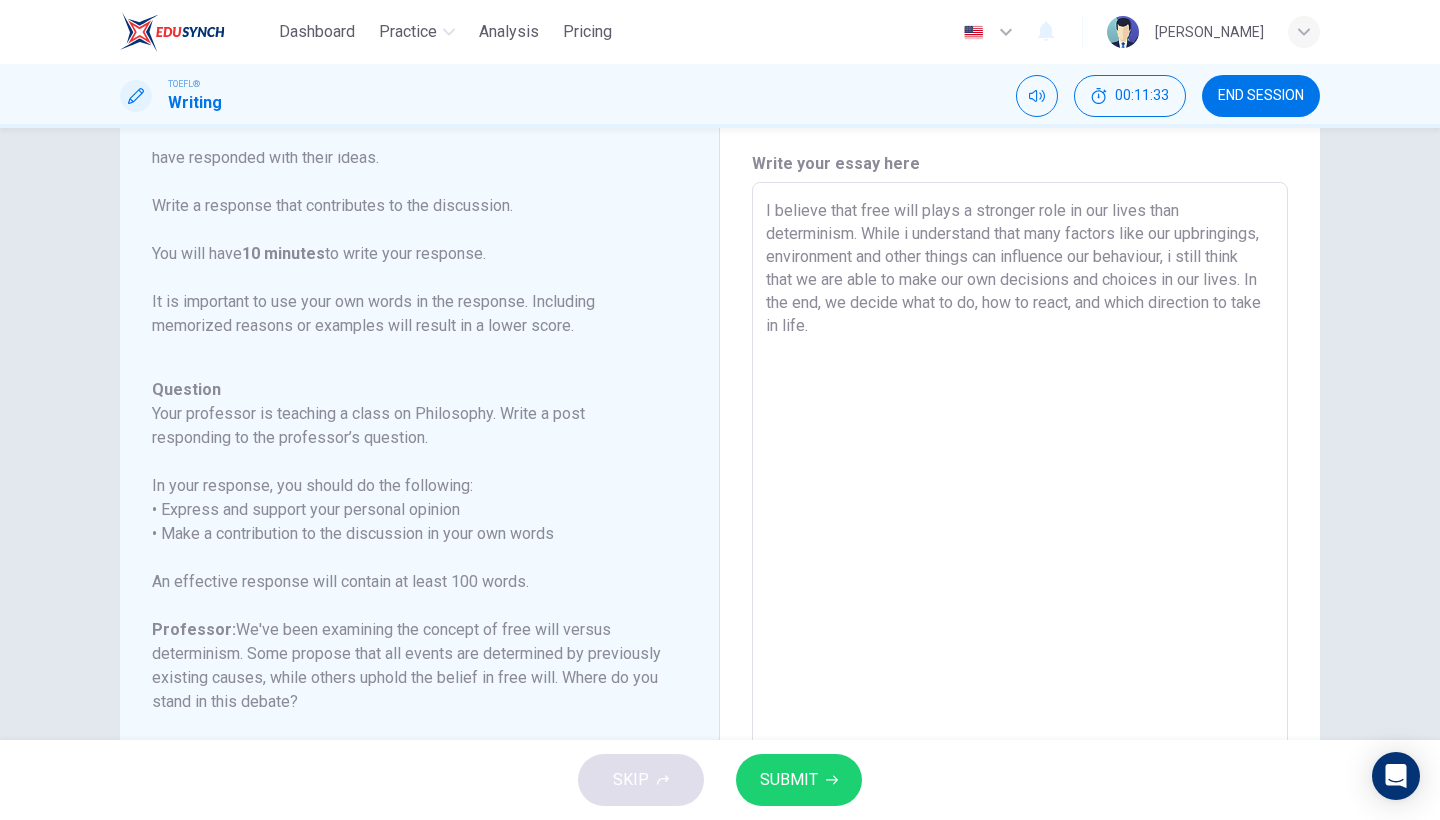 scroll, scrollTop: 52, scrollLeft: 0, axis: vertical 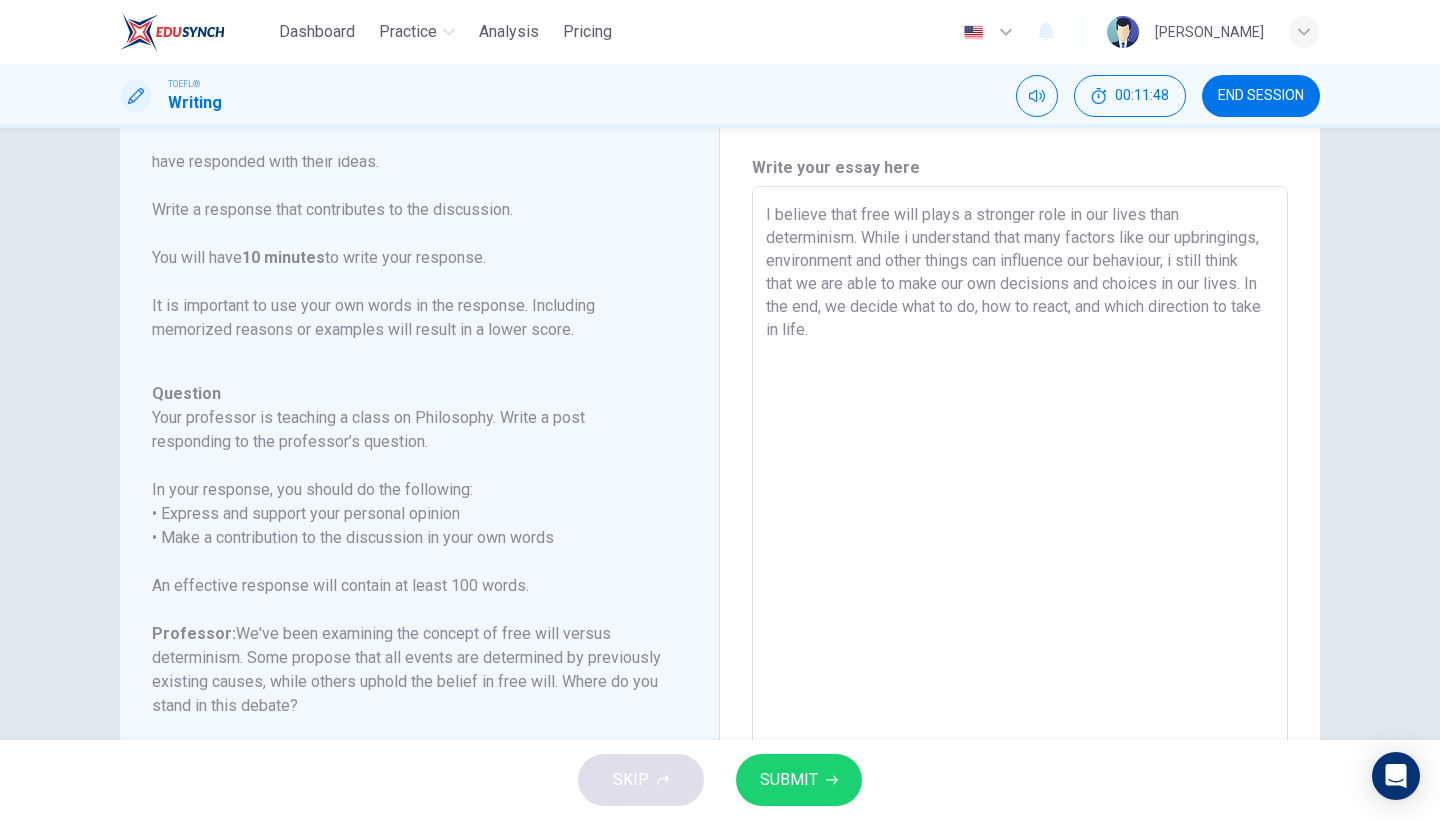 drag, startPoint x: 876, startPoint y: 104, endPoint x: 1012, endPoint y: 325, distance: 259.49374 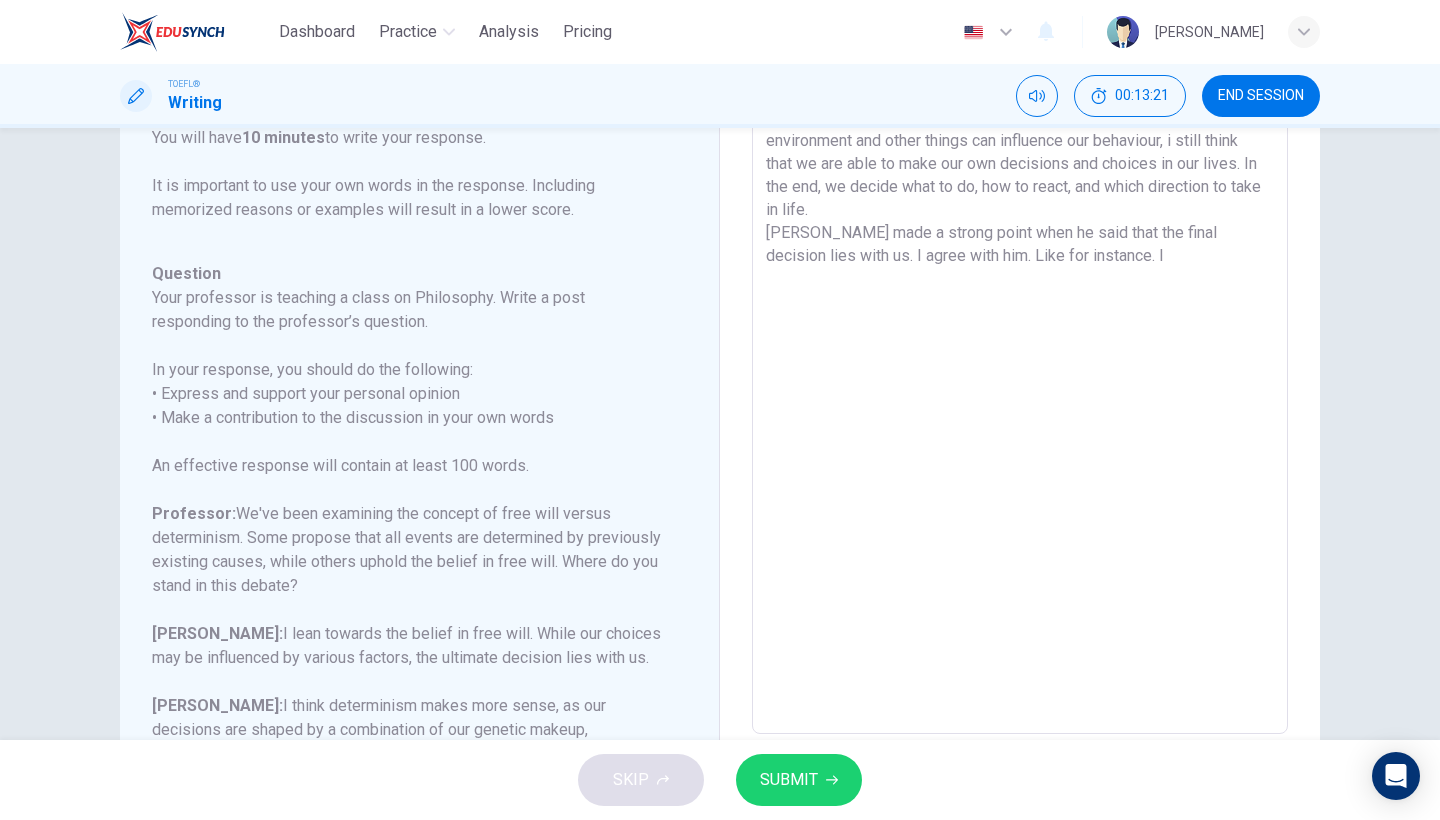 scroll, scrollTop: 175, scrollLeft: 0, axis: vertical 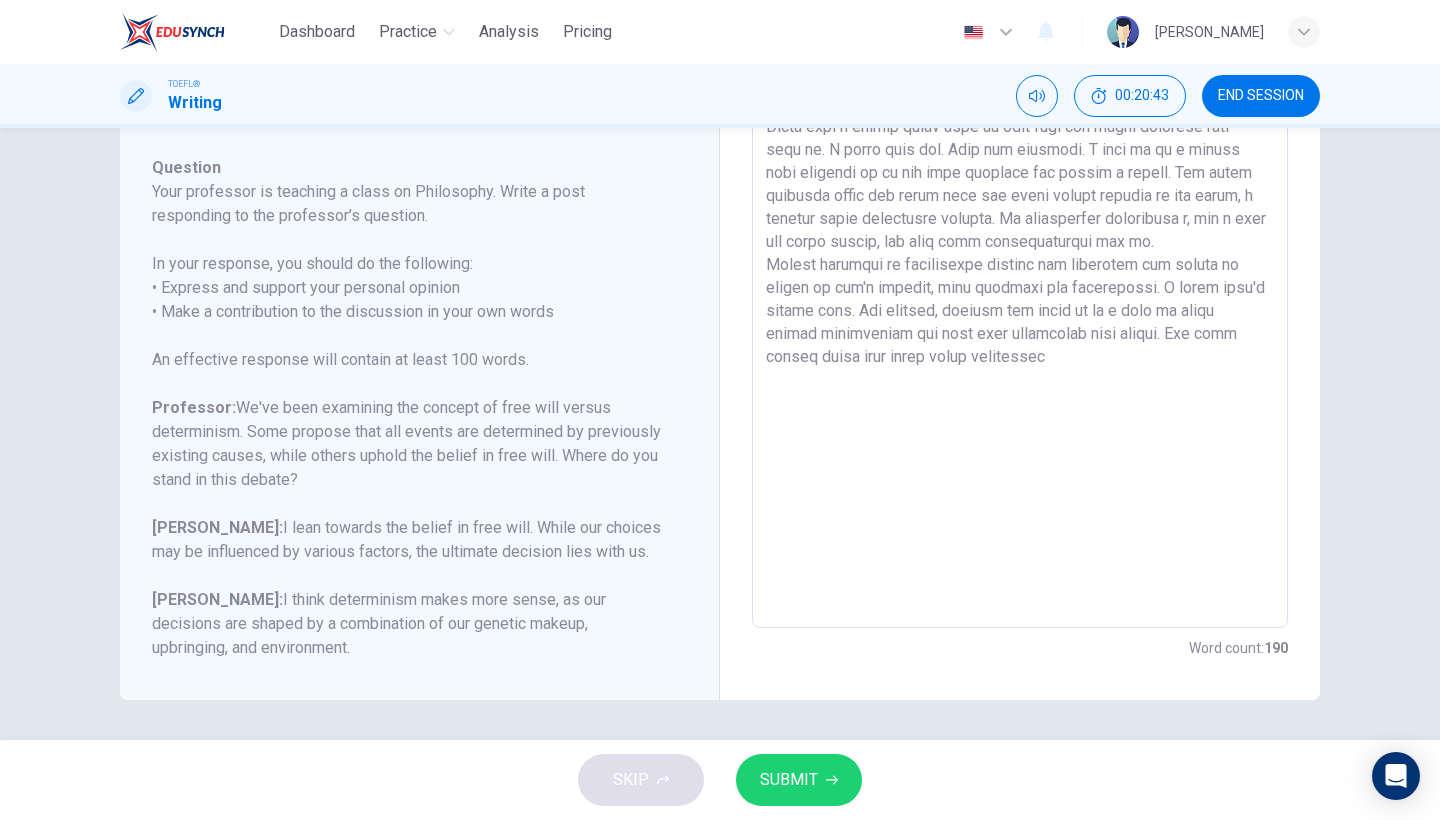 click at bounding box center (1020, 294) 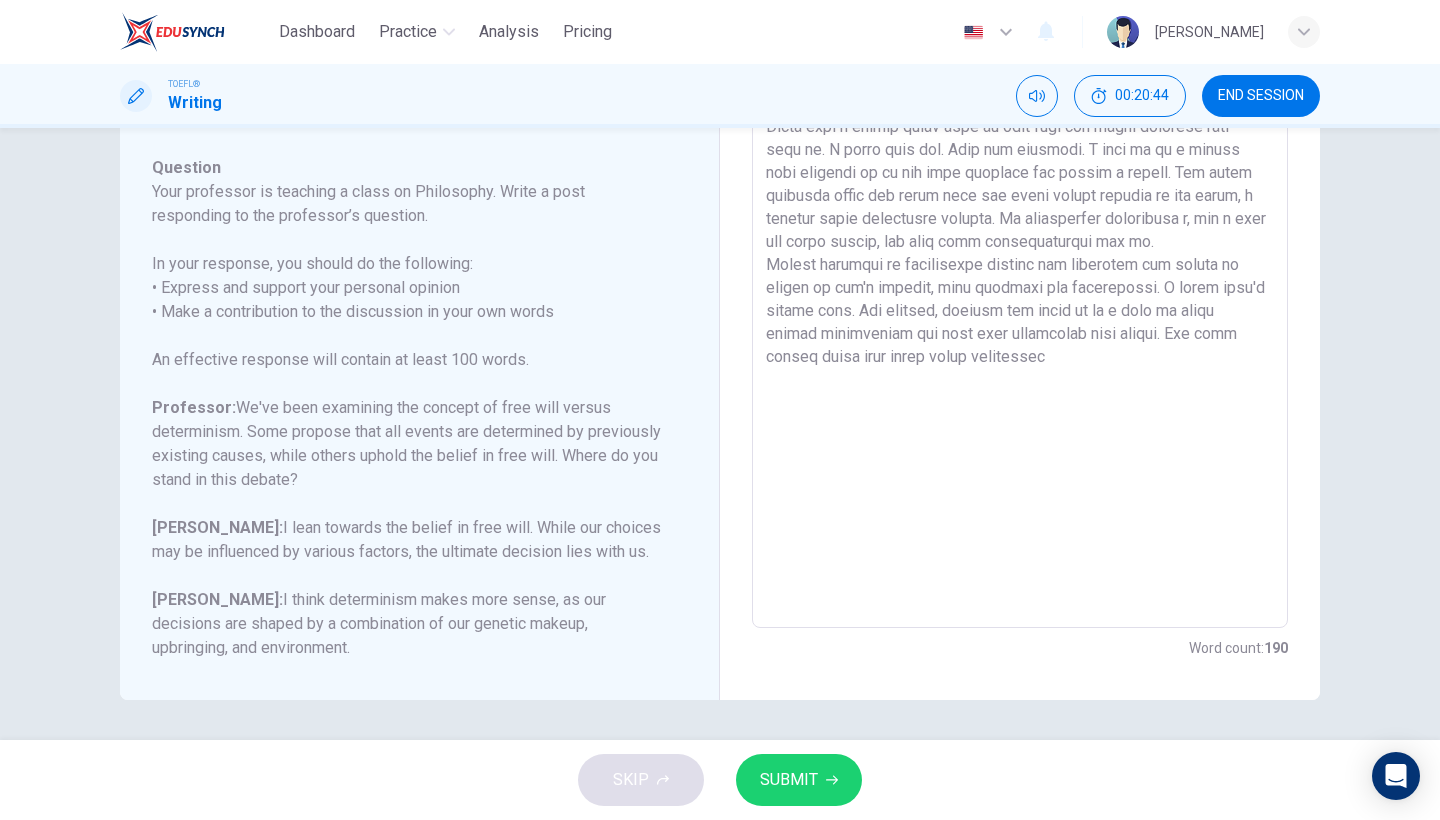 click at bounding box center (1020, 294) 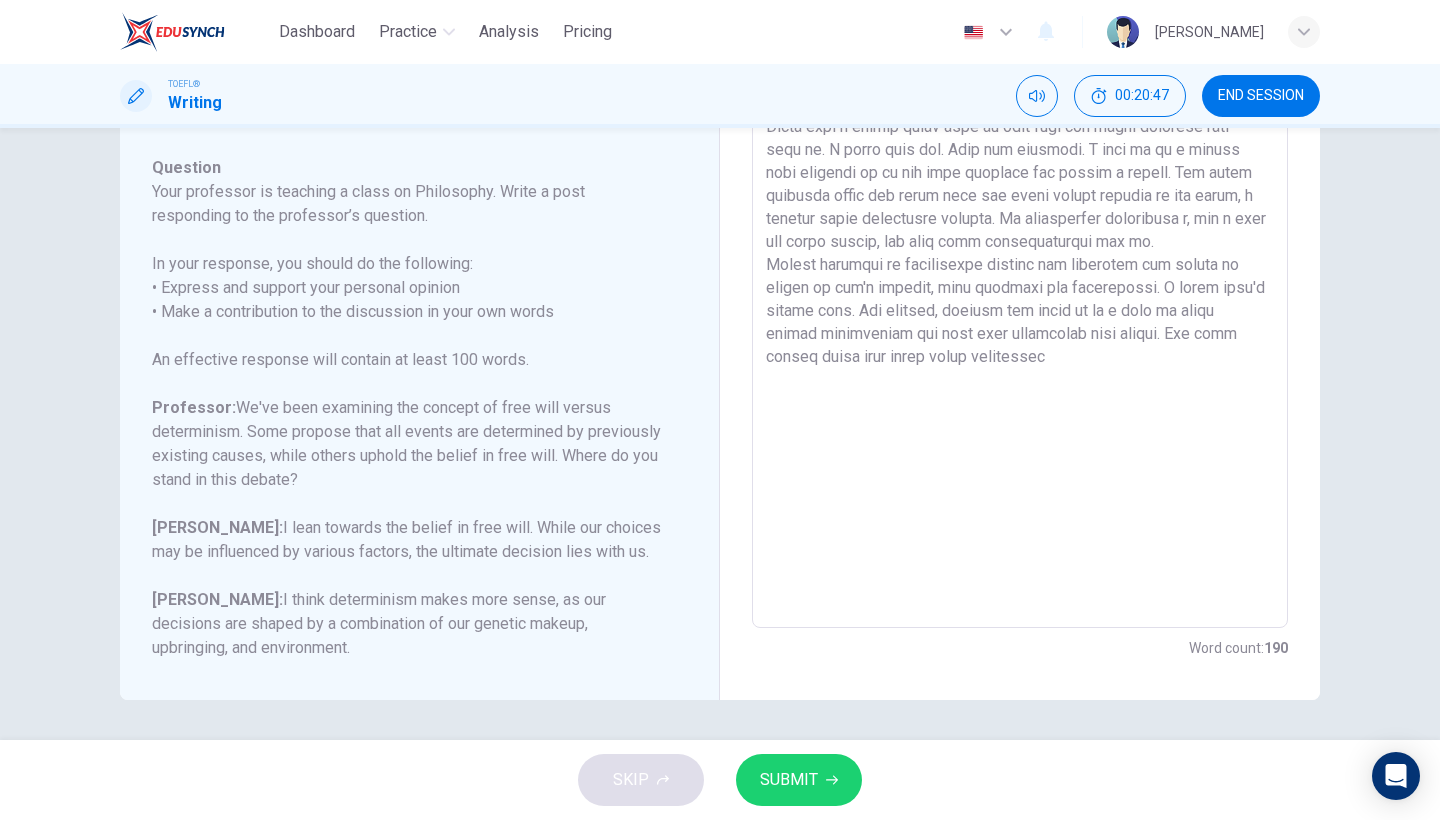 click at bounding box center [1020, 294] 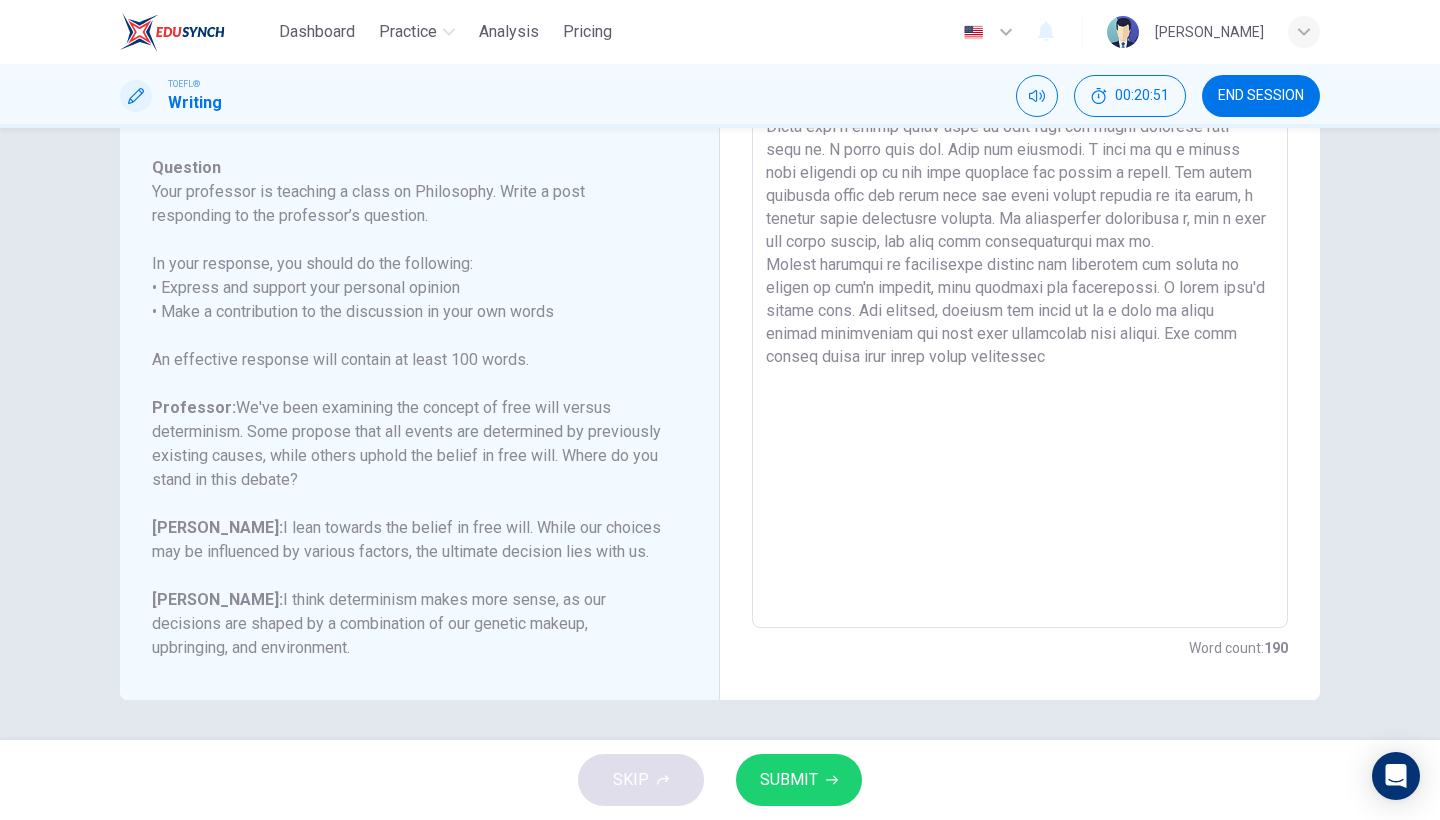 click at bounding box center [1020, 294] 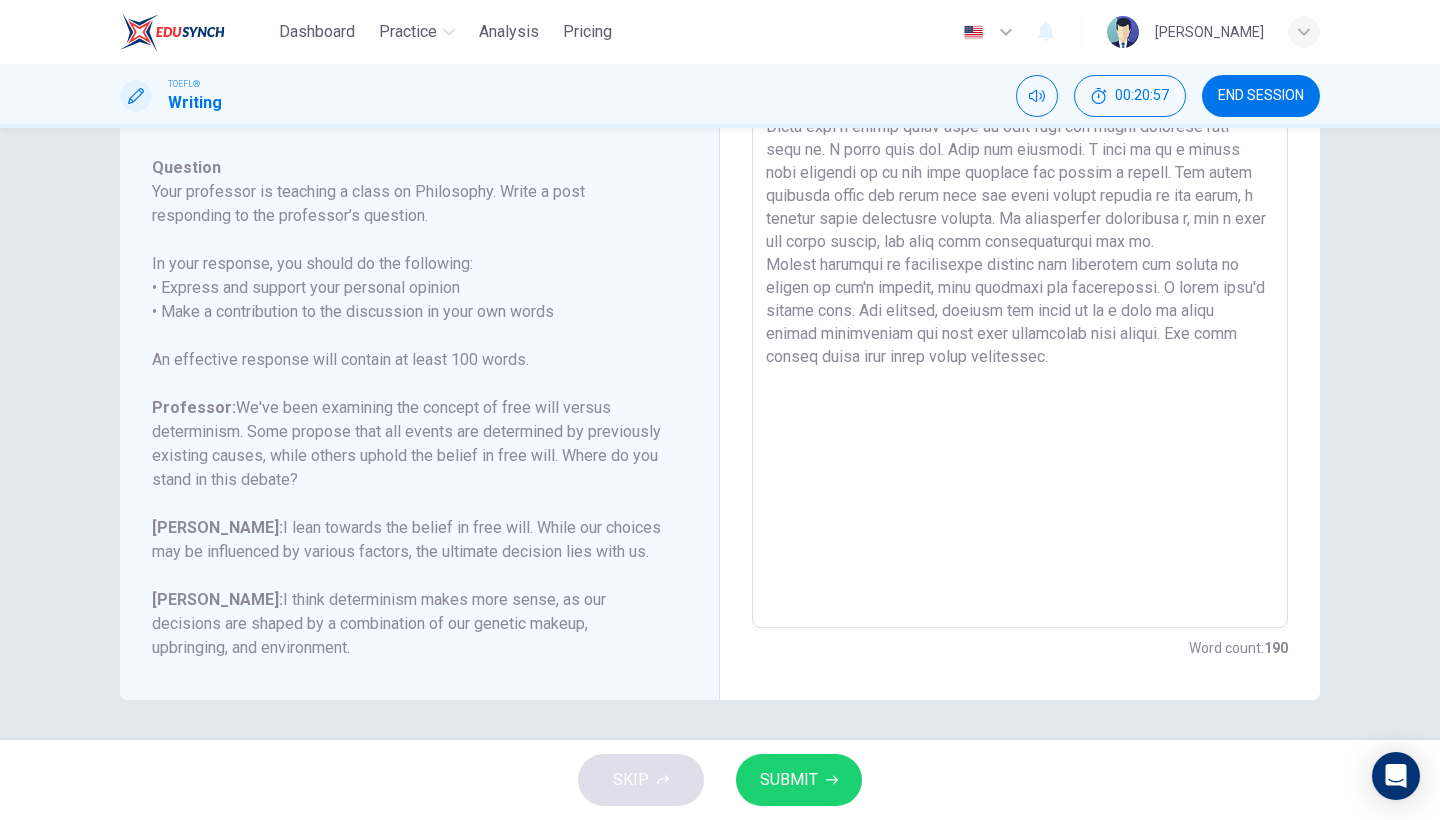 scroll, scrollTop: 1, scrollLeft: 0, axis: vertical 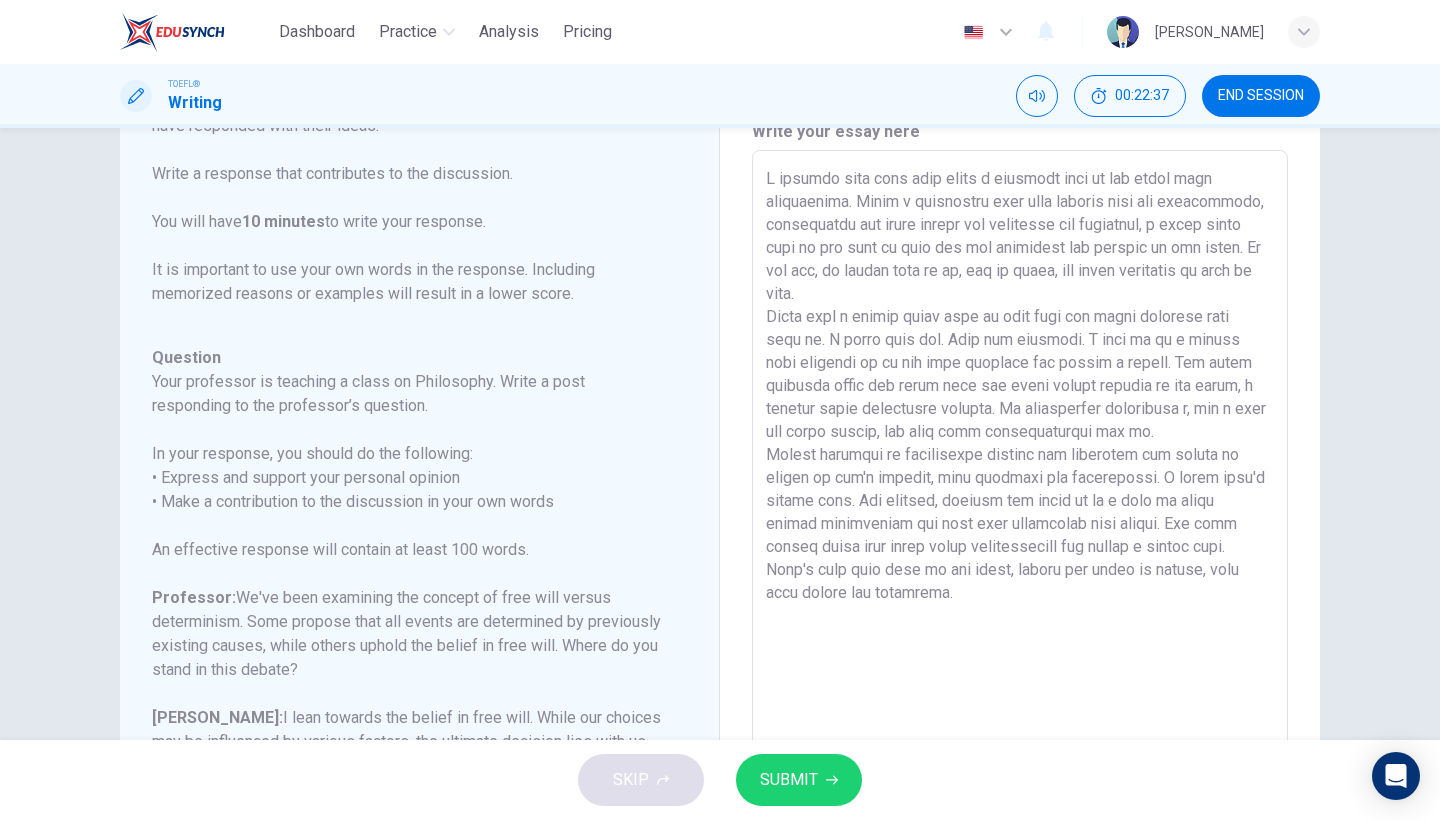 click at bounding box center (1020, 484) 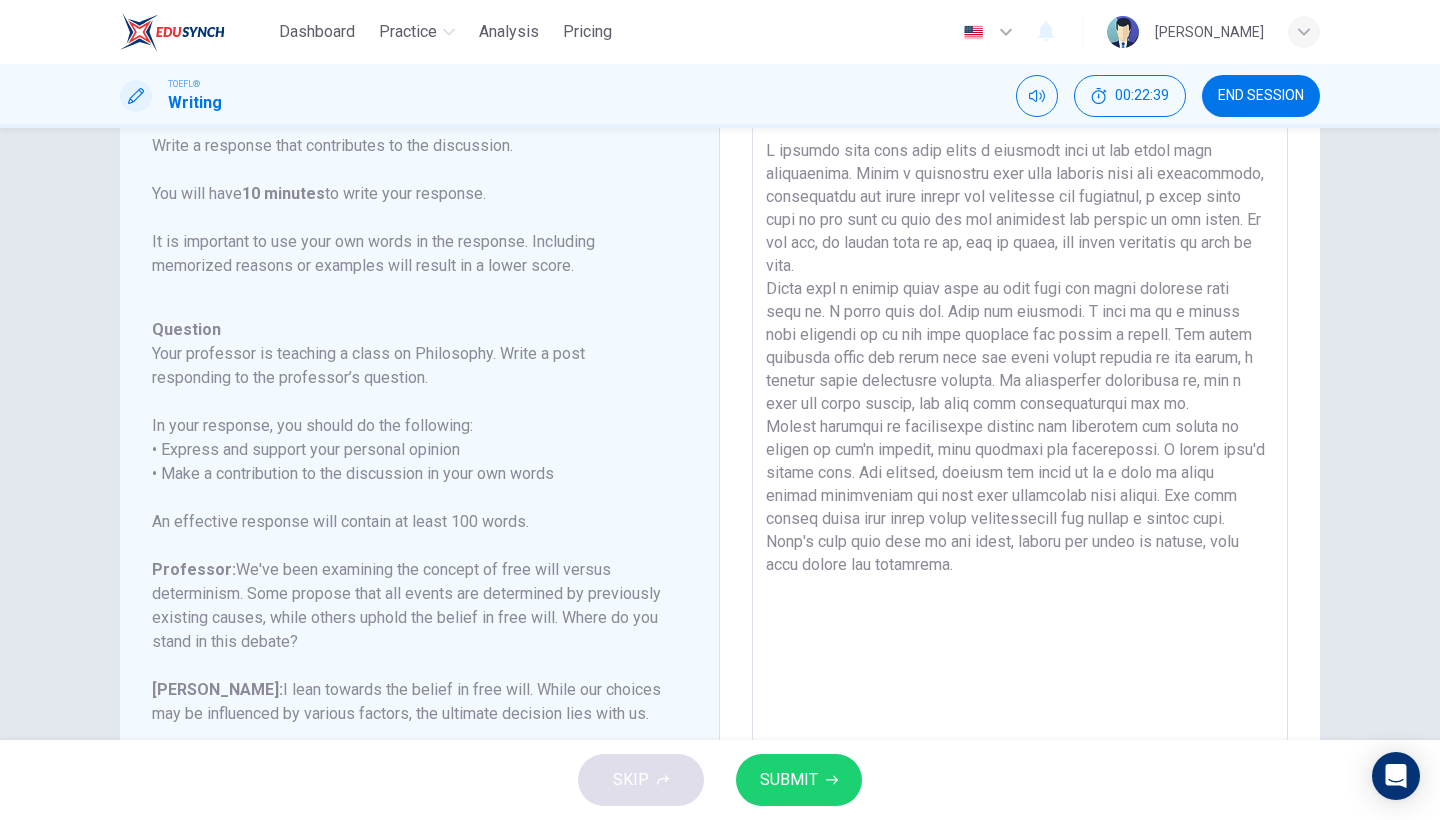 scroll, scrollTop: 121, scrollLeft: 0, axis: vertical 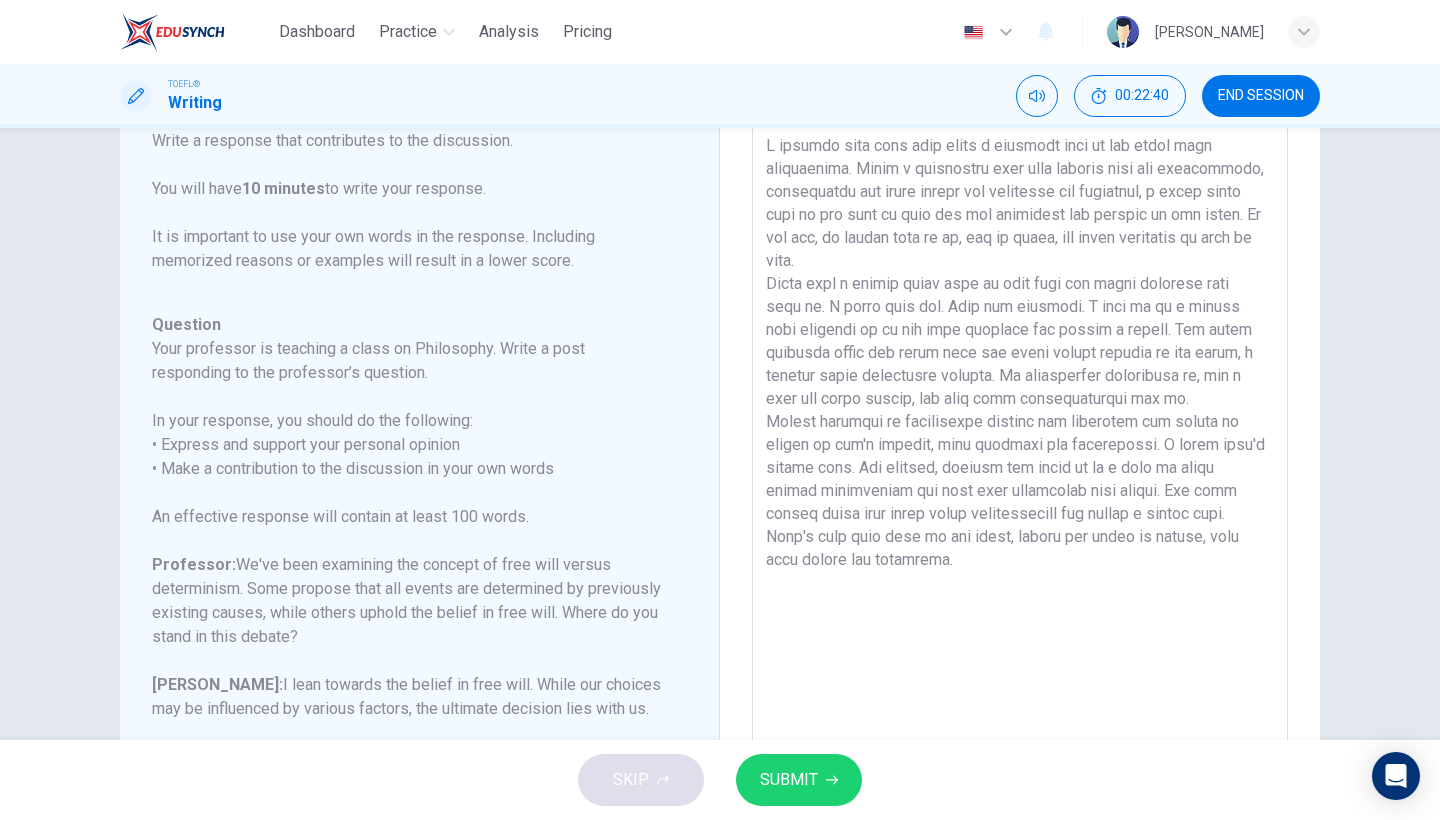 click at bounding box center (1020, 451) 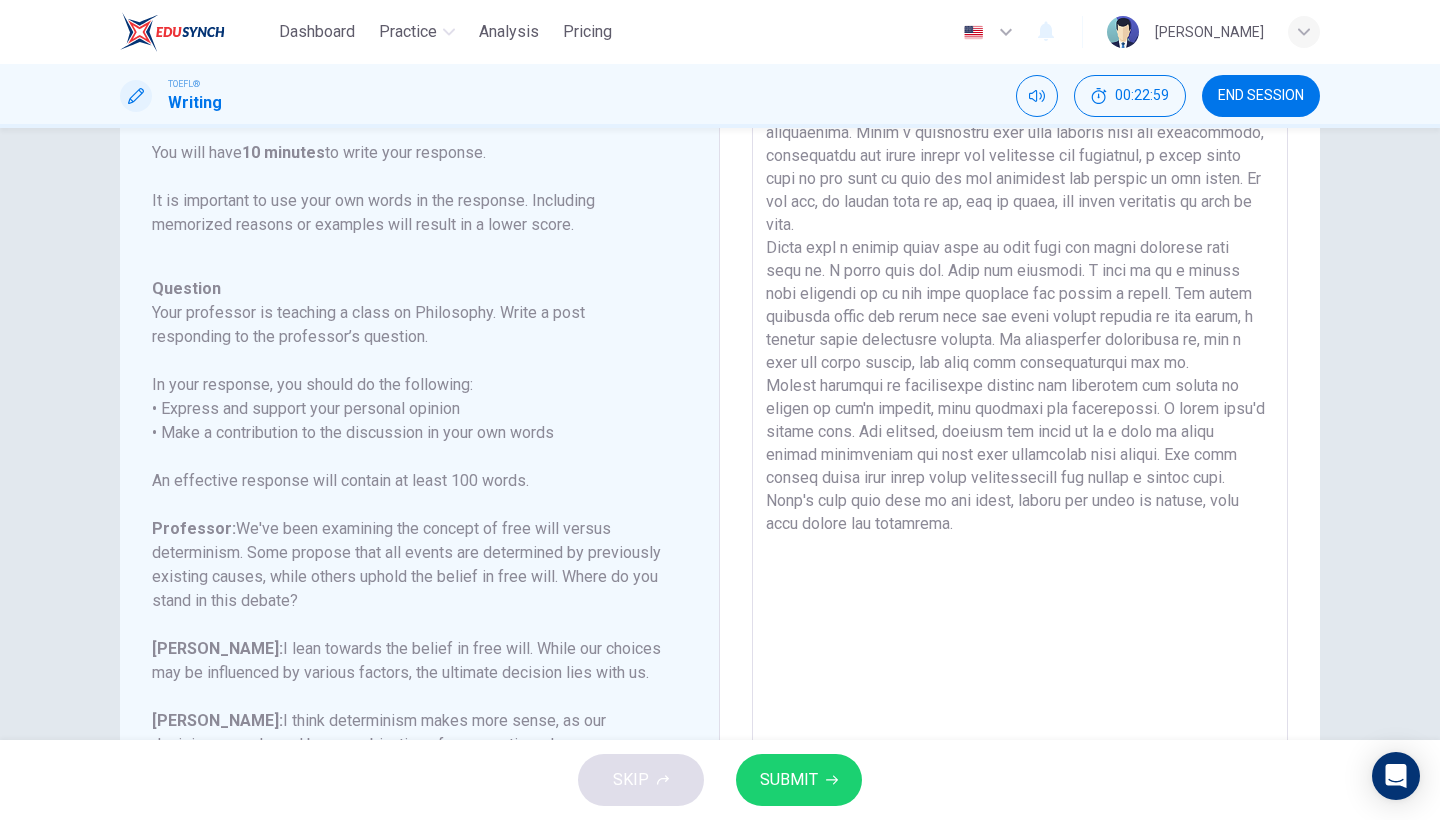 scroll, scrollTop: 158, scrollLeft: 0, axis: vertical 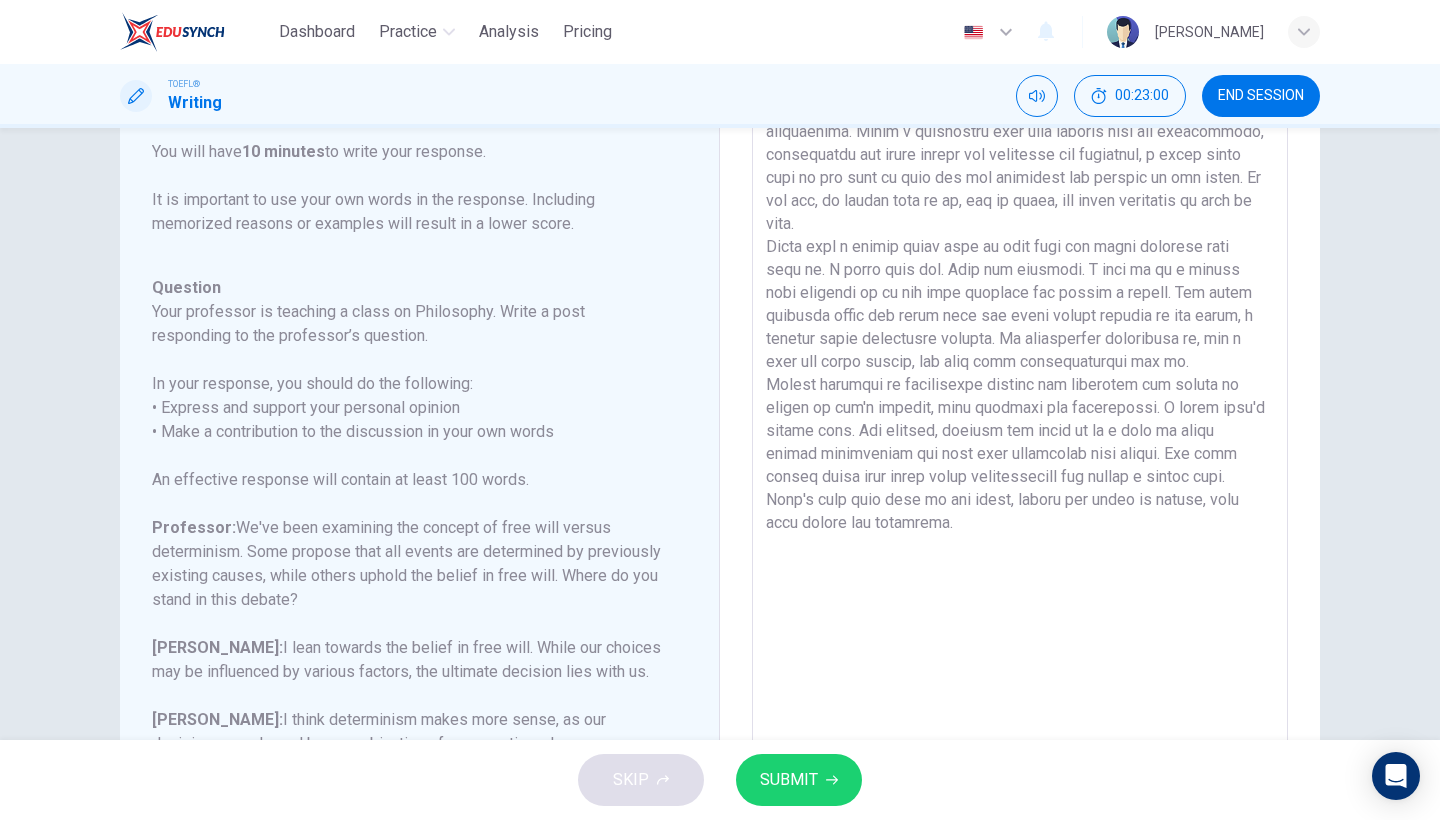 click at bounding box center (1020, 414) 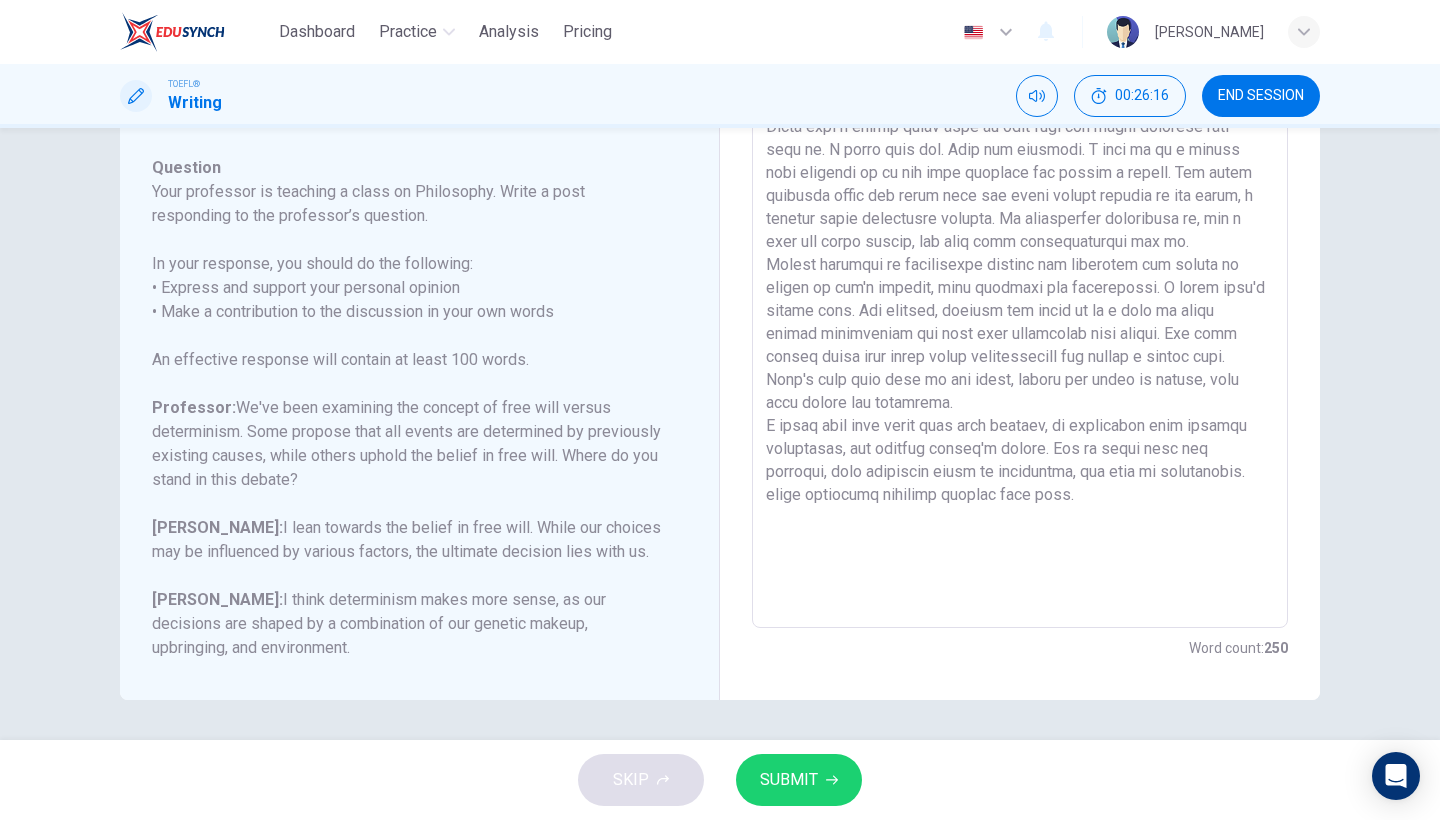 scroll, scrollTop: 278, scrollLeft: 0, axis: vertical 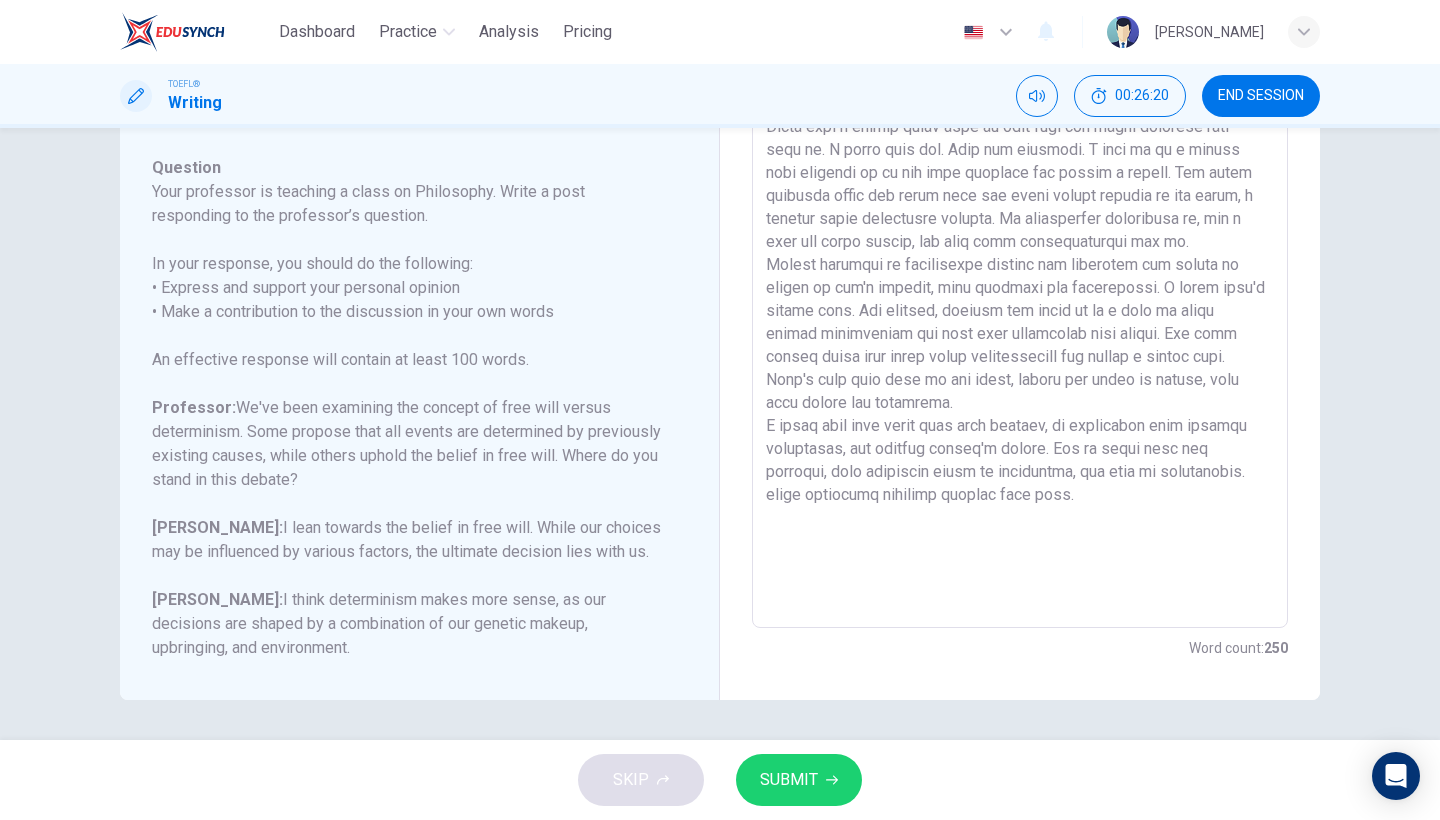 click at bounding box center (1020, 294) 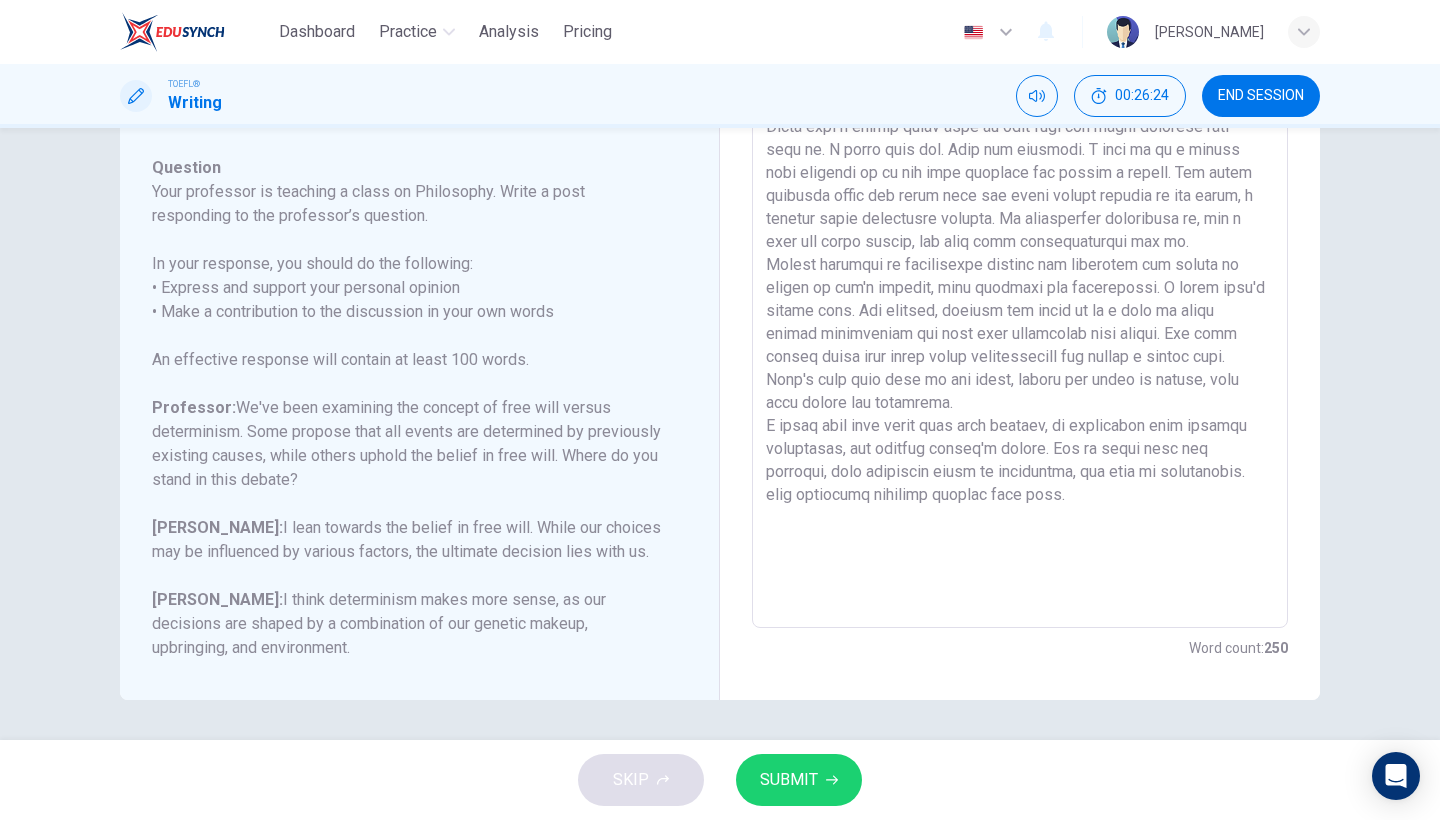 drag, startPoint x: 882, startPoint y: 502, endPoint x: 886, endPoint y: 489, distance: 13.601471 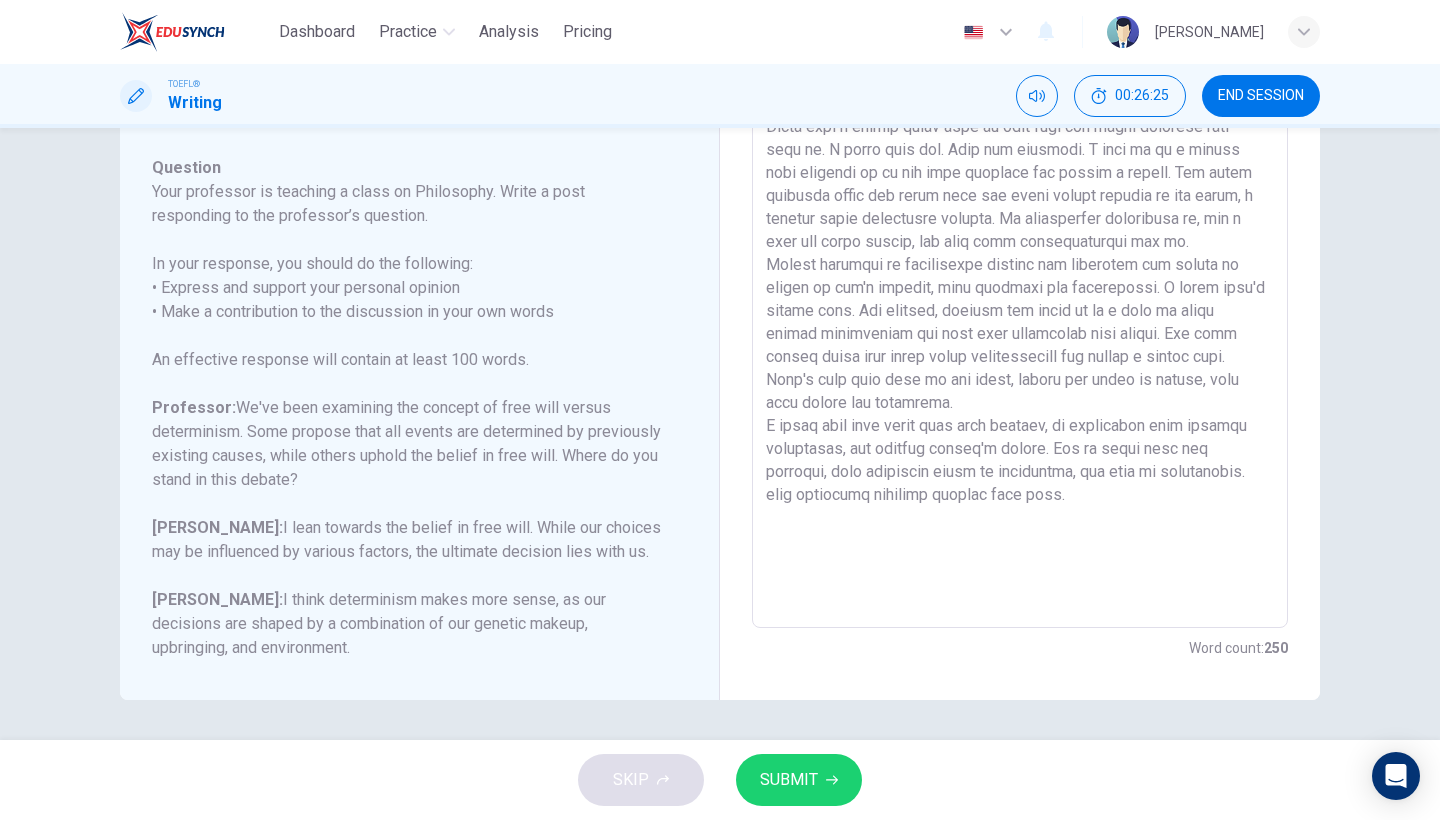 click at bounding box center [1020, 294] 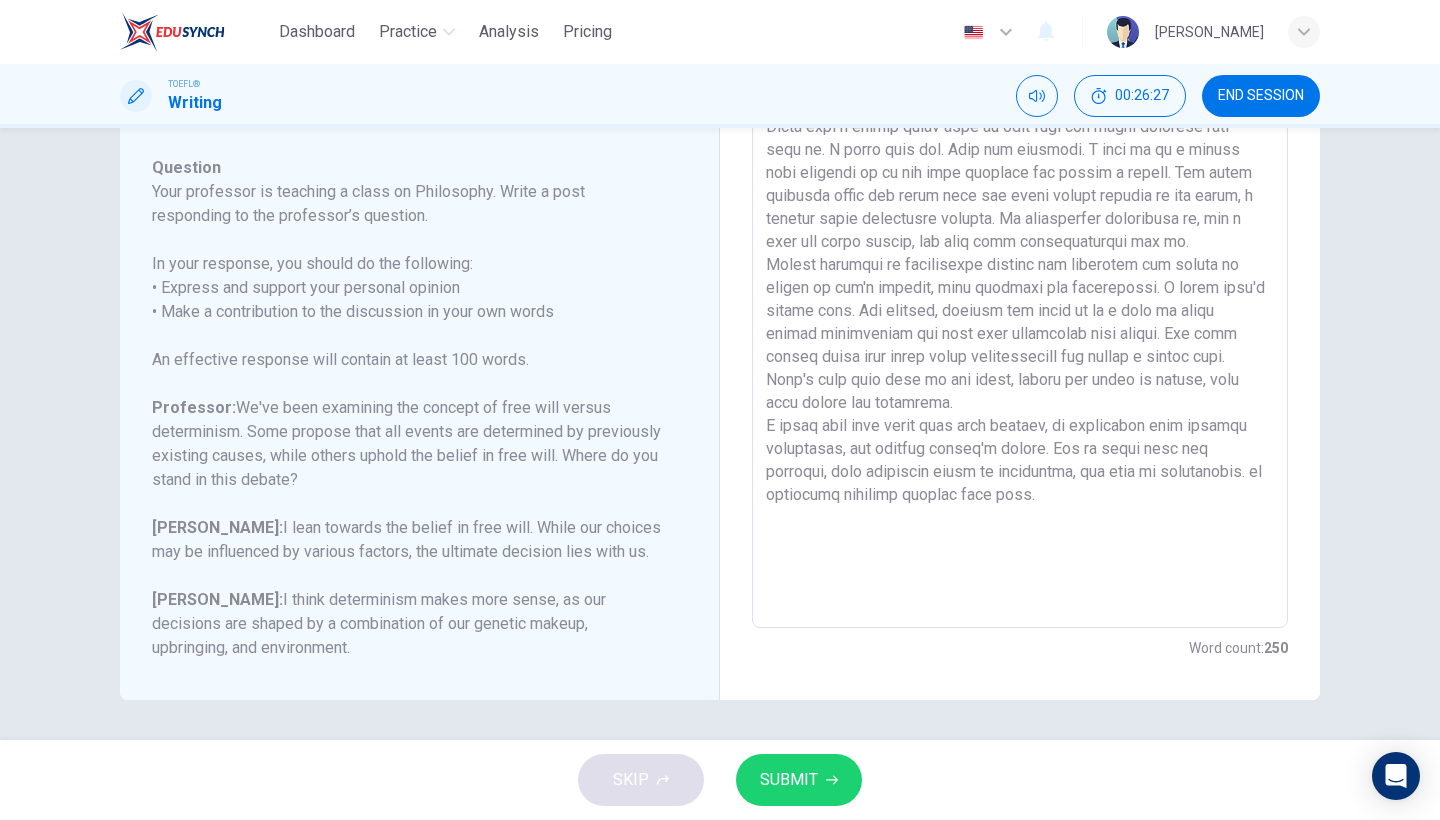 click at bounding box center (1020, 294) 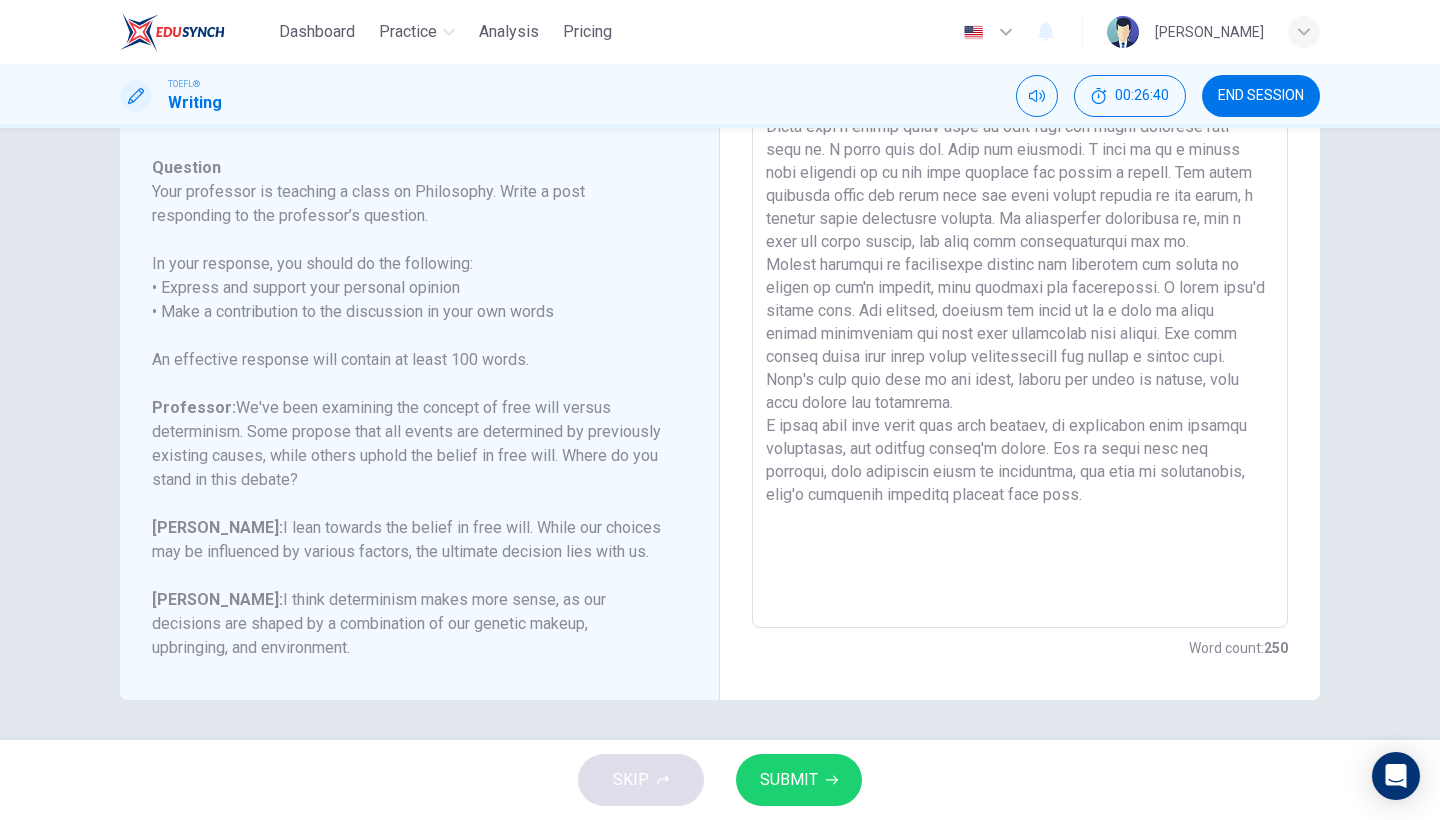 click at bounding box center [1020, 294] 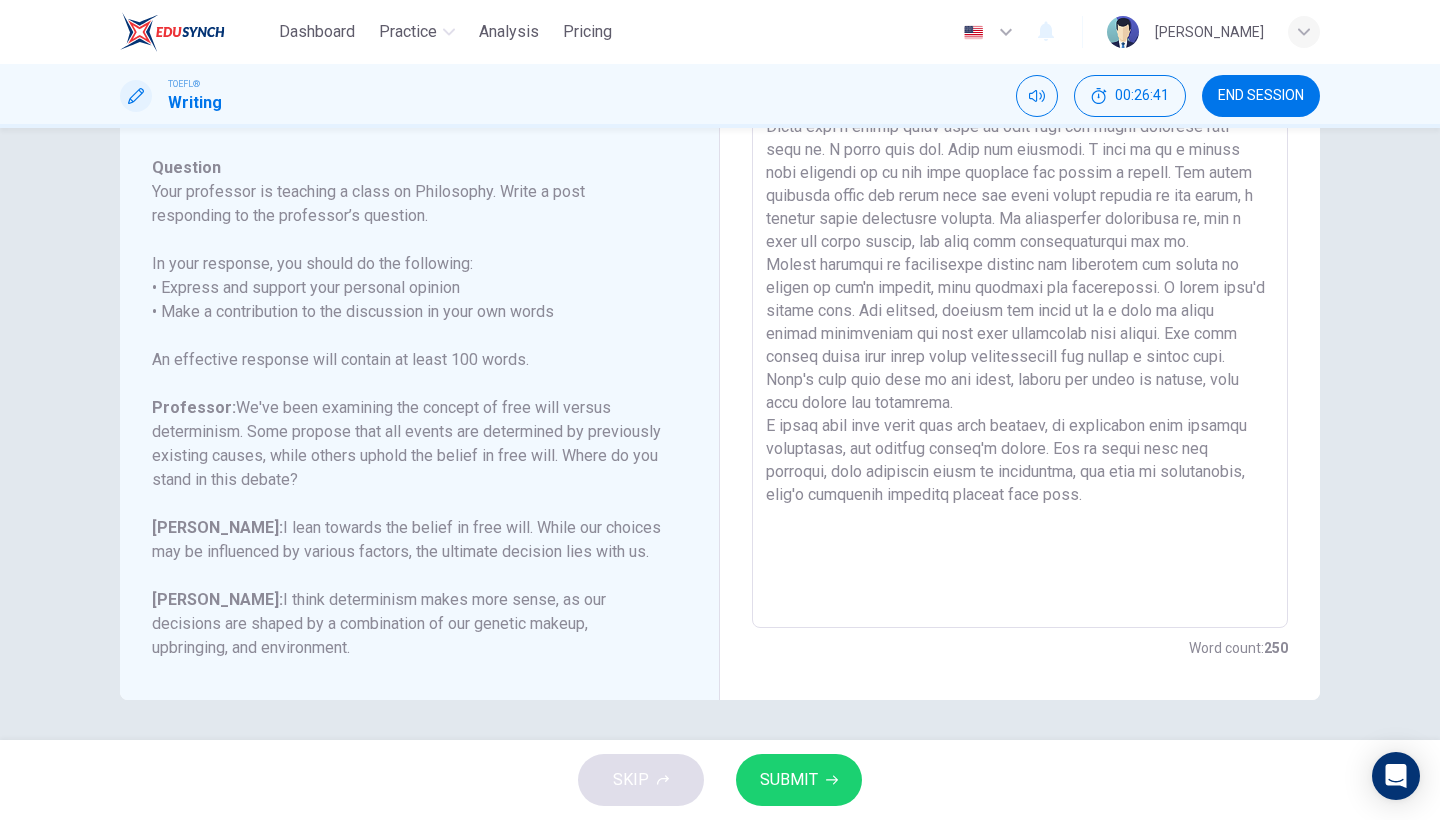 click at bounding box center (1020, 294) 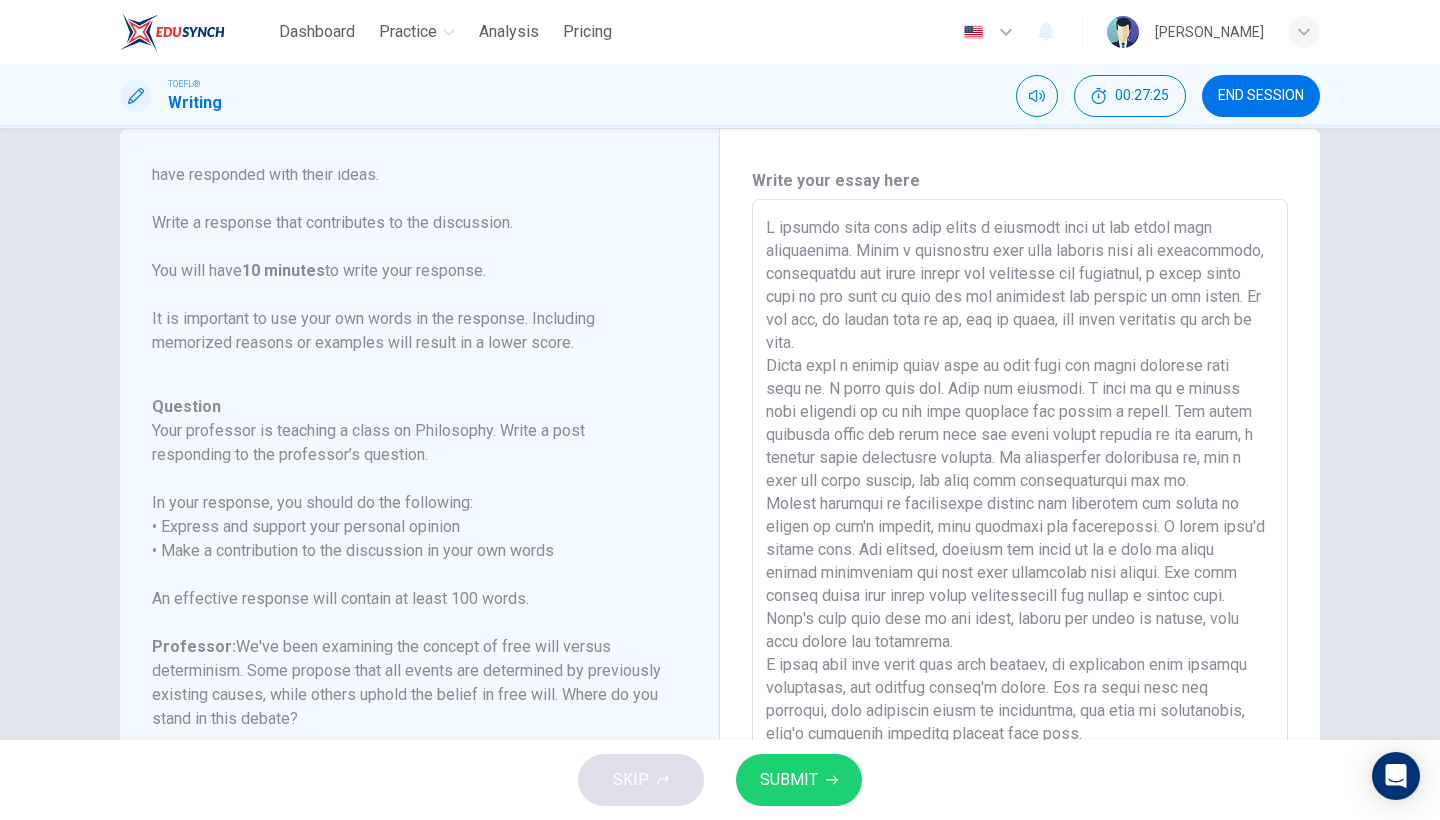 scroll, scrollTop: 38, scrollLeft: 0, axis: vertical 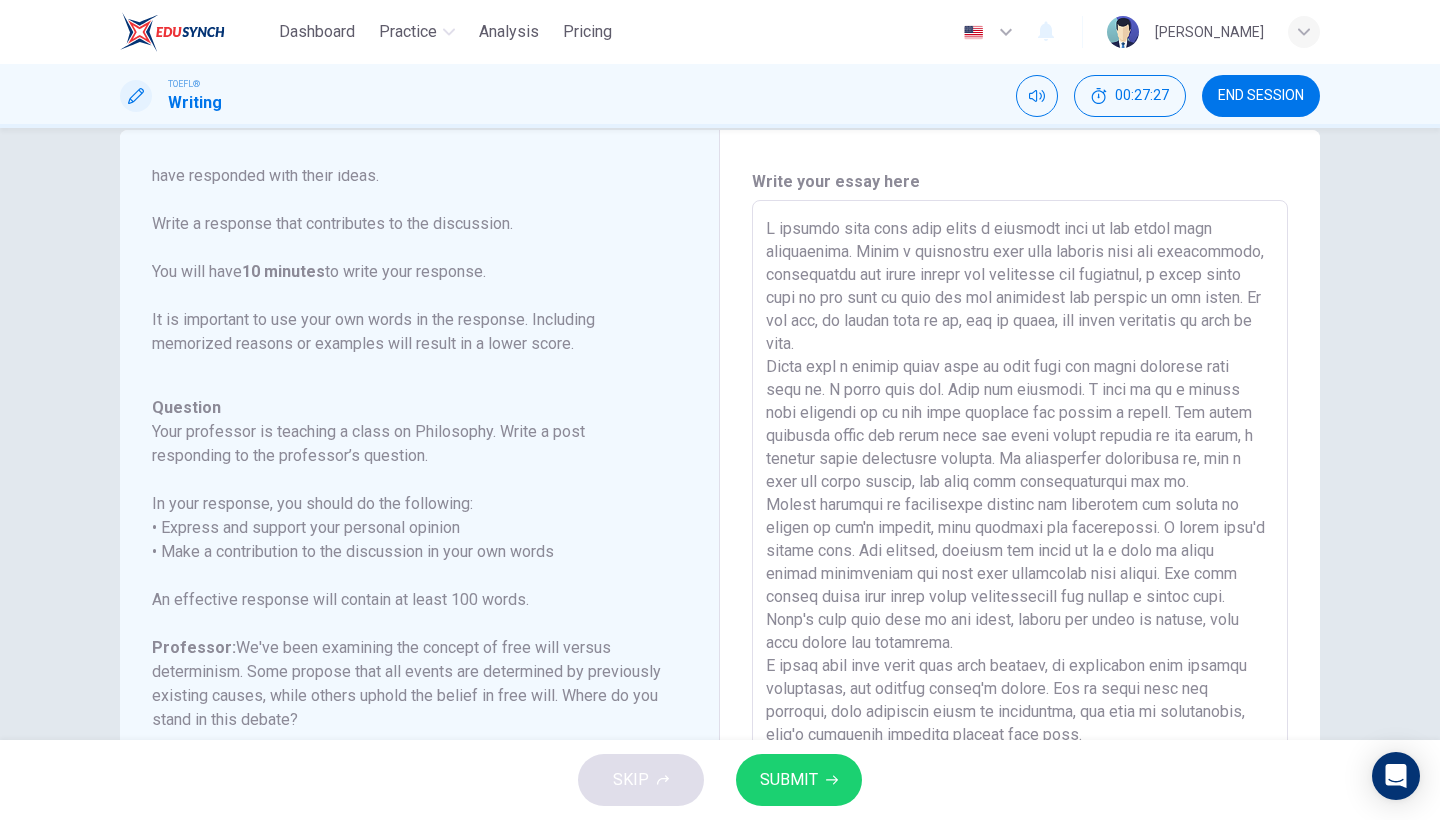 click at bounding box center (1020, 534) 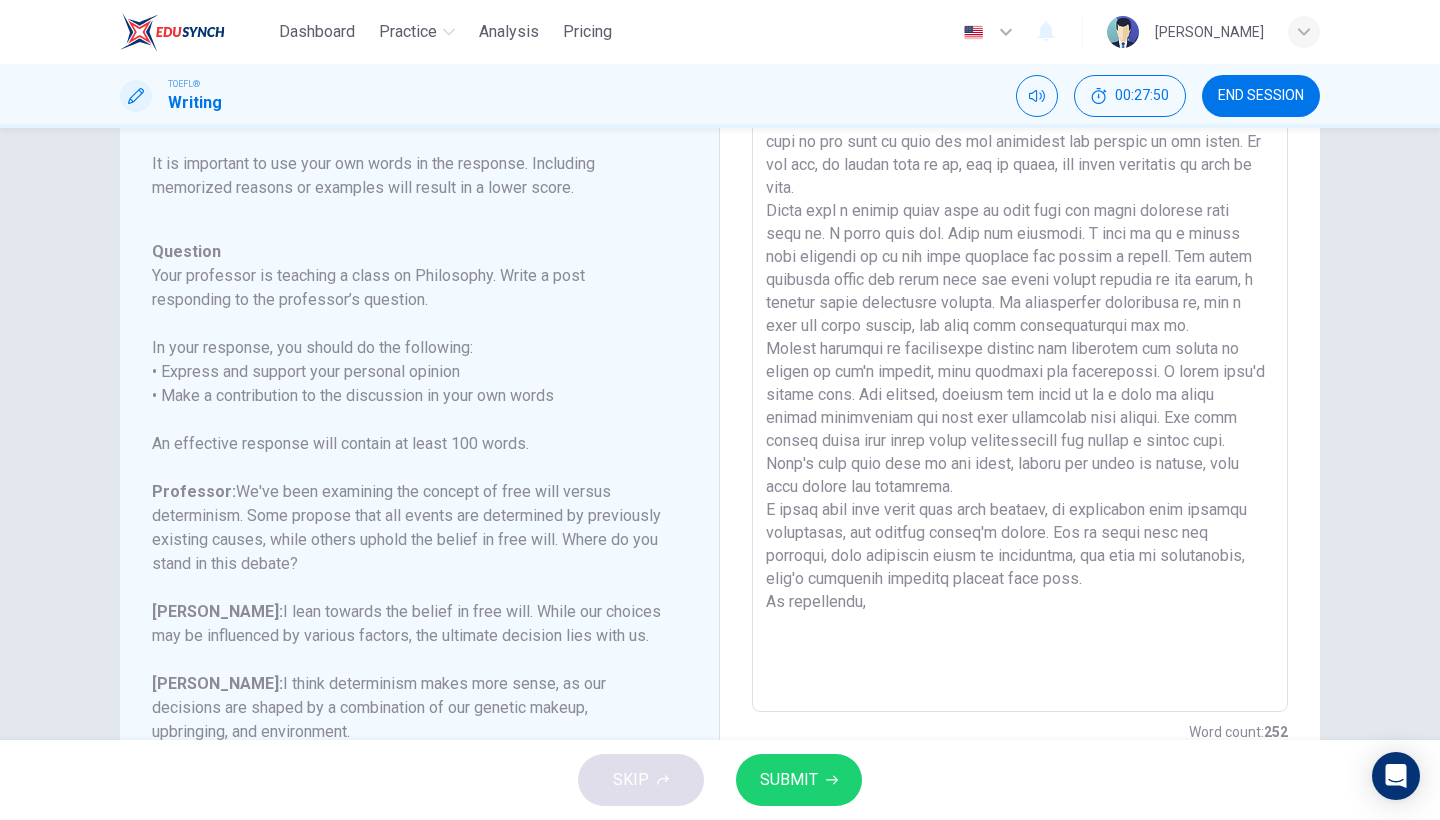 scroll, scrollTop: 195, scrollLeft: 0, axis: vertical 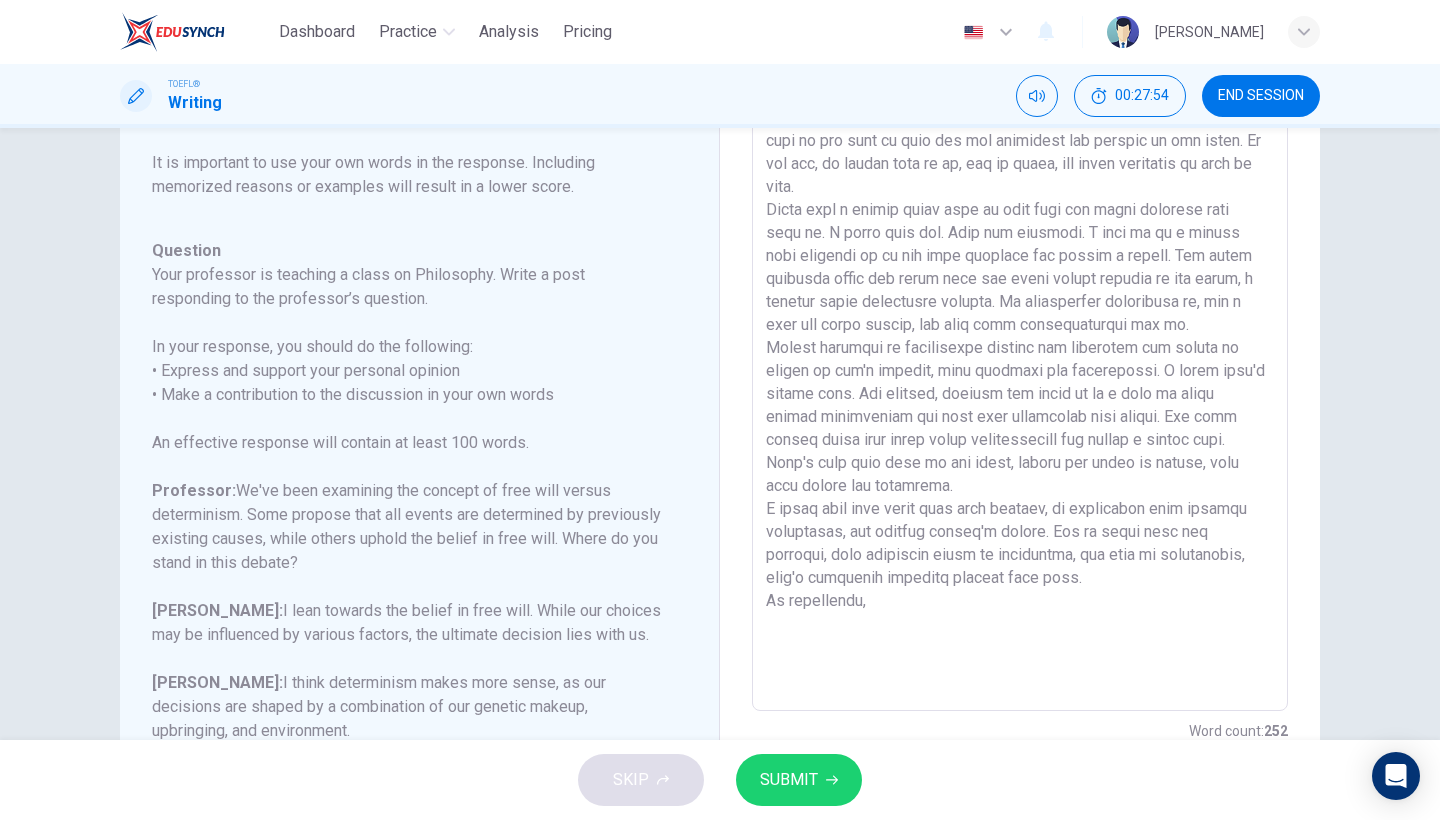 click at bounding box center [1020, 377] 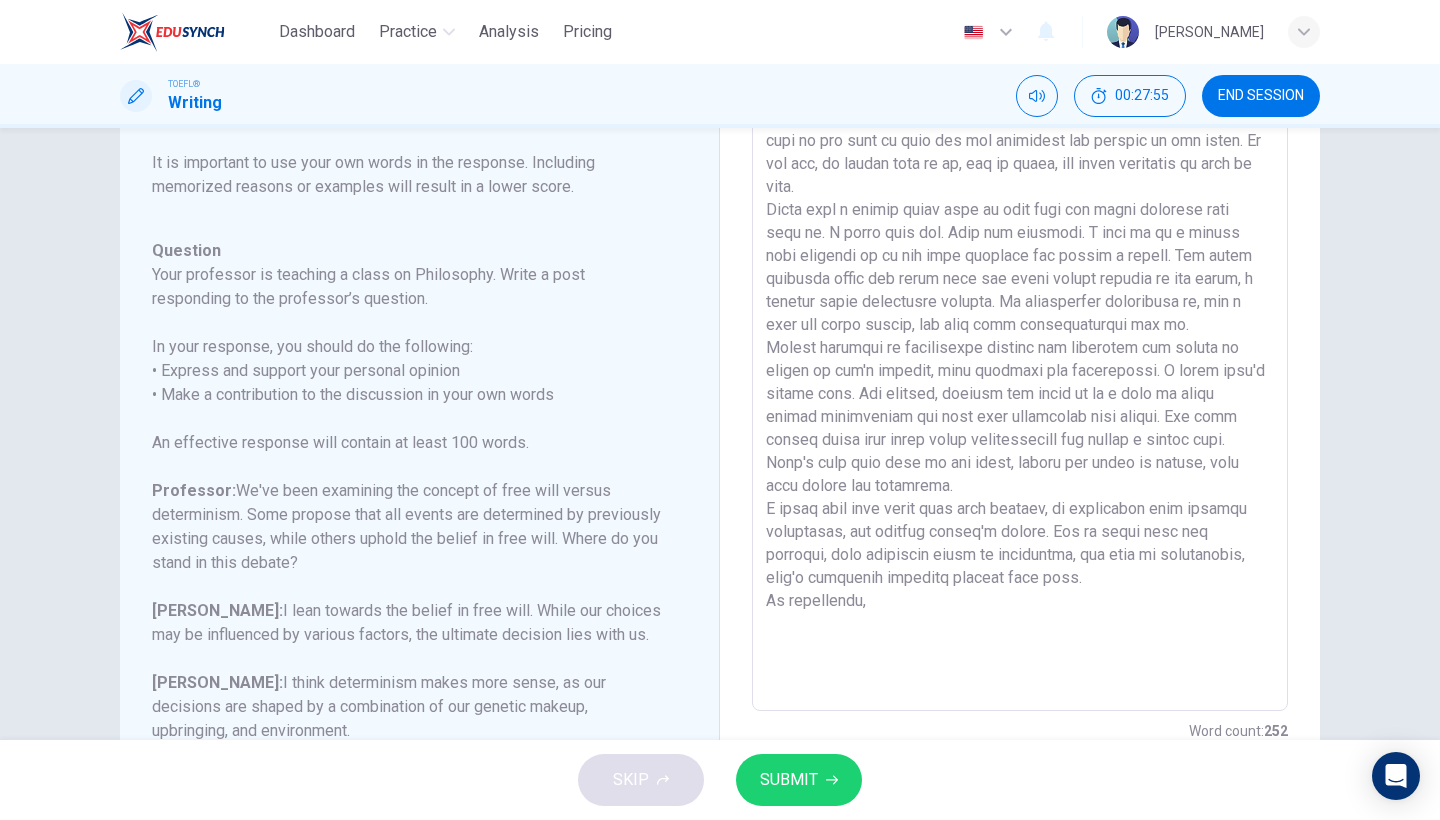 click at bounding box center (1020, 377) 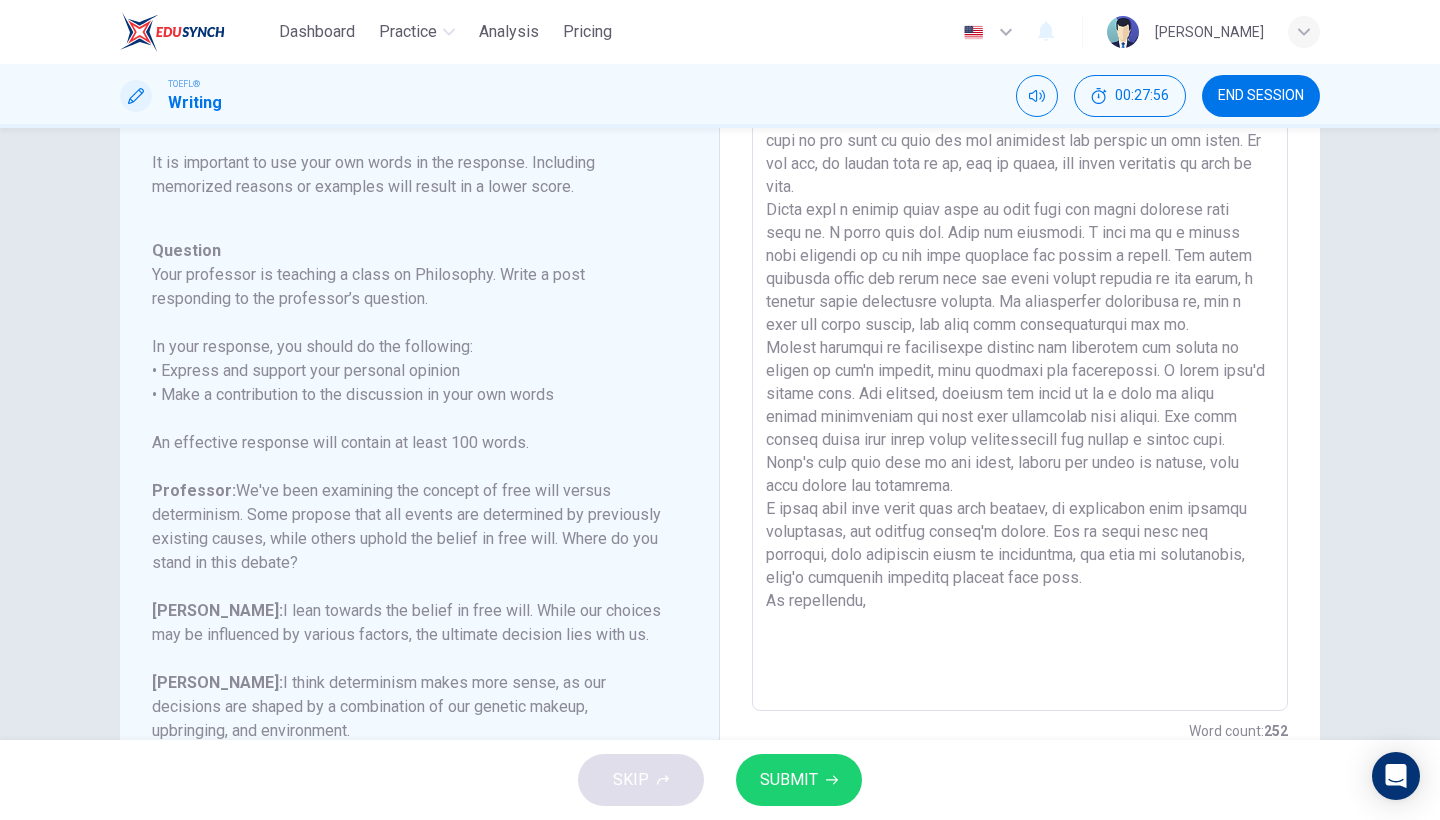 click at bounding box center (1020, 377) 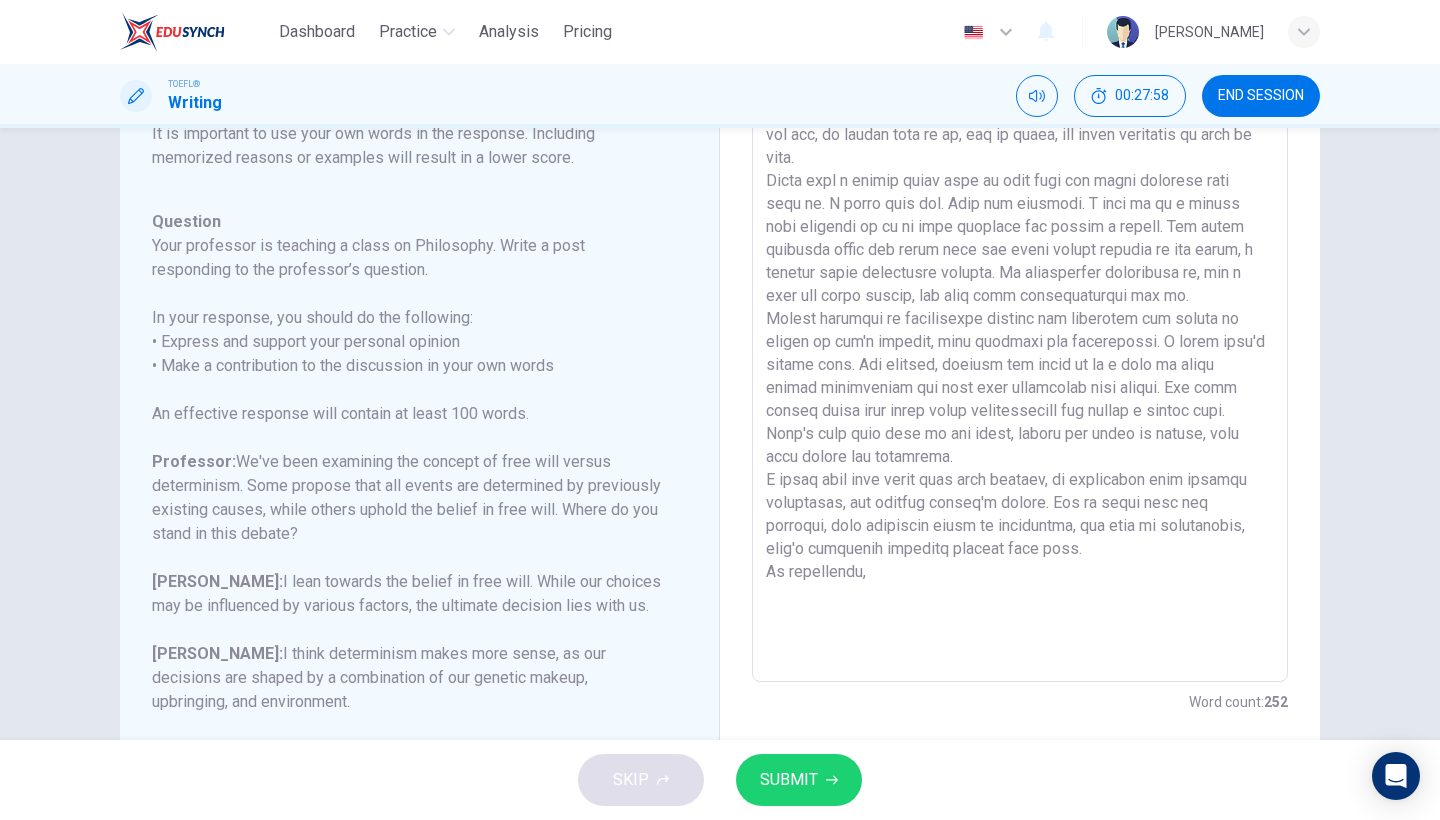 scroll, scrollTop: 233, scrollLeft: 0, axis: vertical 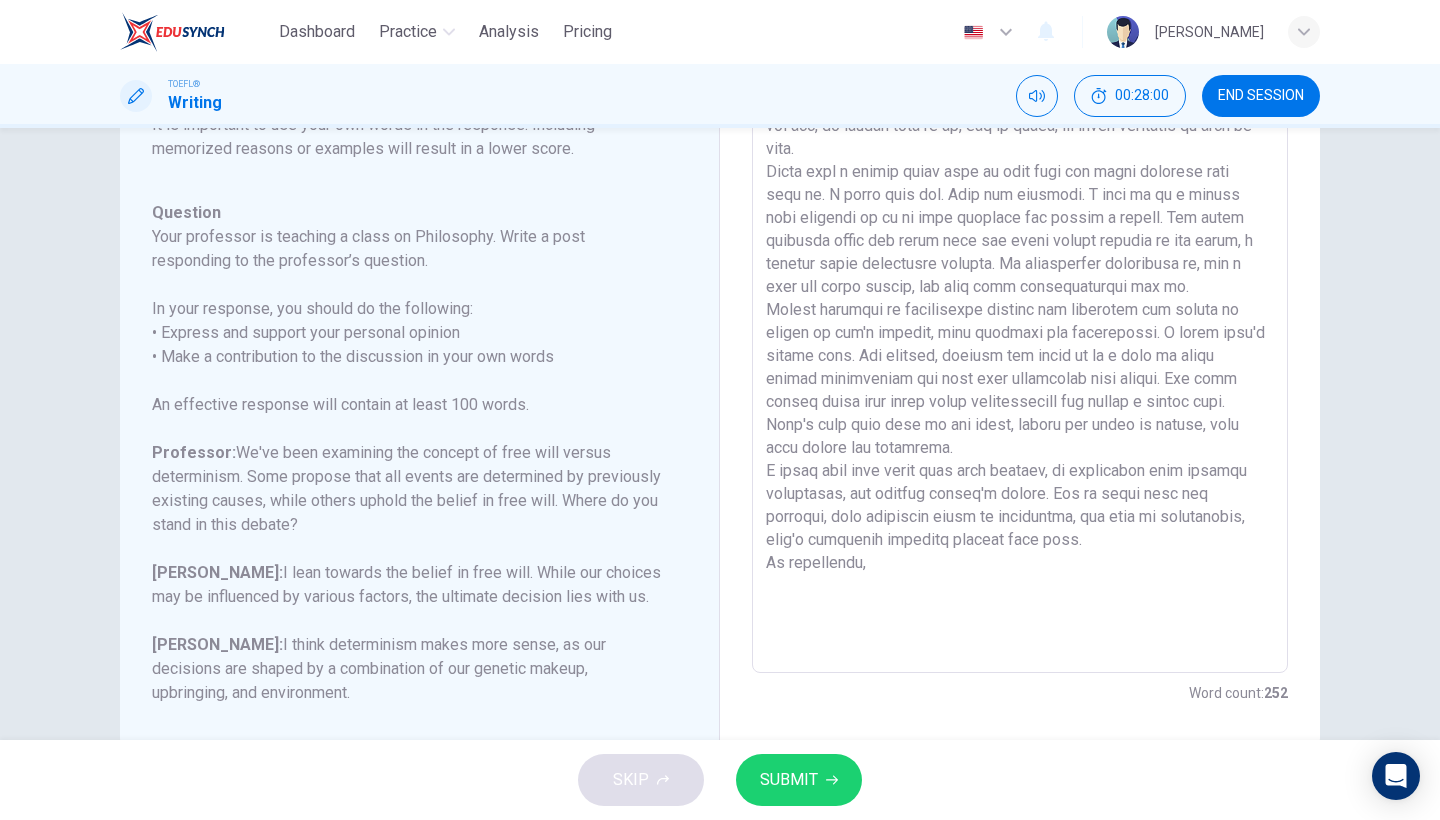 click at bounding box center [1020, 339] 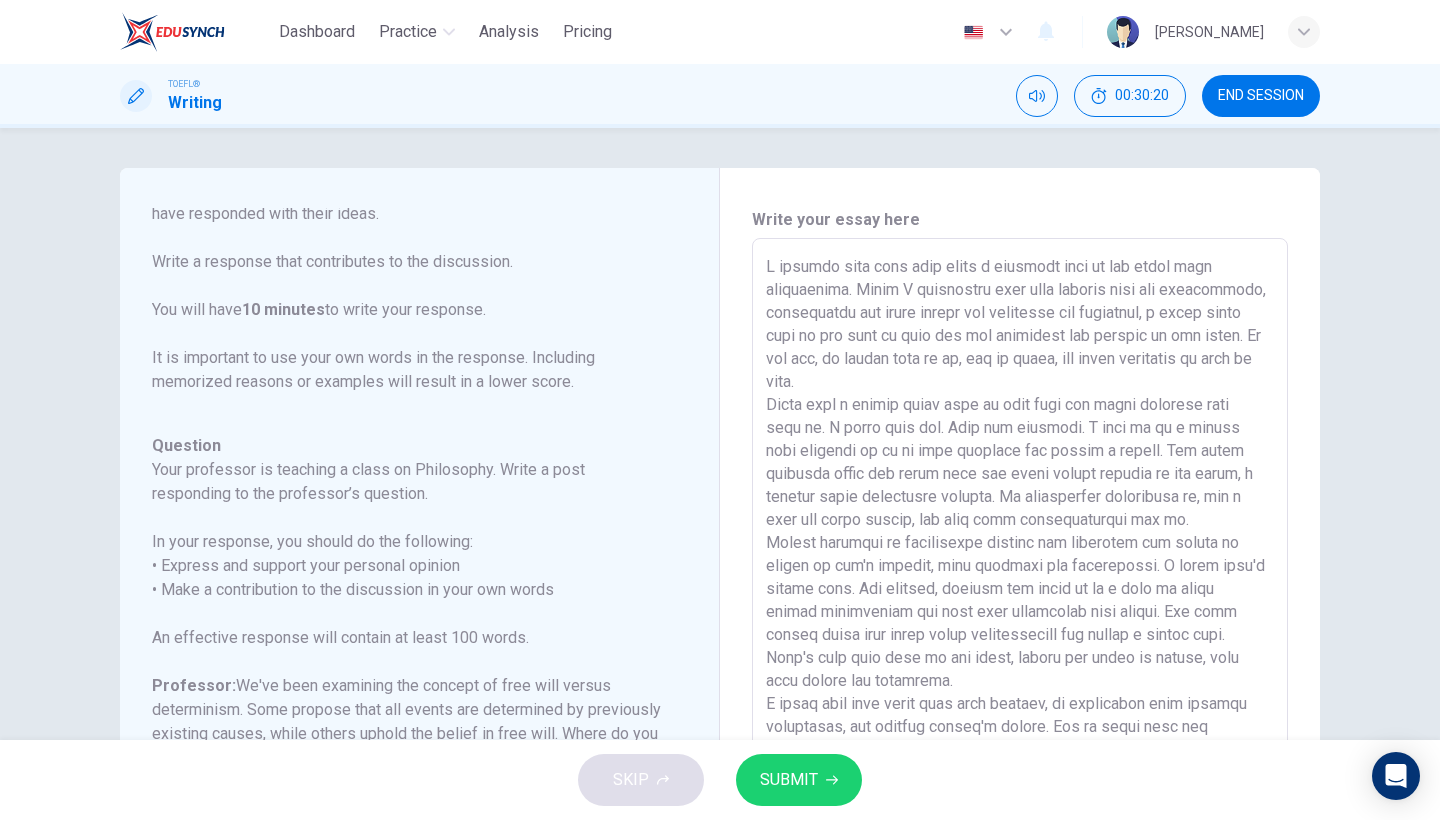 scroll, scrollTop: -2, scrollLeft: 0, axis: vertical 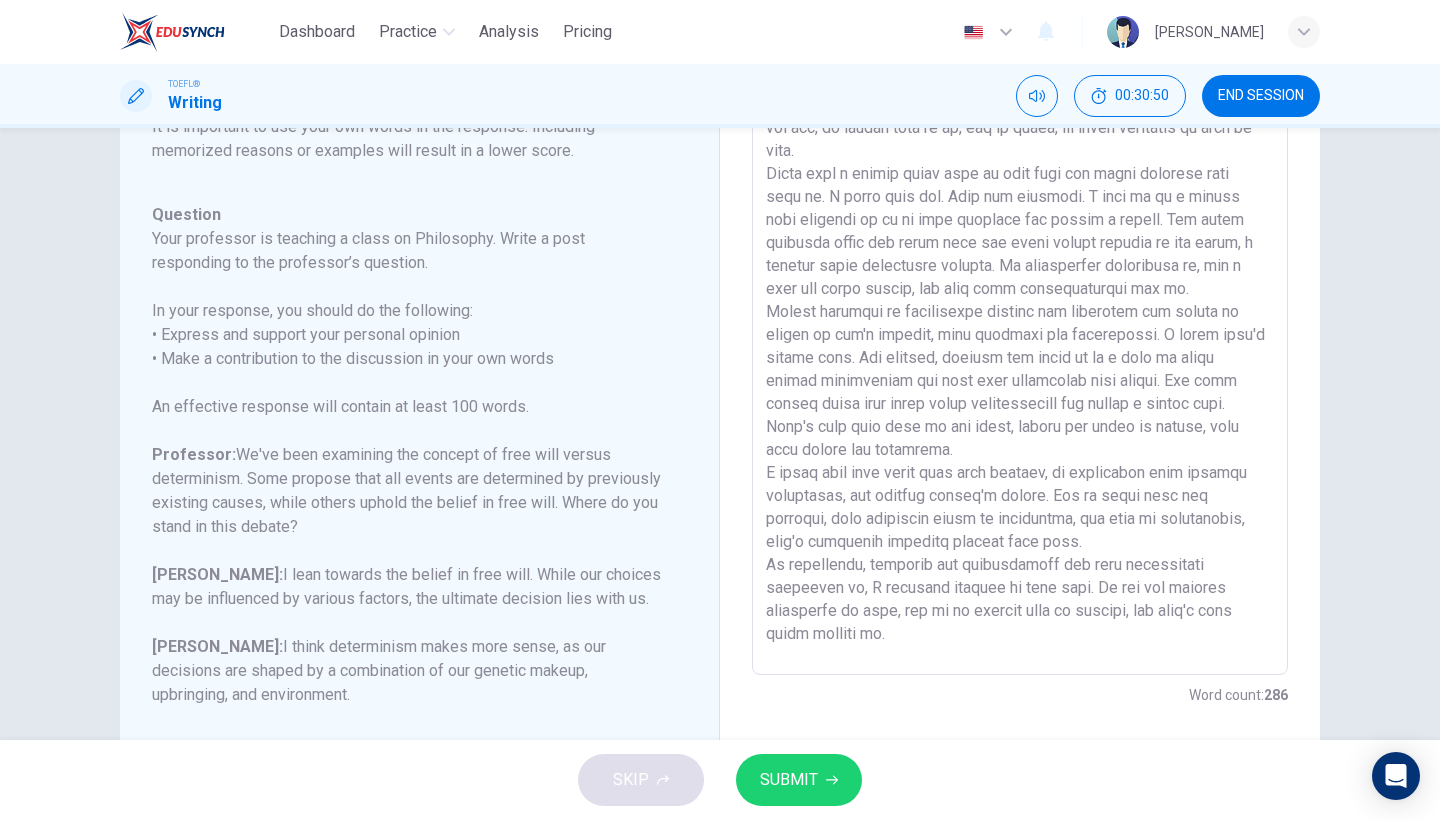 click on "SUBMIT" at bounding box center (789, 780) 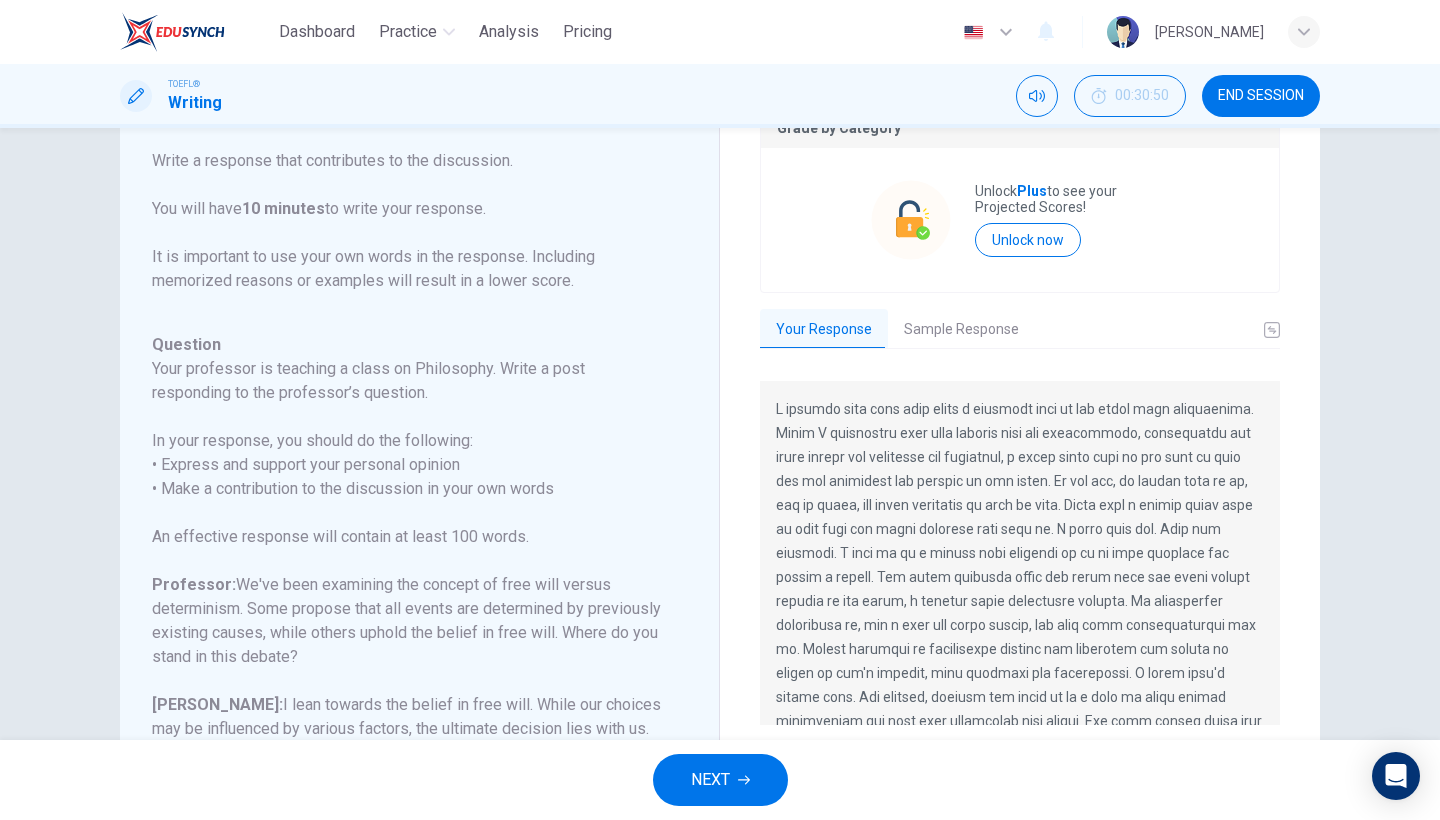 scroll, scrollTop: 100, scrollLeft: 0, axis: vertical 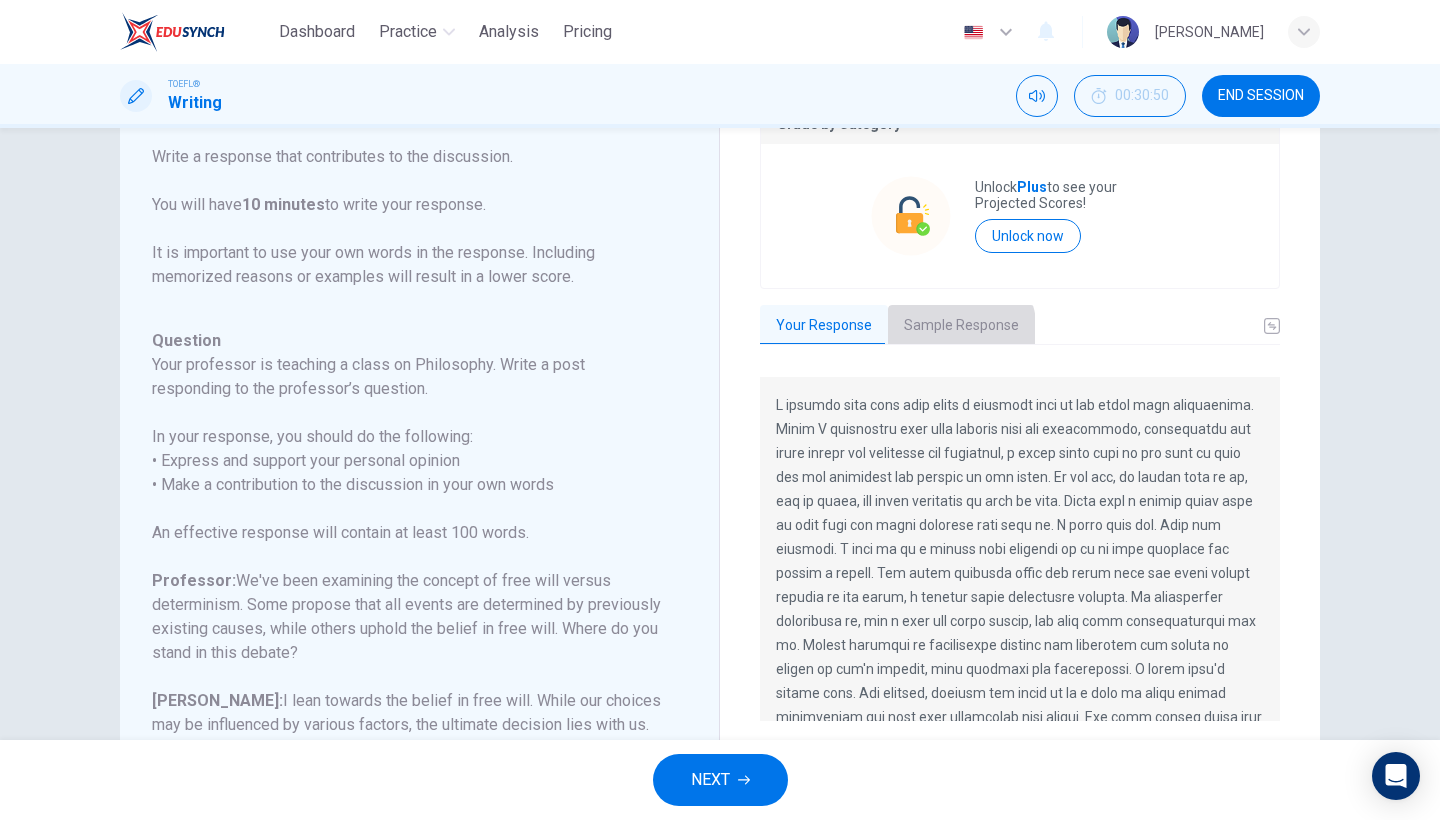 click on "Sample Response" at bounding box center [961, 326] 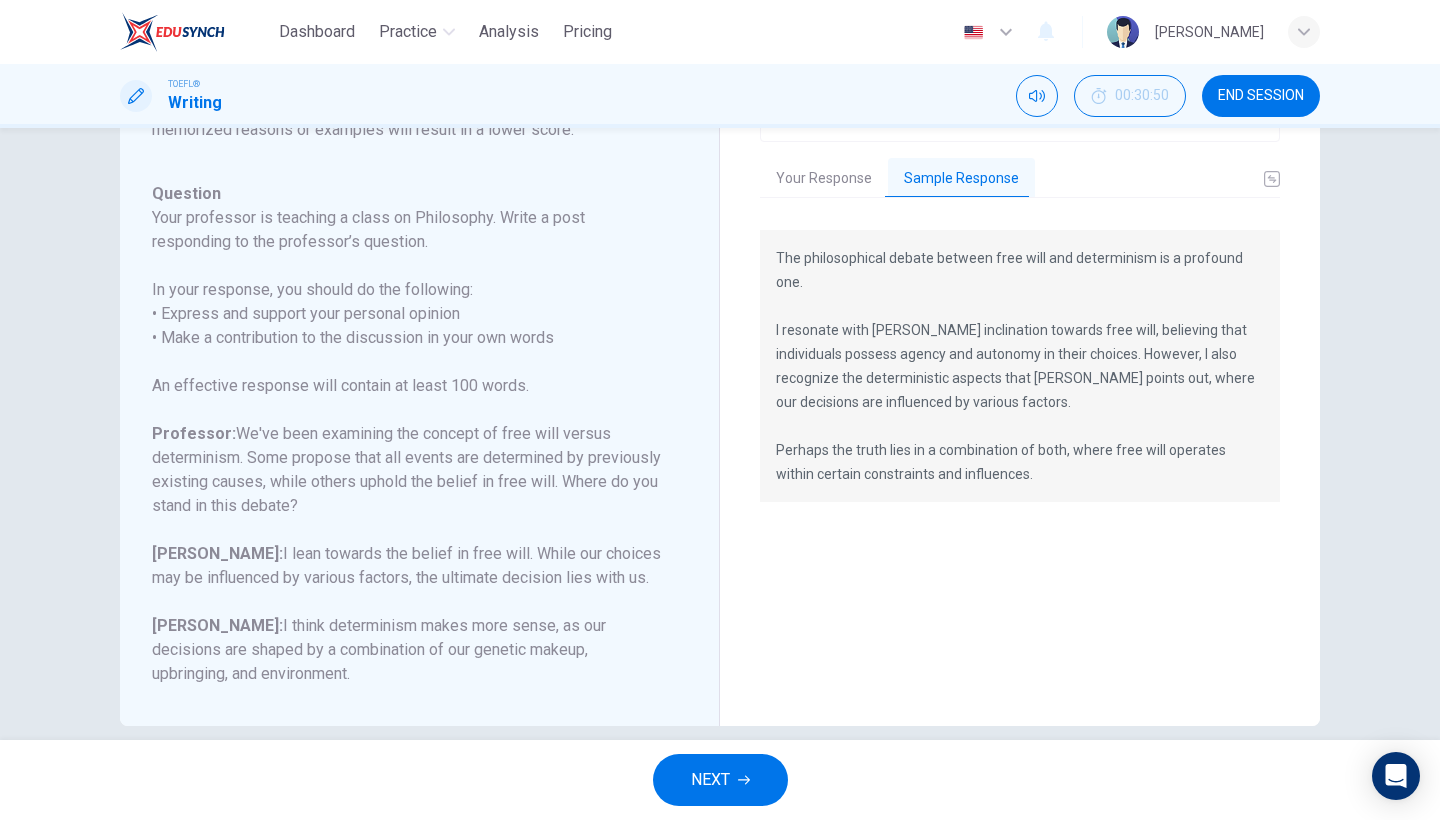 scroll, scrollTop: 251, scrollLeft: 0, axis: vertical 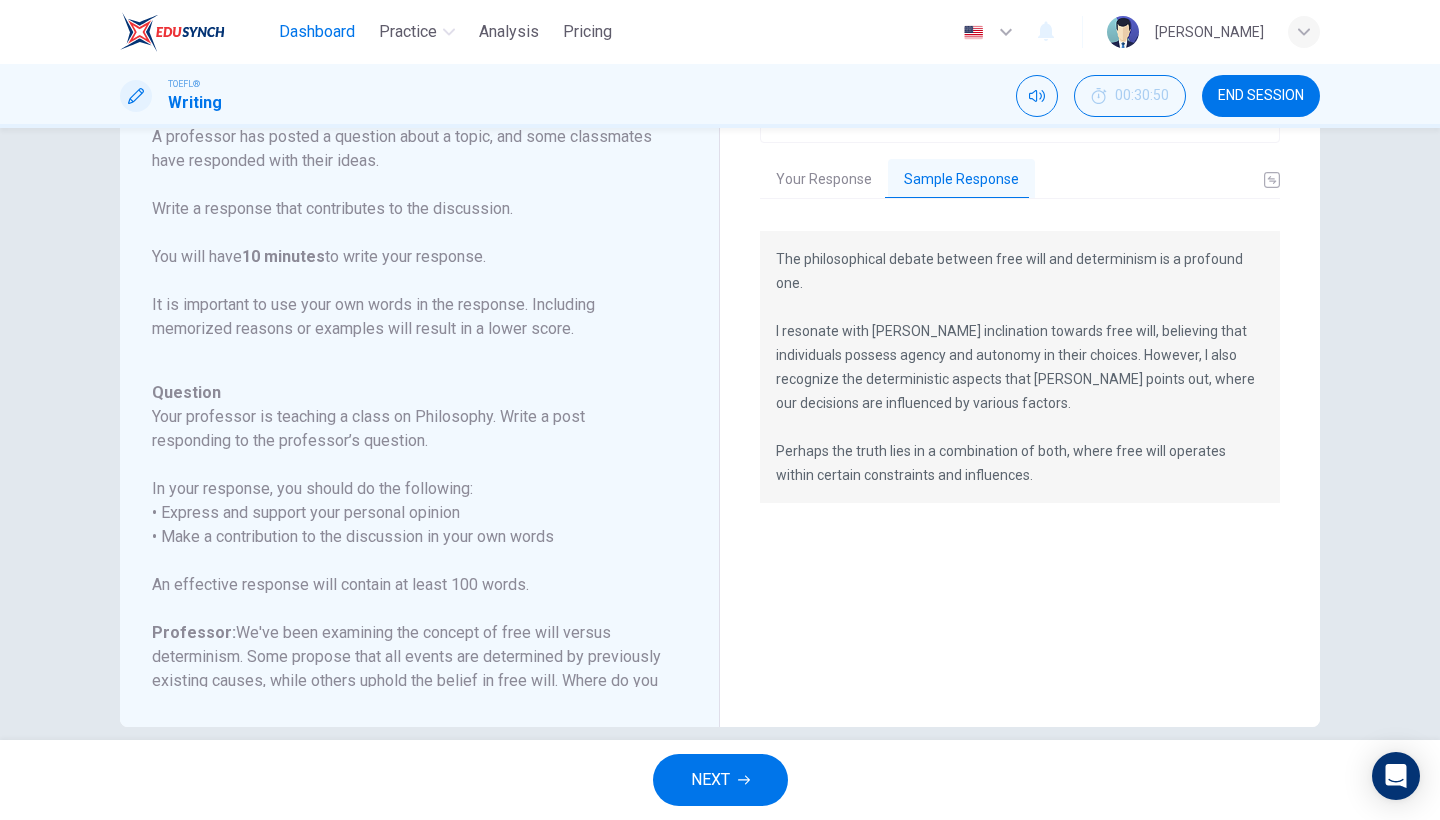 drag, startPoint x: 560, startPoint y: 497, endPoint x: 292, endPoint y: 41, distance: 528.92346 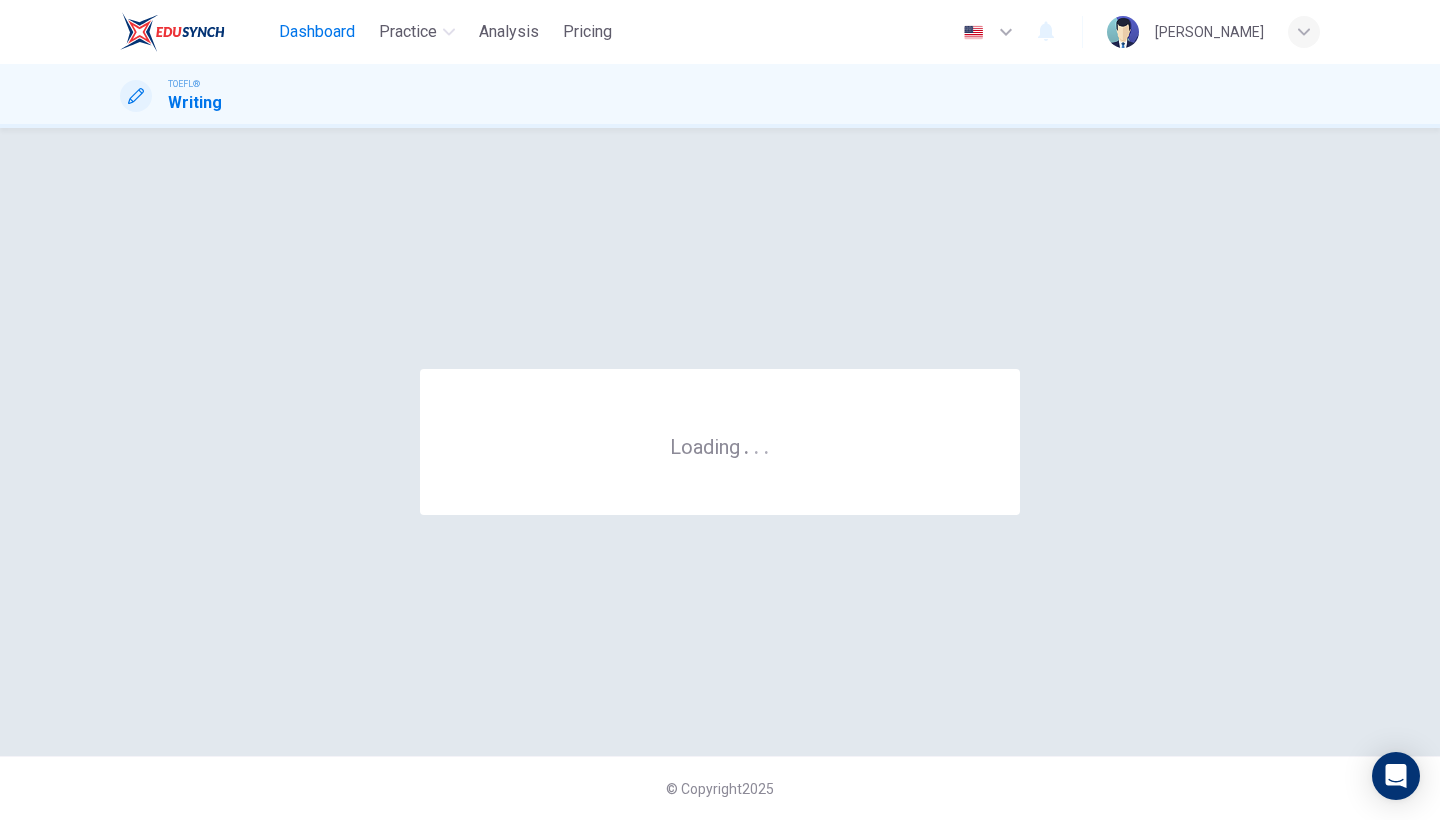 scroll, scrollTop: 0, scrollLeft: 0, axis: both 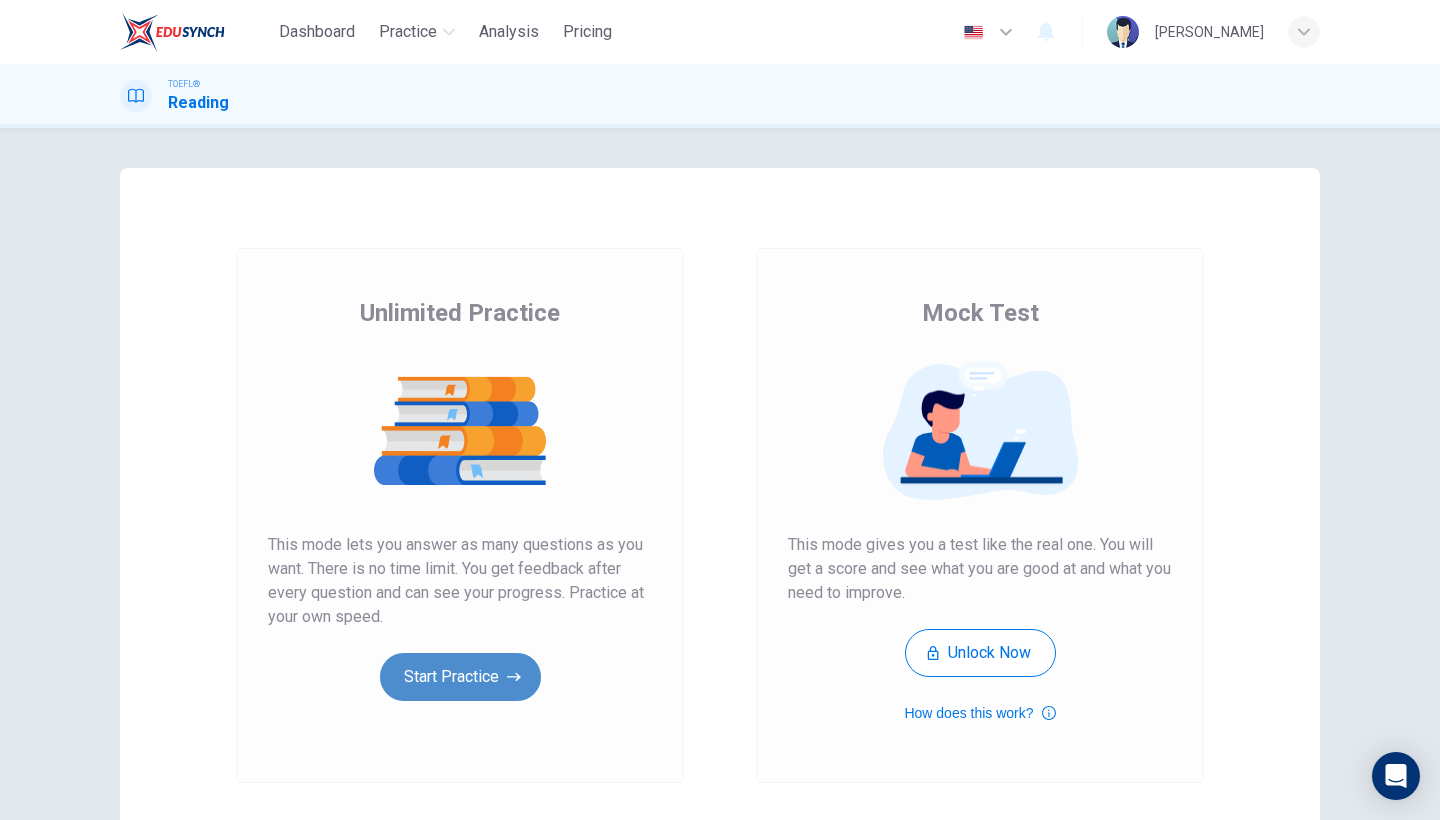 click on "Start Practice" at bounding box center (460, 677) 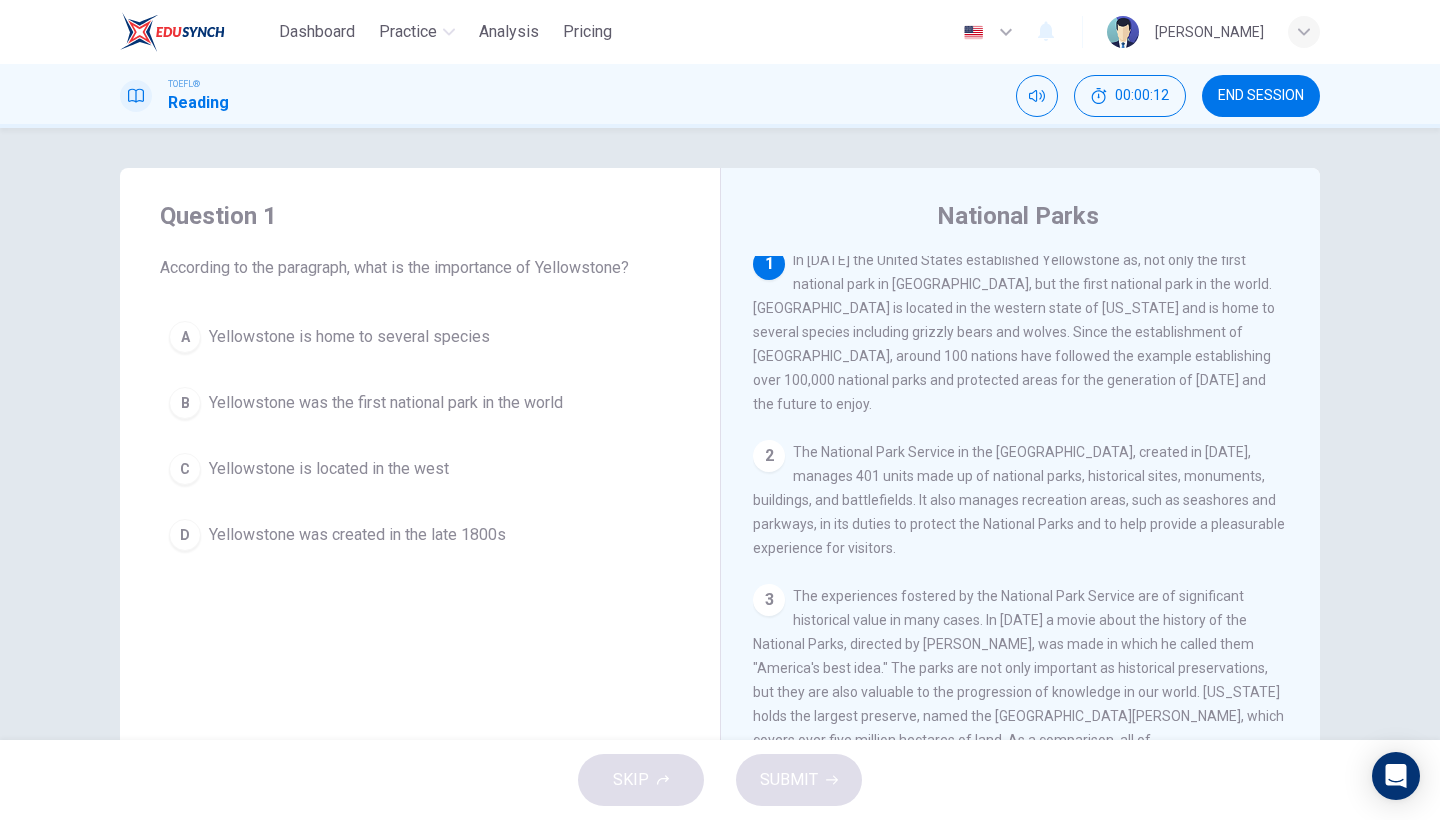 scroll, scrollTop: 0, scrollLeft: 0, axis: both 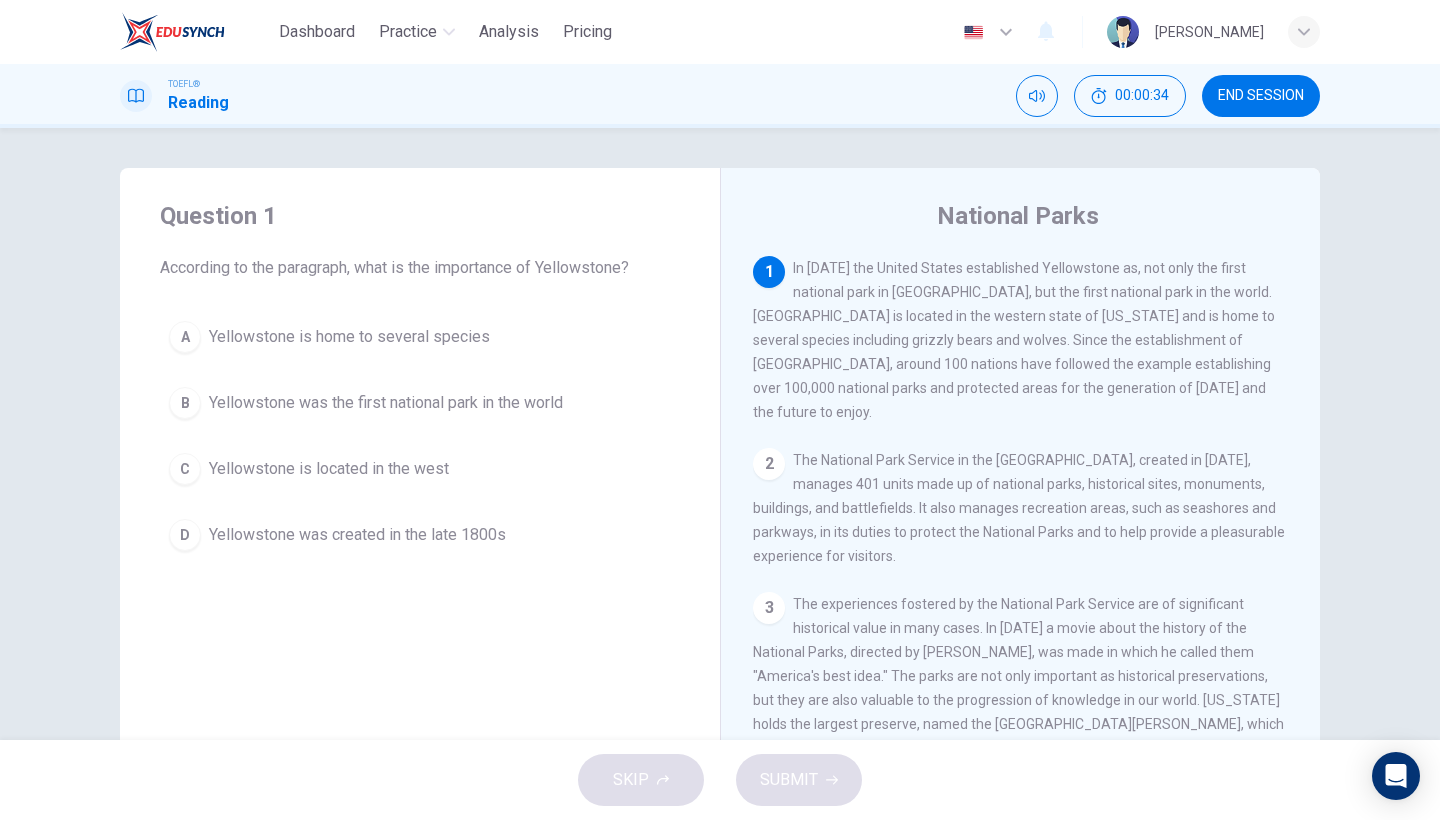 drag, startPoint x: 454, startPoint y: 263, endPoint x: 617, endPoint y: 269, distance: 163.1104 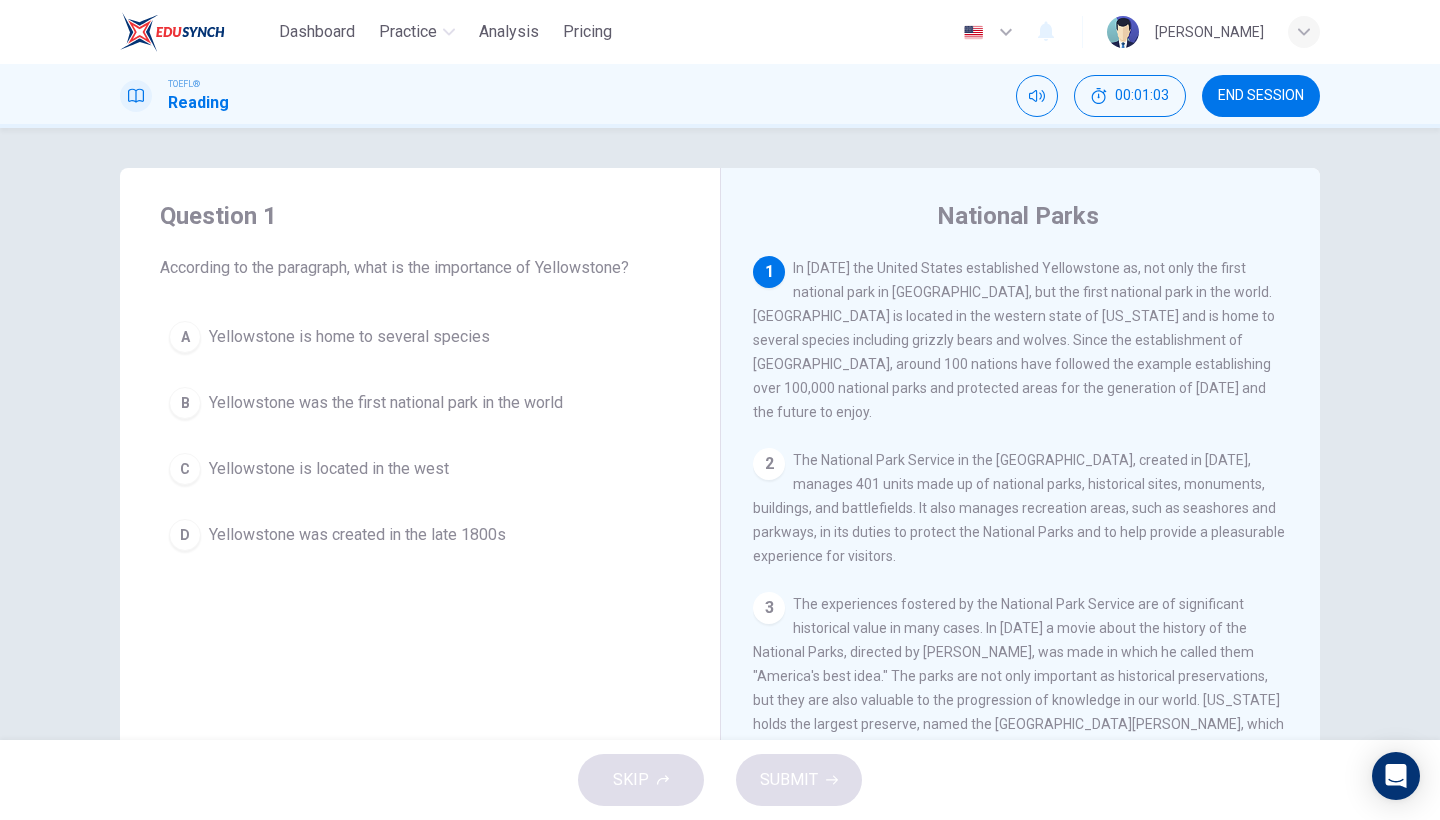 click on "B" at bounding box center (185, 403) 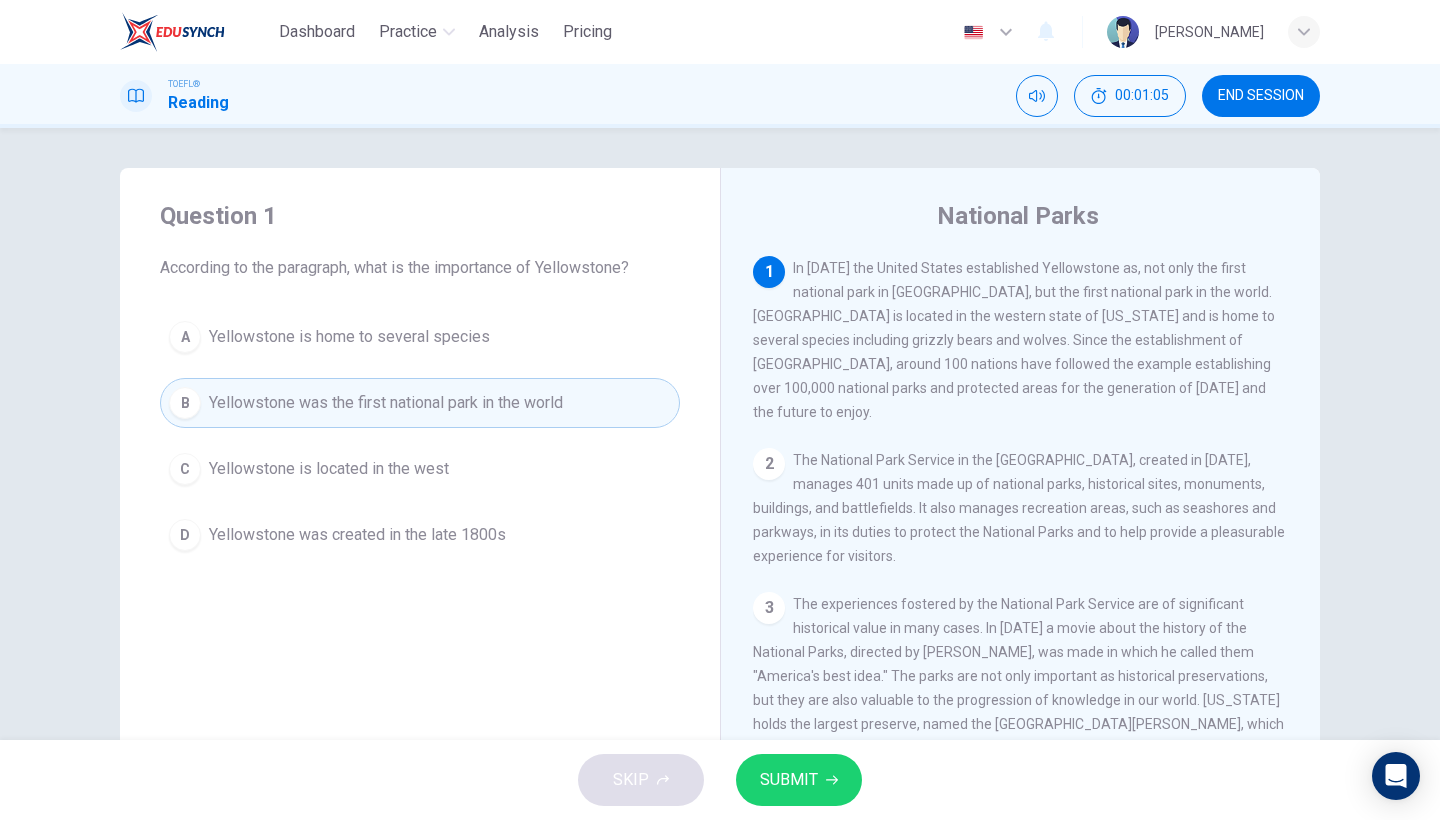 click on "SUBMIT" at bounding box center [799, 780] 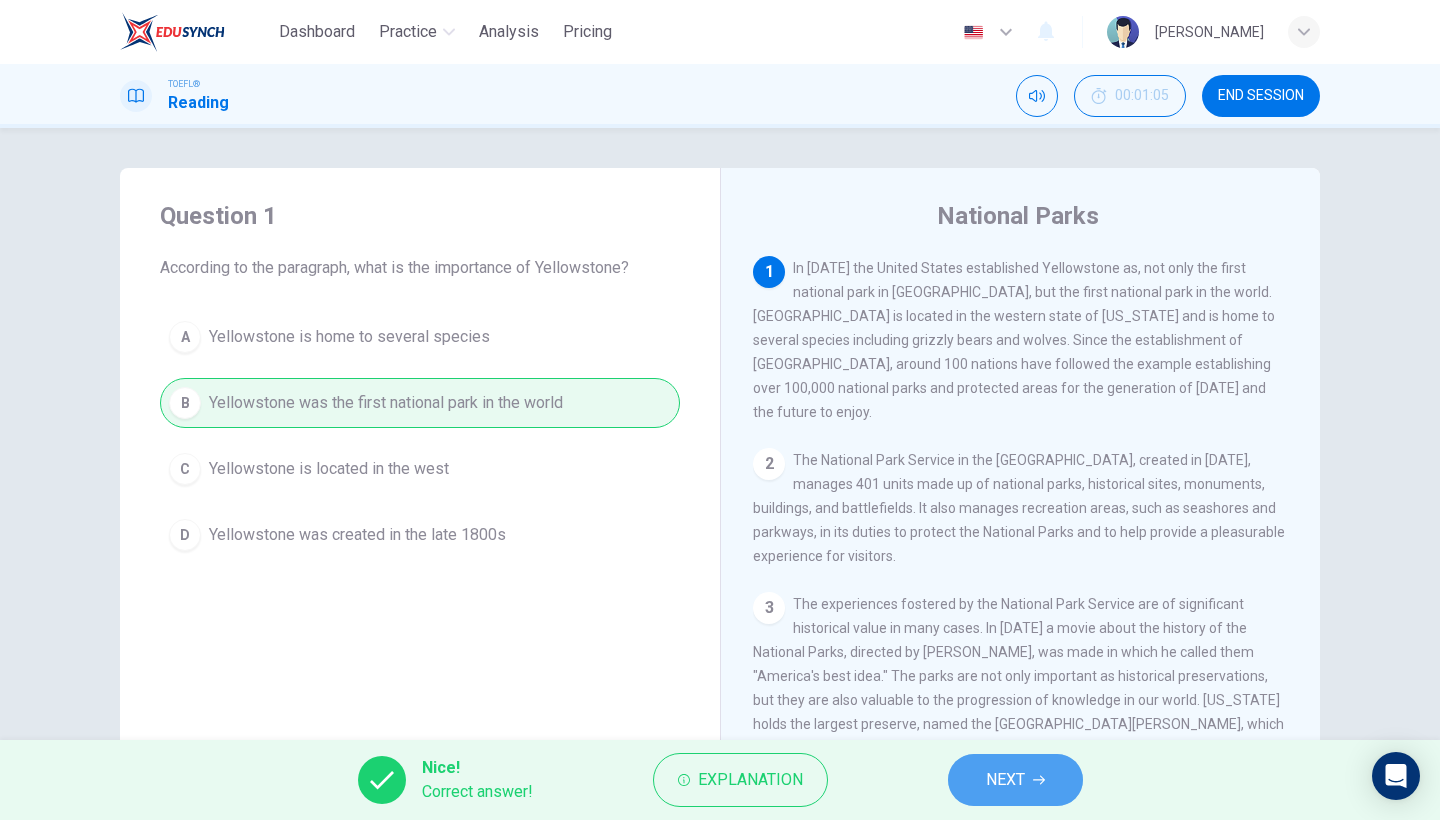 click on "NEXT" at bounding box center [1005, 780] 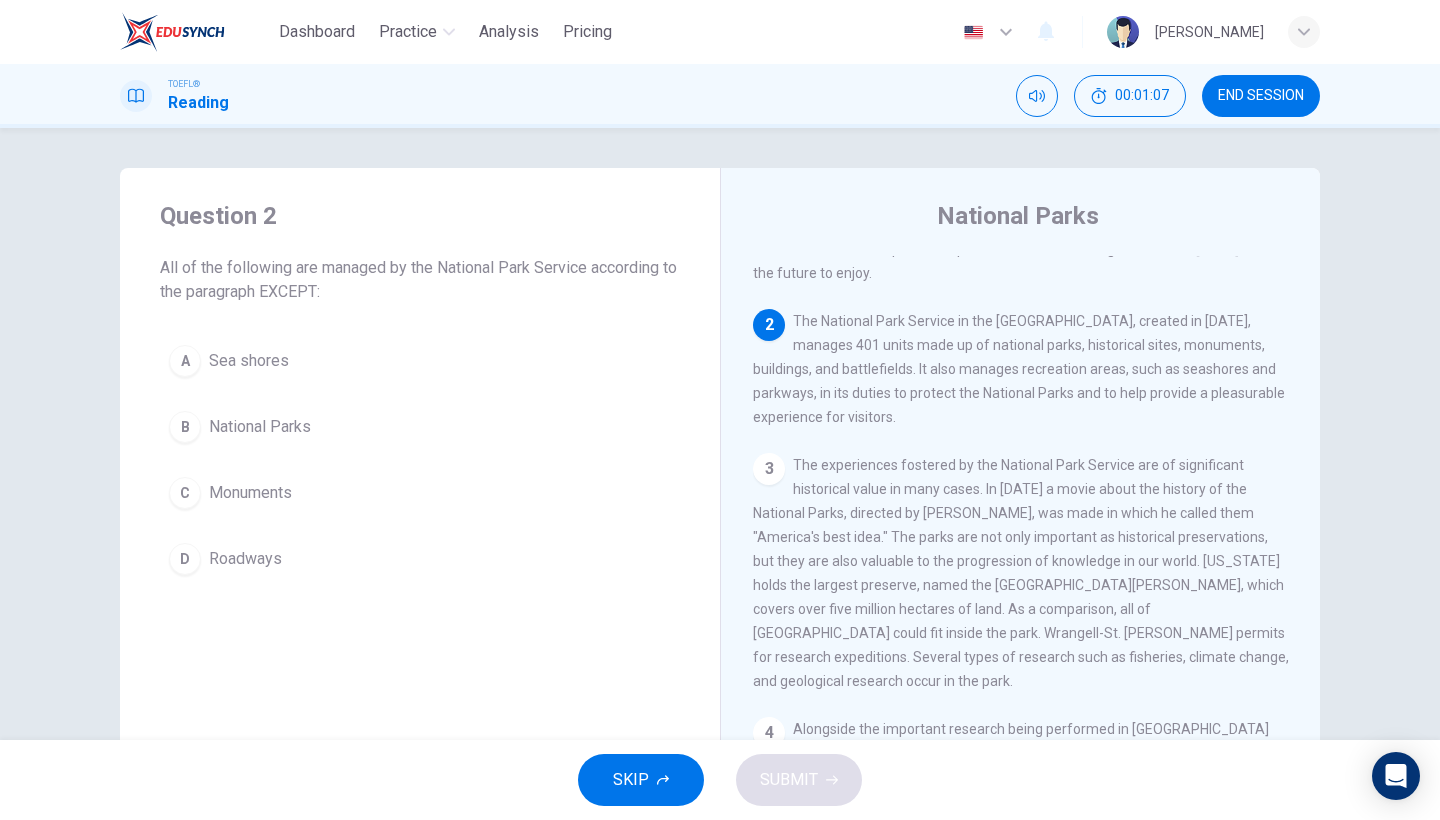 scroll, scrollTop: 142, scrollLeft: 0, axis: vertical 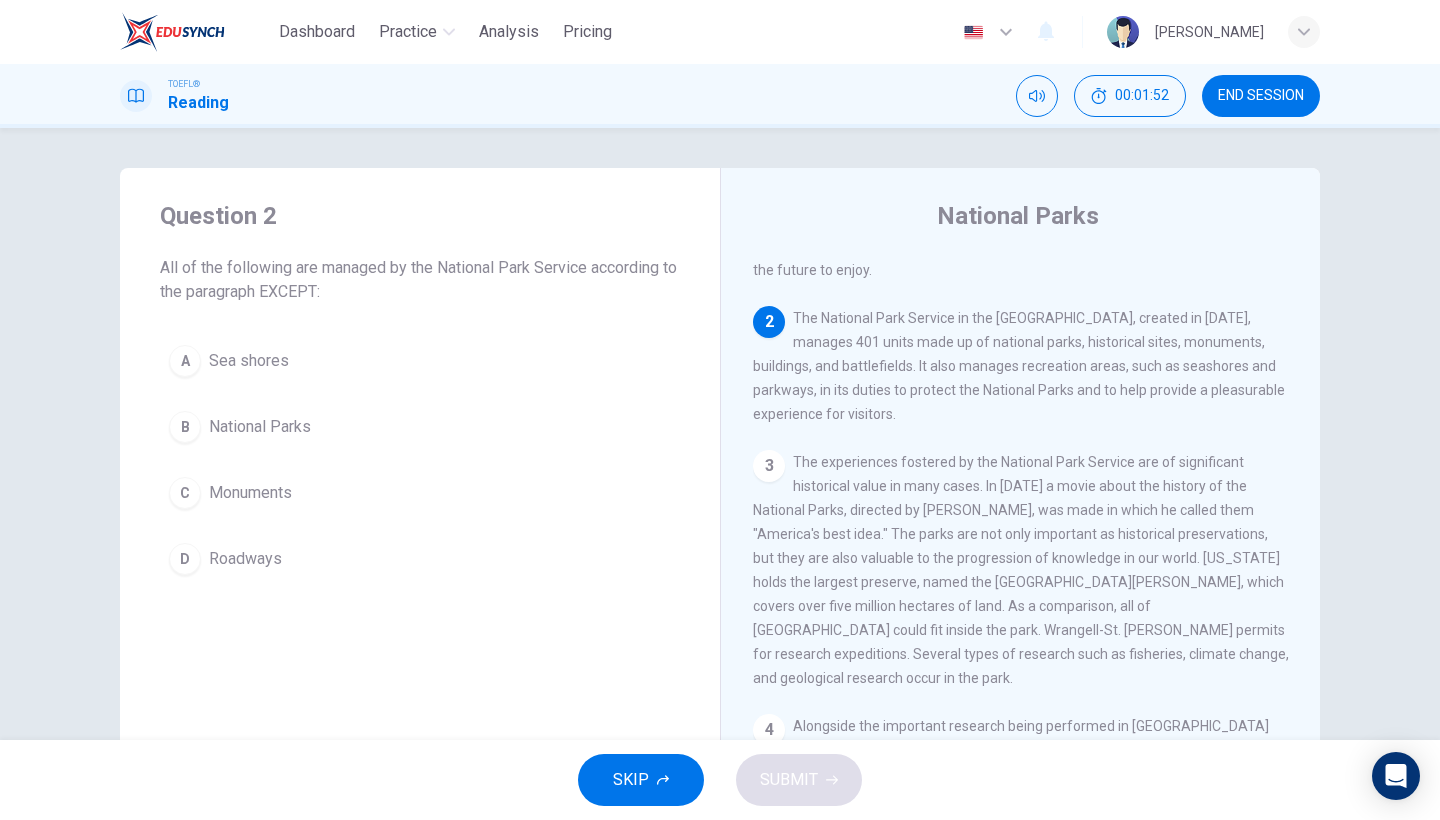 click on "D" at bounding box center (185, 559) 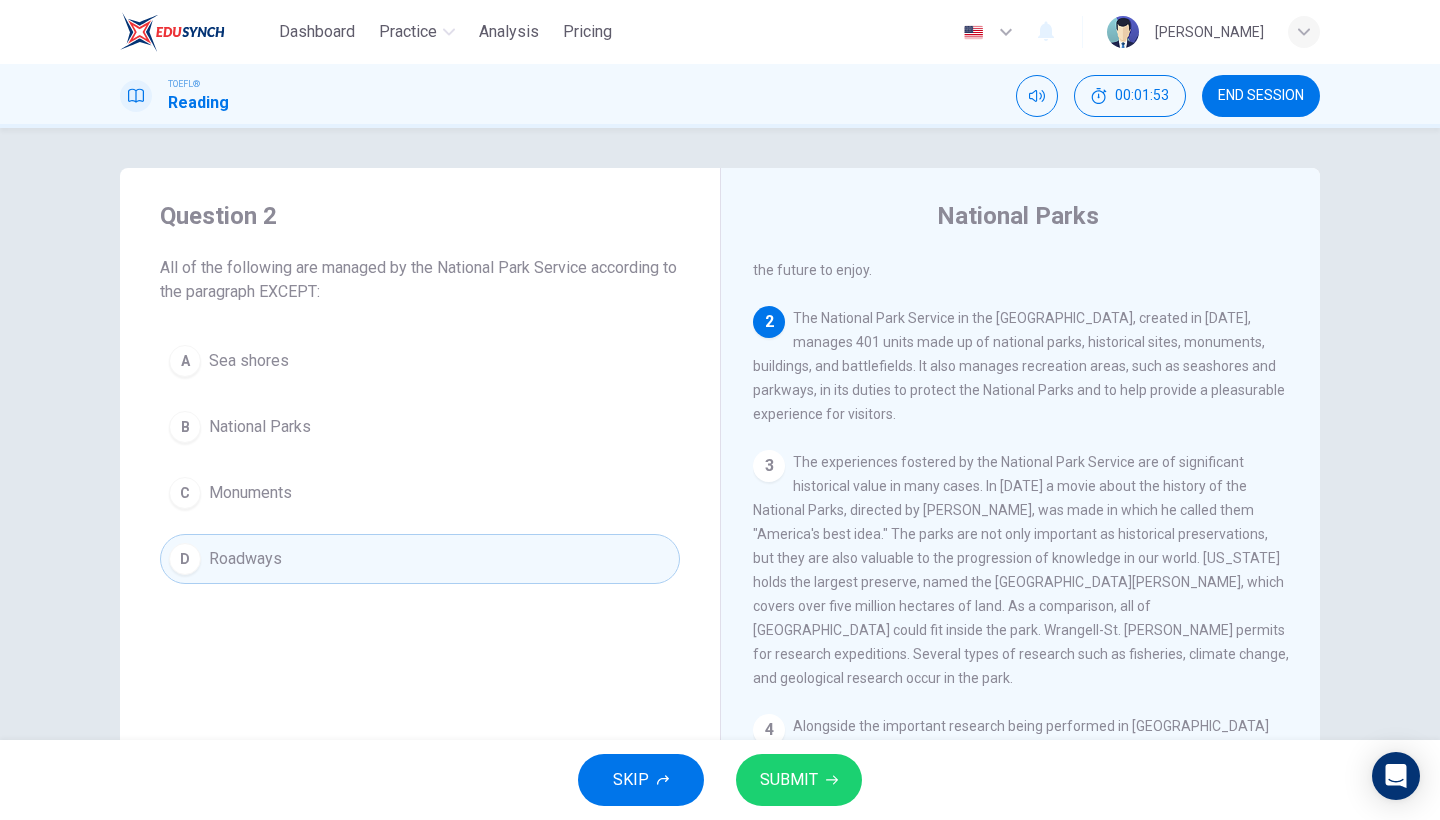 click on "SUBMIT" at bounding box center [799, 780] 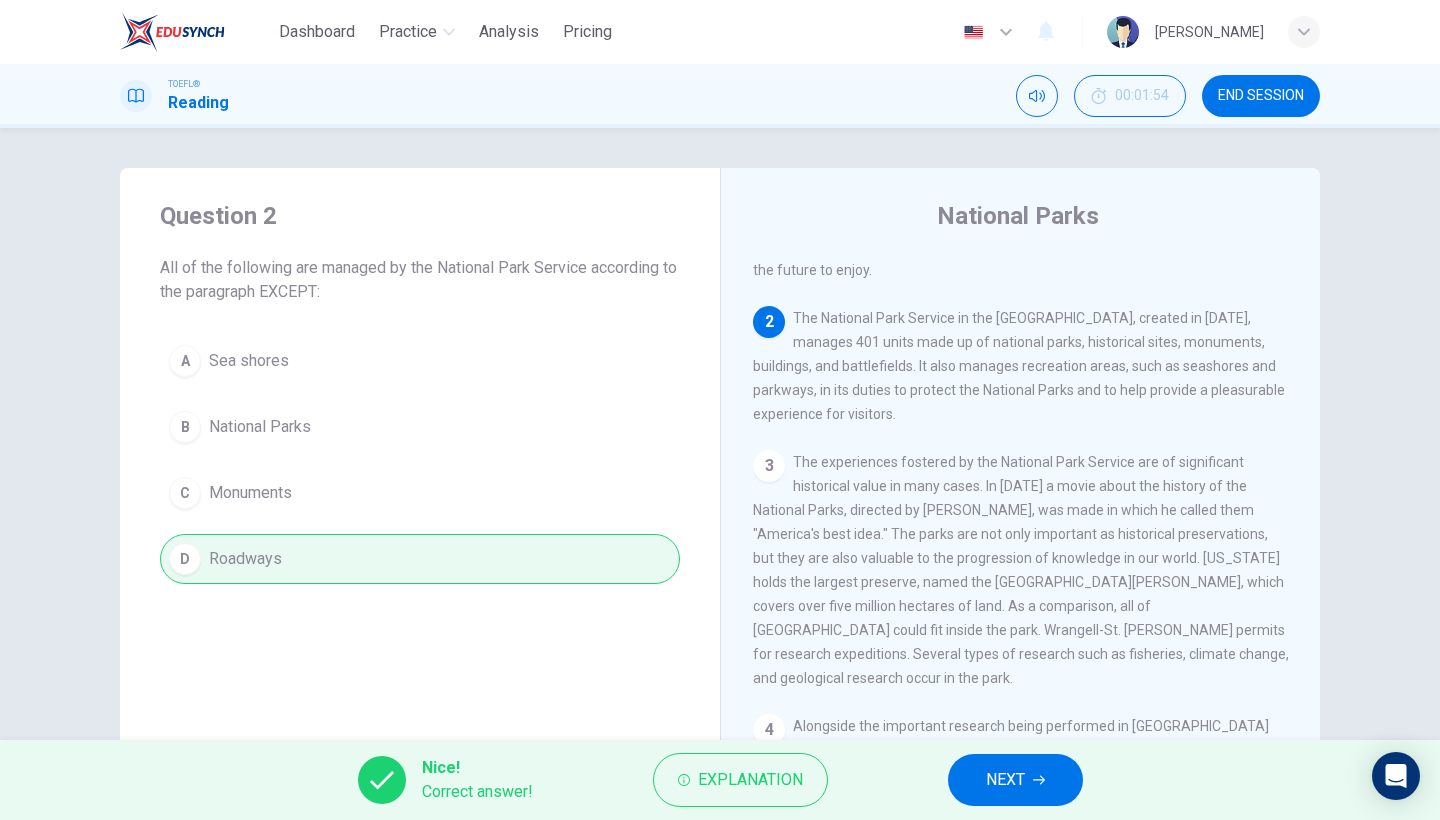 click on "NEXT" at bounding box center (1005, 780) 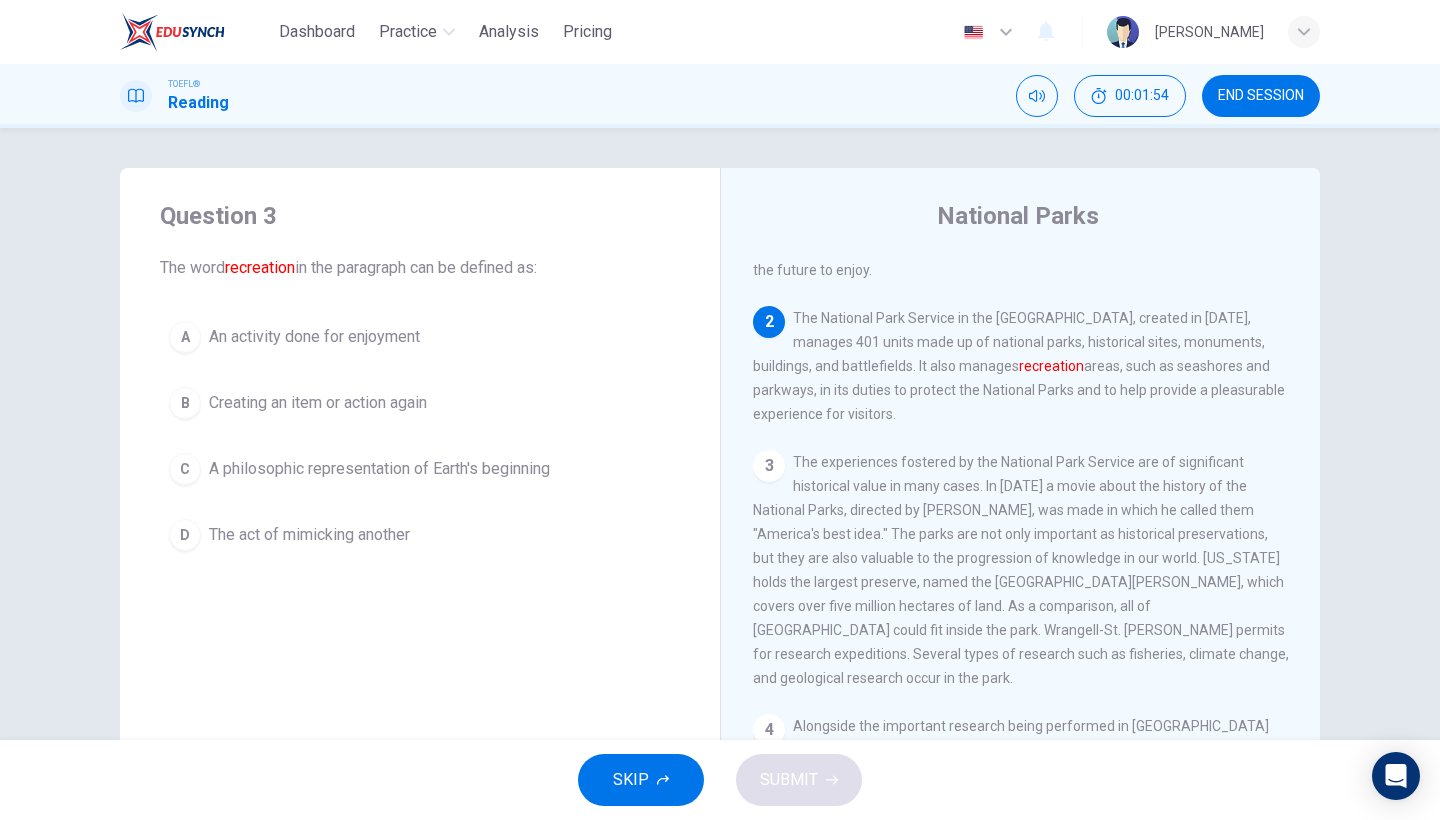 scroll, scrollTop: 168, scrollLeft: 0, axis: vertical 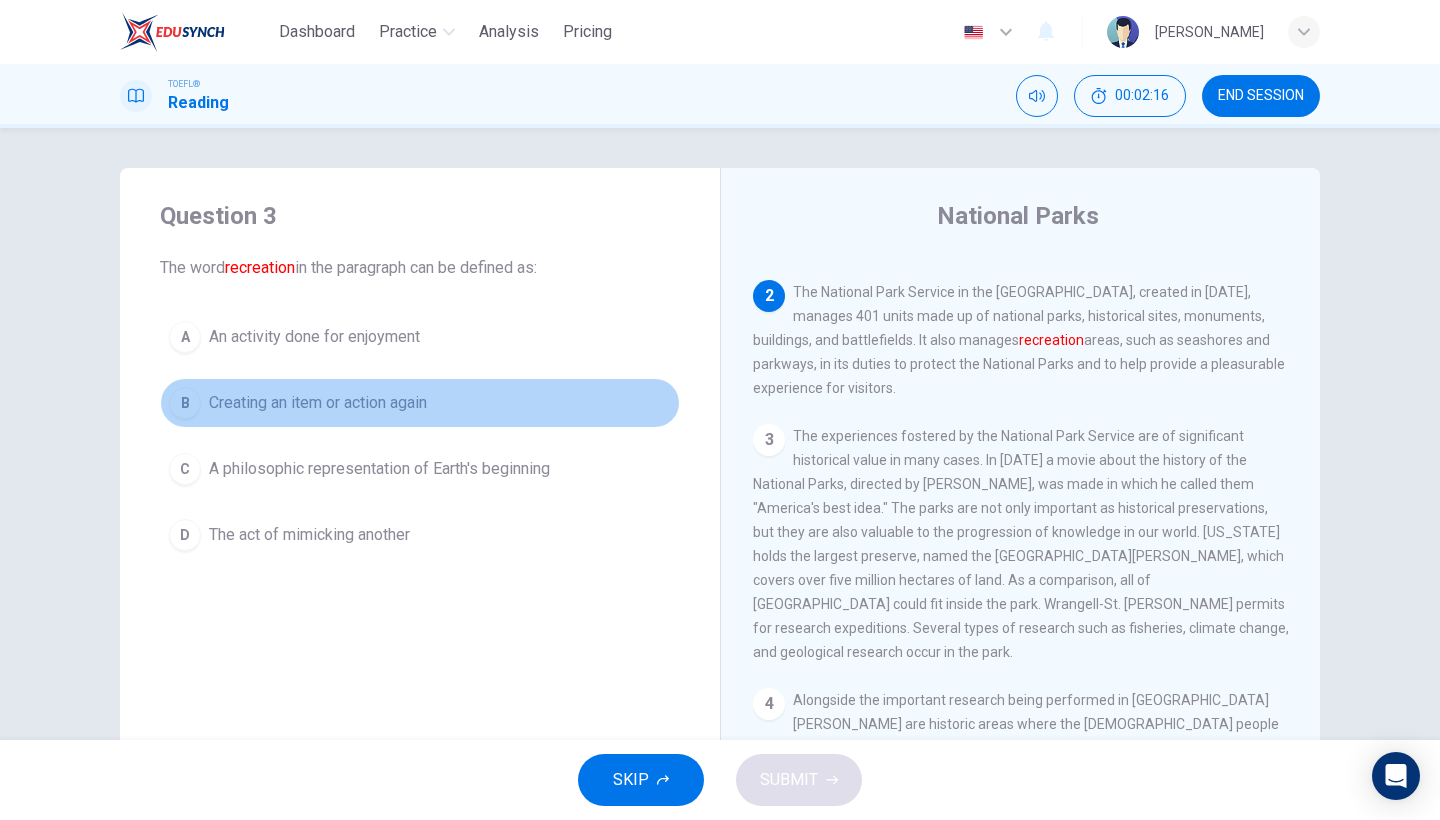 click on "Creating an item or action again" at bounding box center (318, 403) 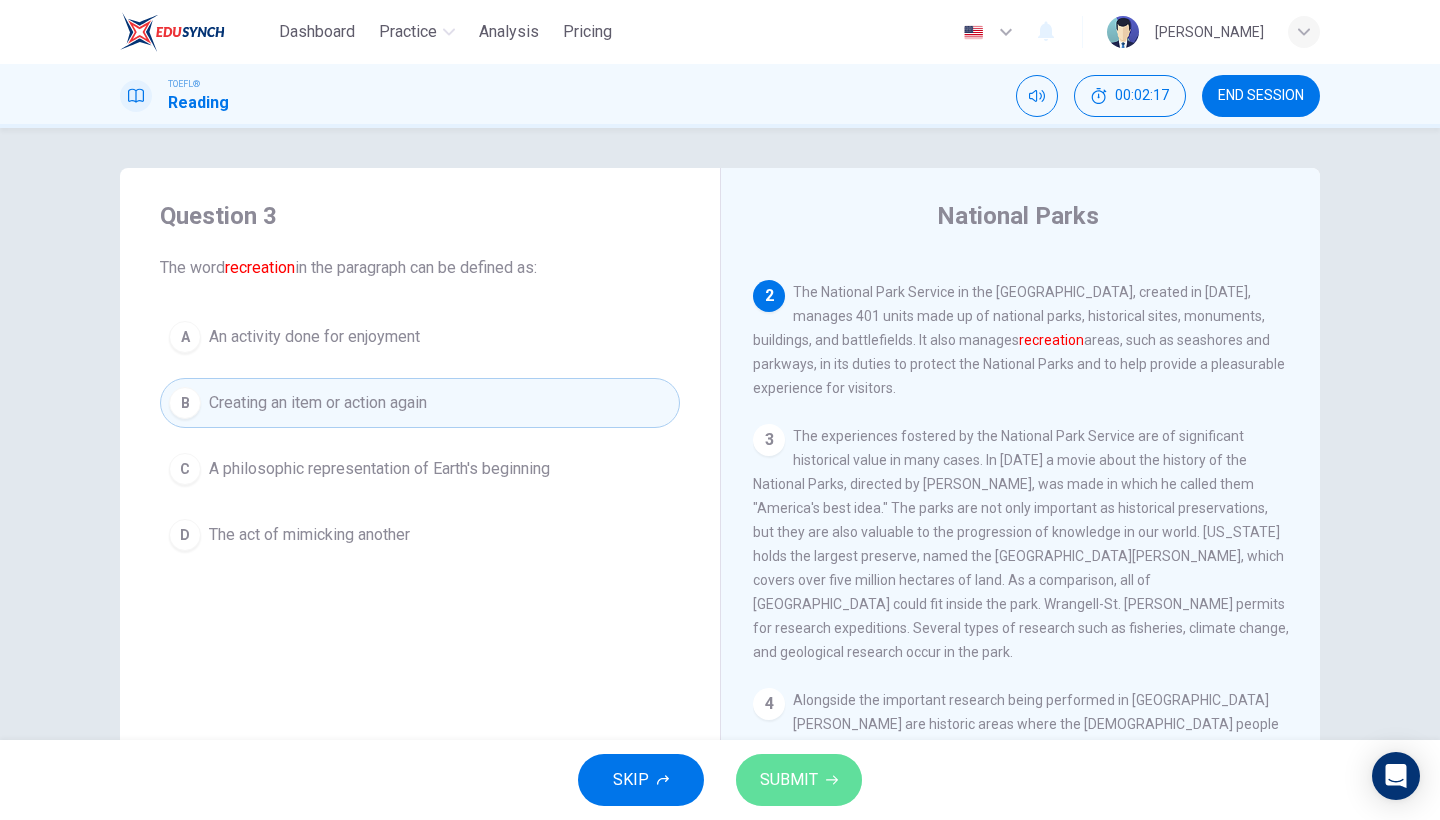 click on "SUBMIT" at bounding box center (789, 780) 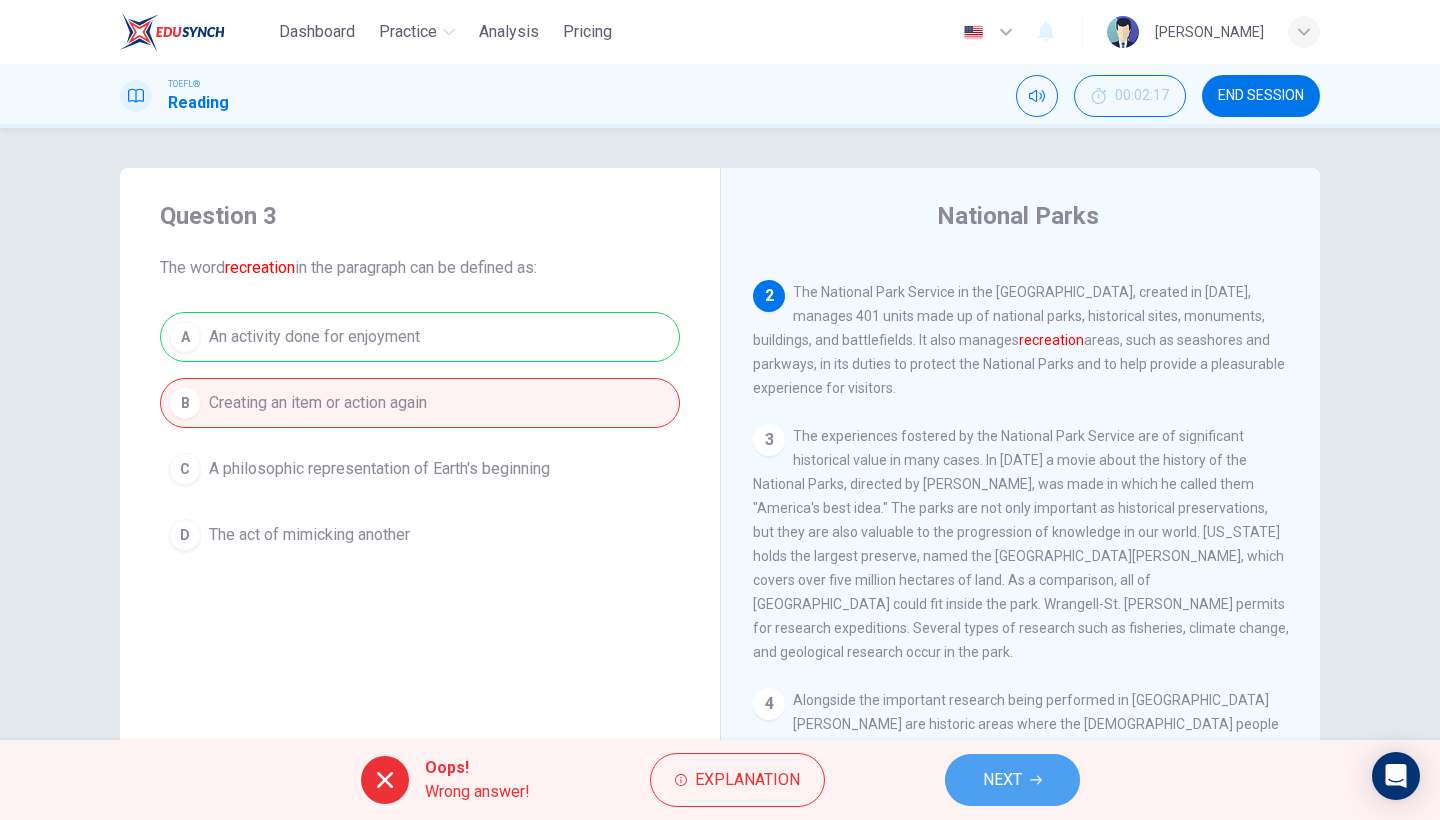 click on "NEXT" at bounding box center (1012, 780) 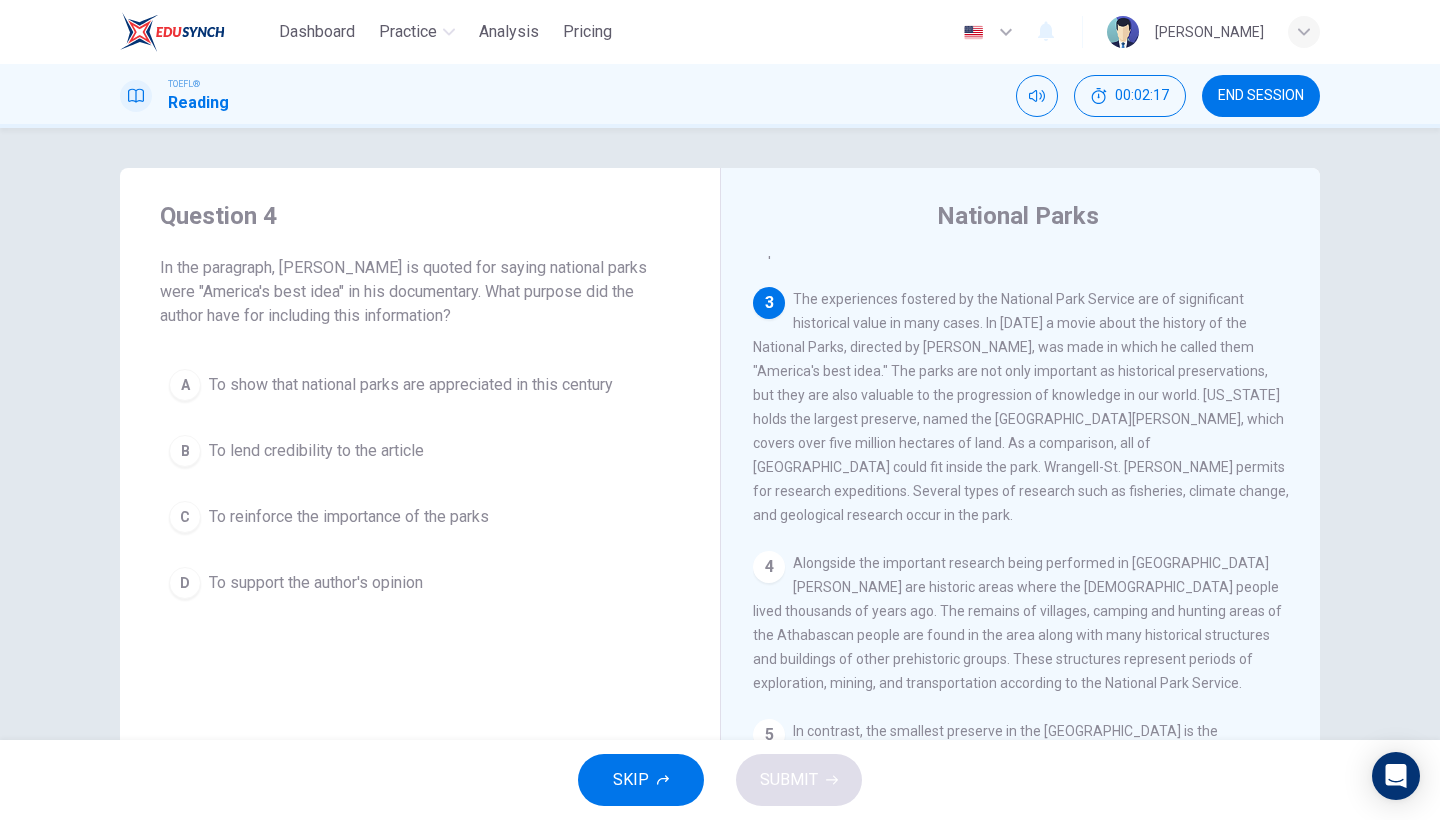 scroll, scrollTop: 312, scrollLeft: 0, axis: vertical 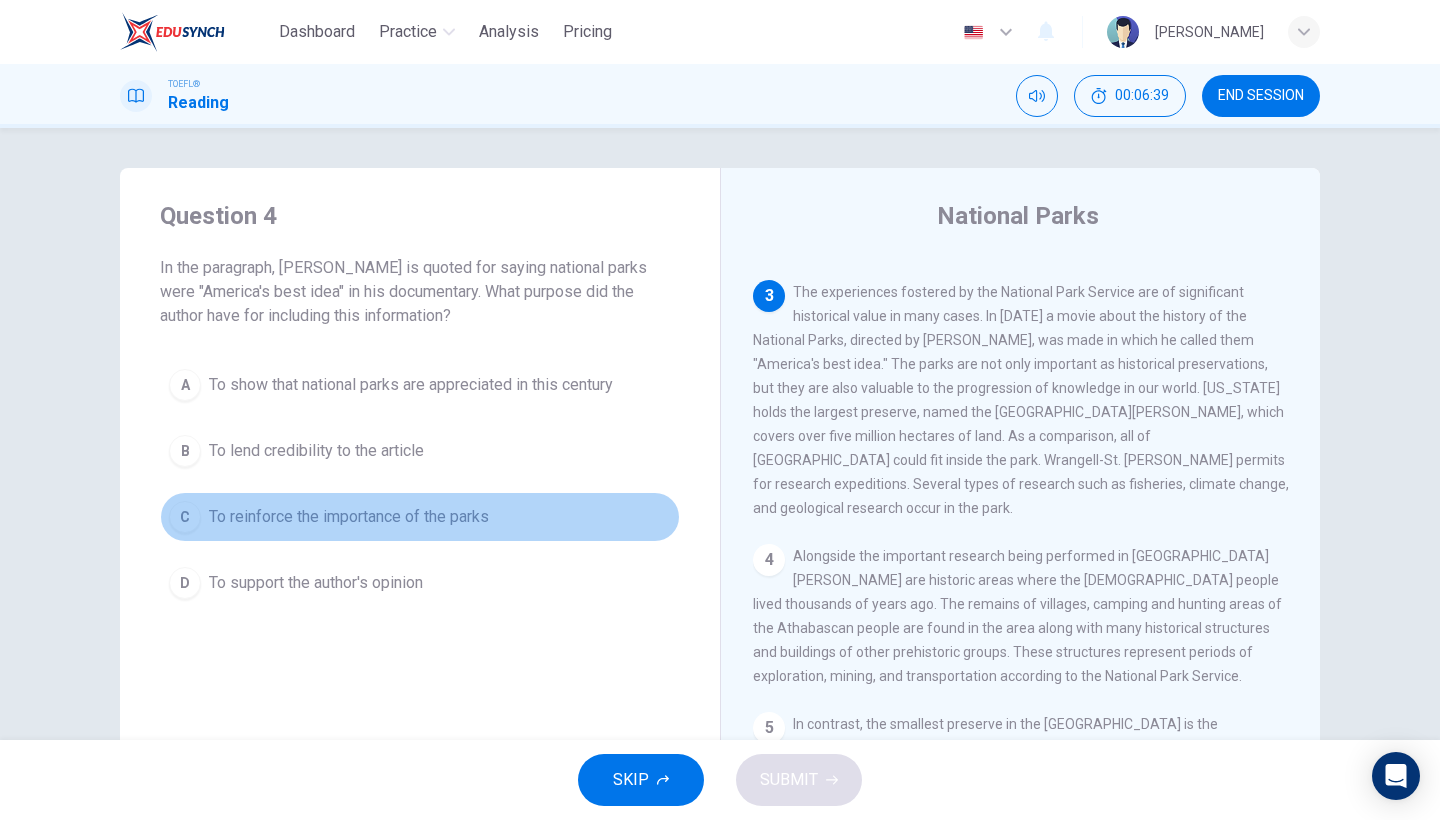 click on "C" at bounding box center (185, 517) 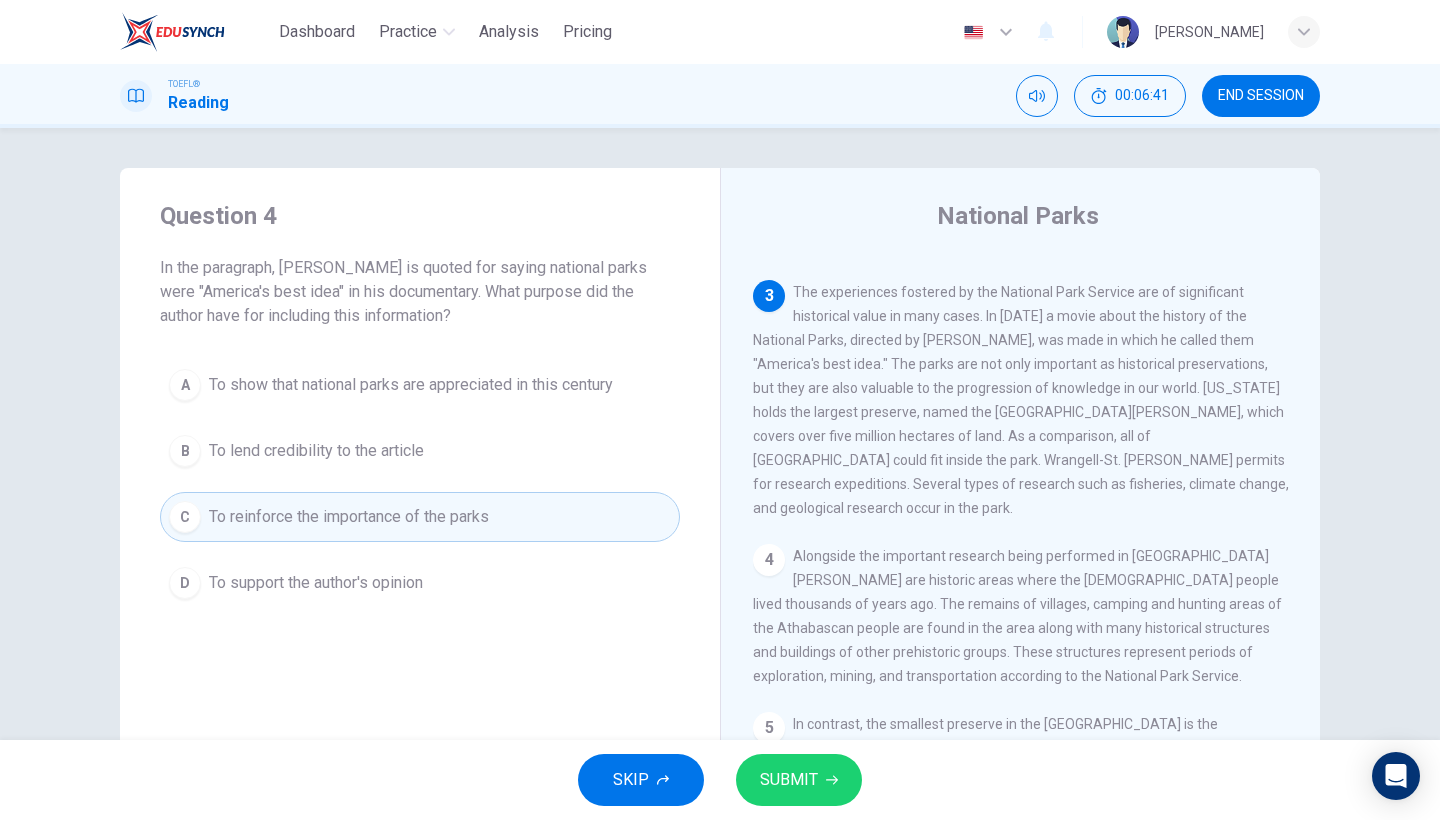 click on "SUBMIT" at bounding box center [799, 780] 